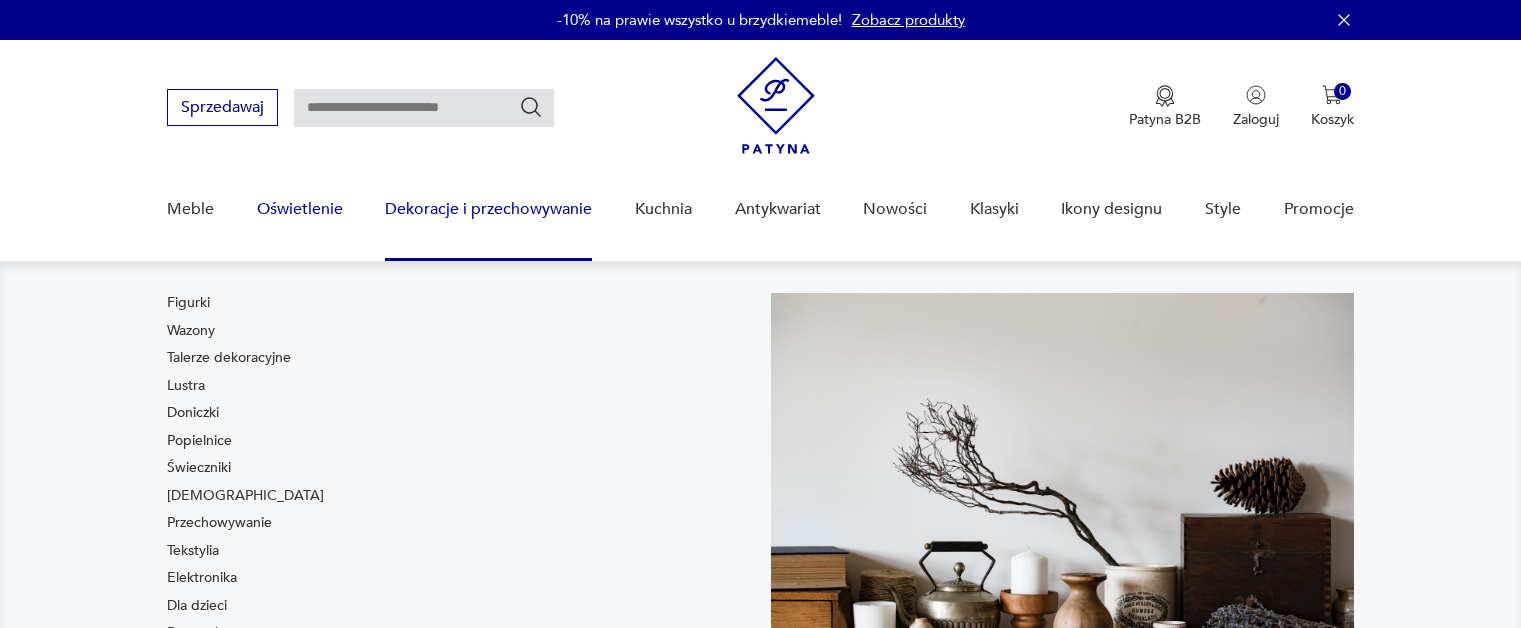 scroll, scrollTop: 0, scrollLeft: 0, axis: both 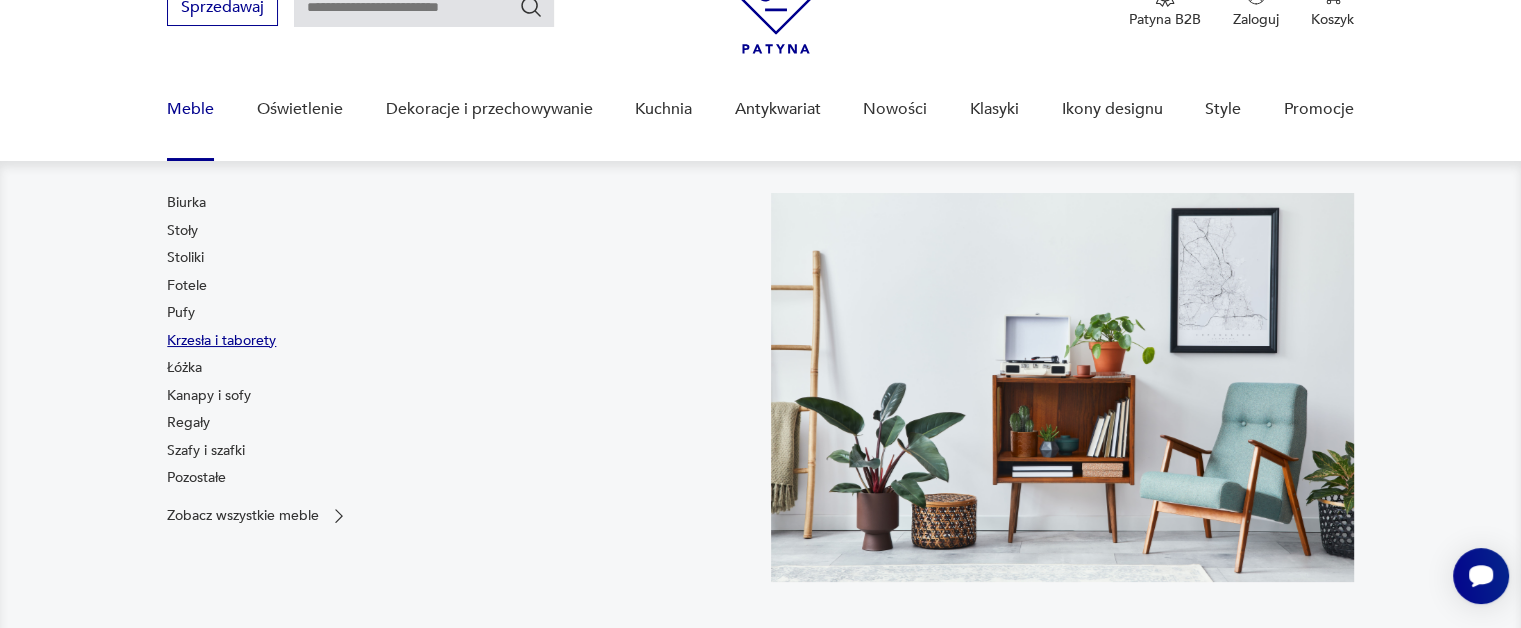 click on "Krzesła i taborety" at bounding box center (221, 341) 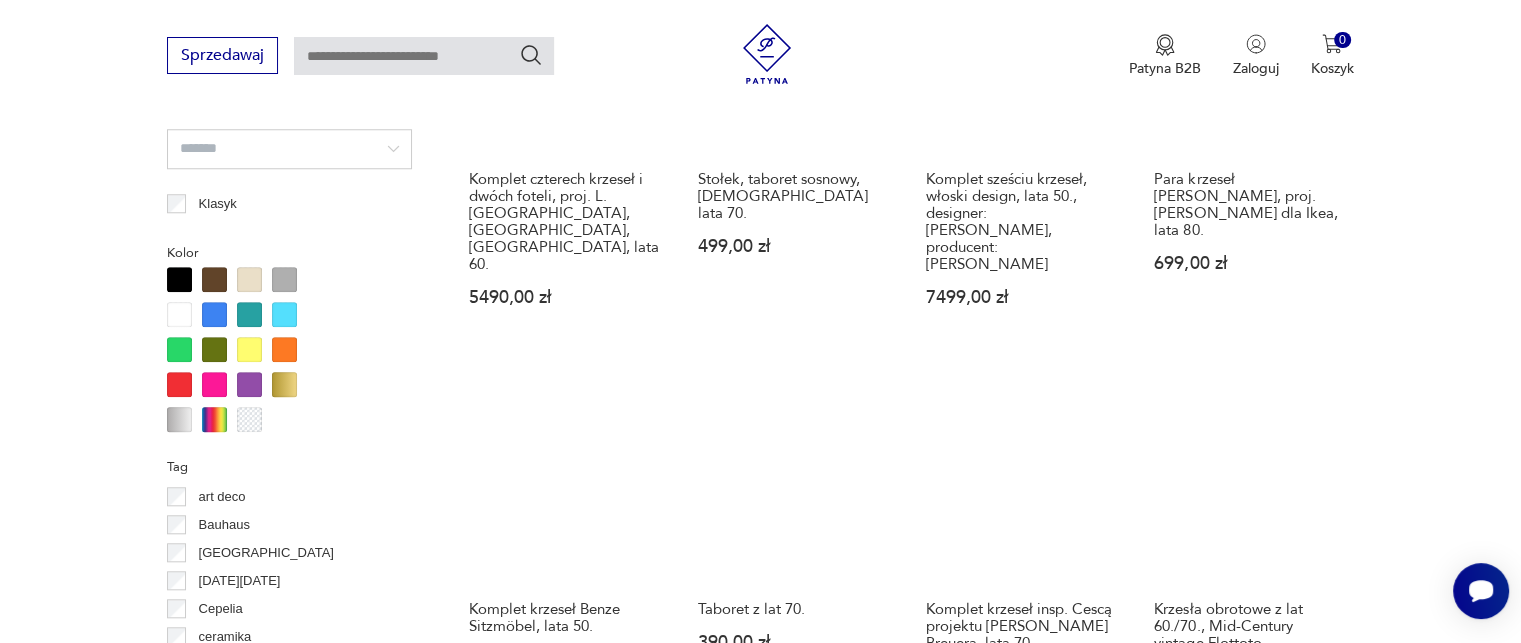scroll, scrollTop: 2029, scrollLeft: 0, axis: vertical 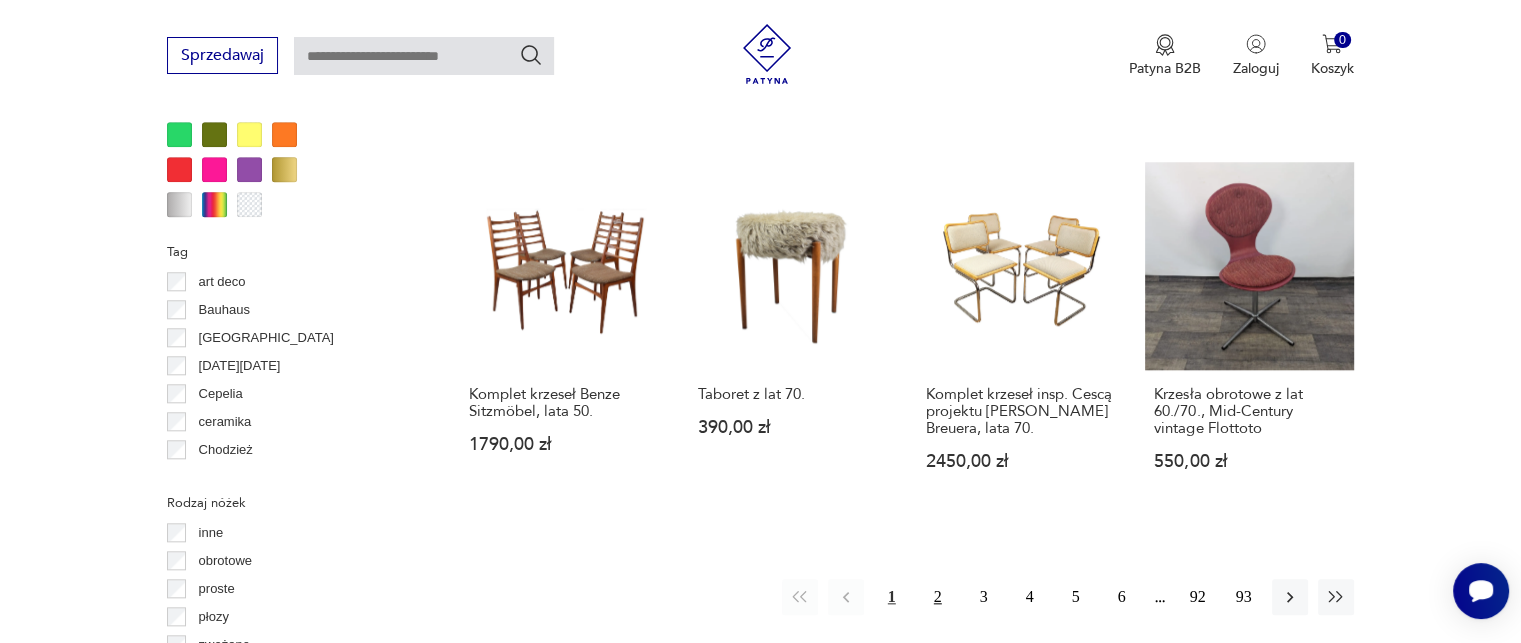click on "2" at bounding box center (938, 597) 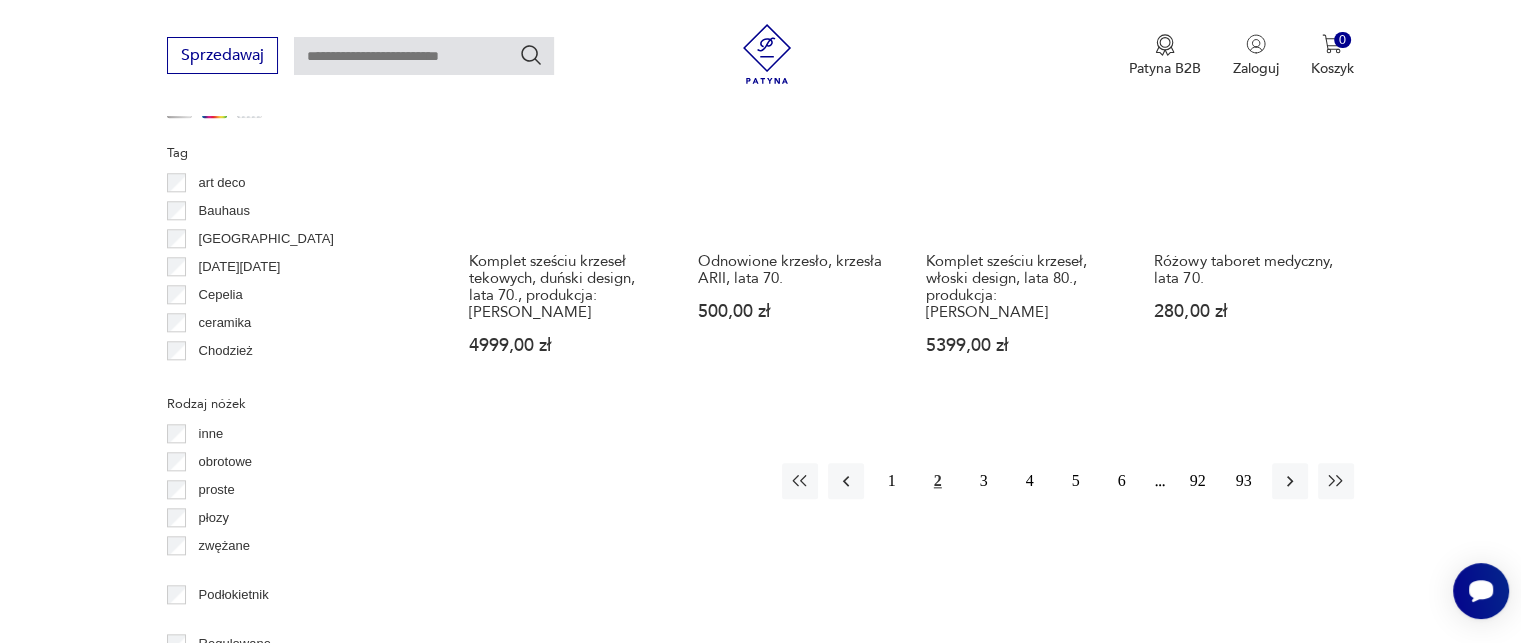 scroll, scrollTop: 2130, scrollLeft: 0, axis: vertical 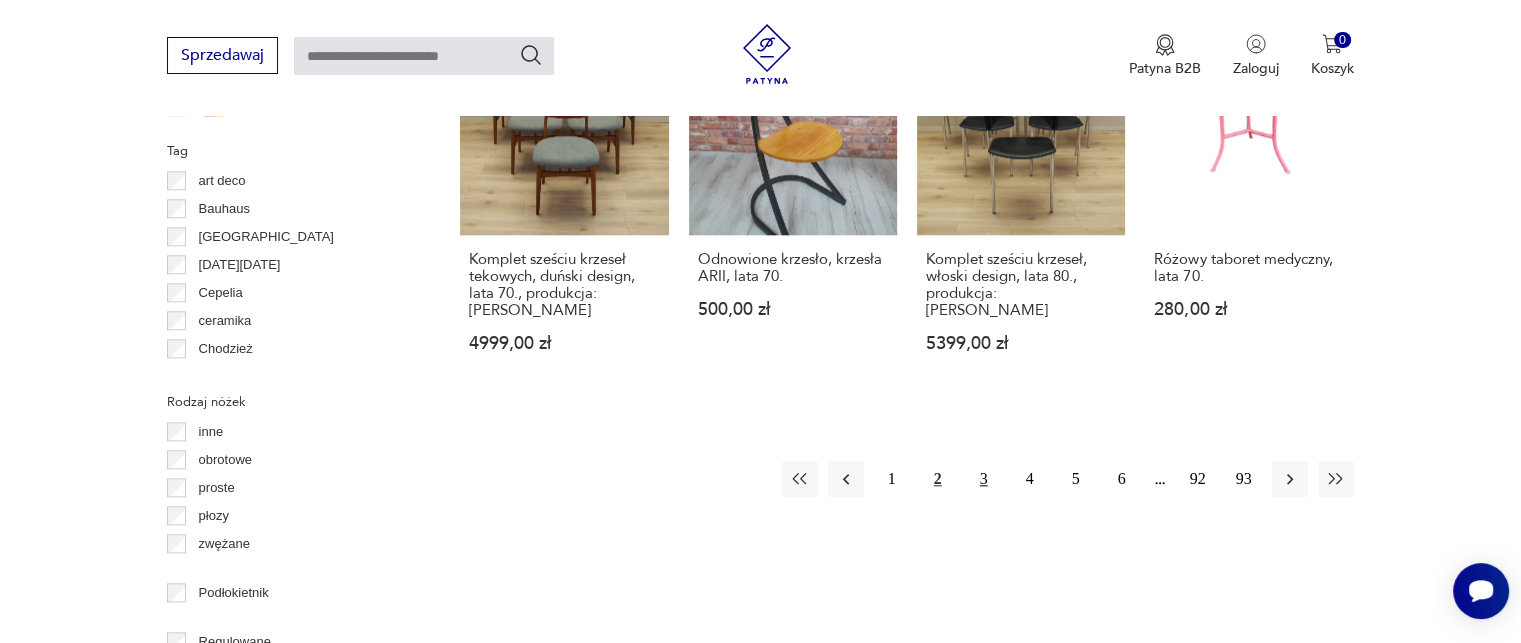 drag, startPoint x: 972, startPoint y: 434, endPoint x: 983, endPoint y: 447, distance: 17.029387 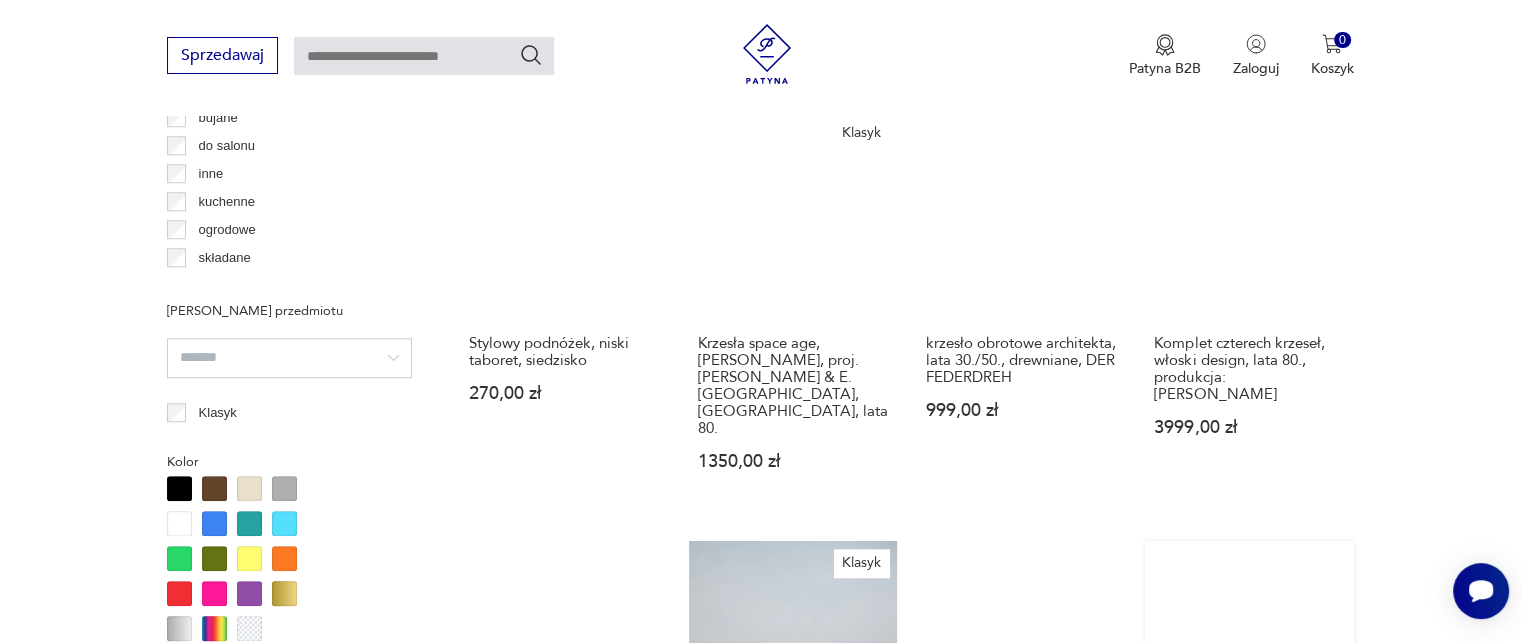 scroll, scrollTop: 1930, scrollLeft: 0, axis: vertical 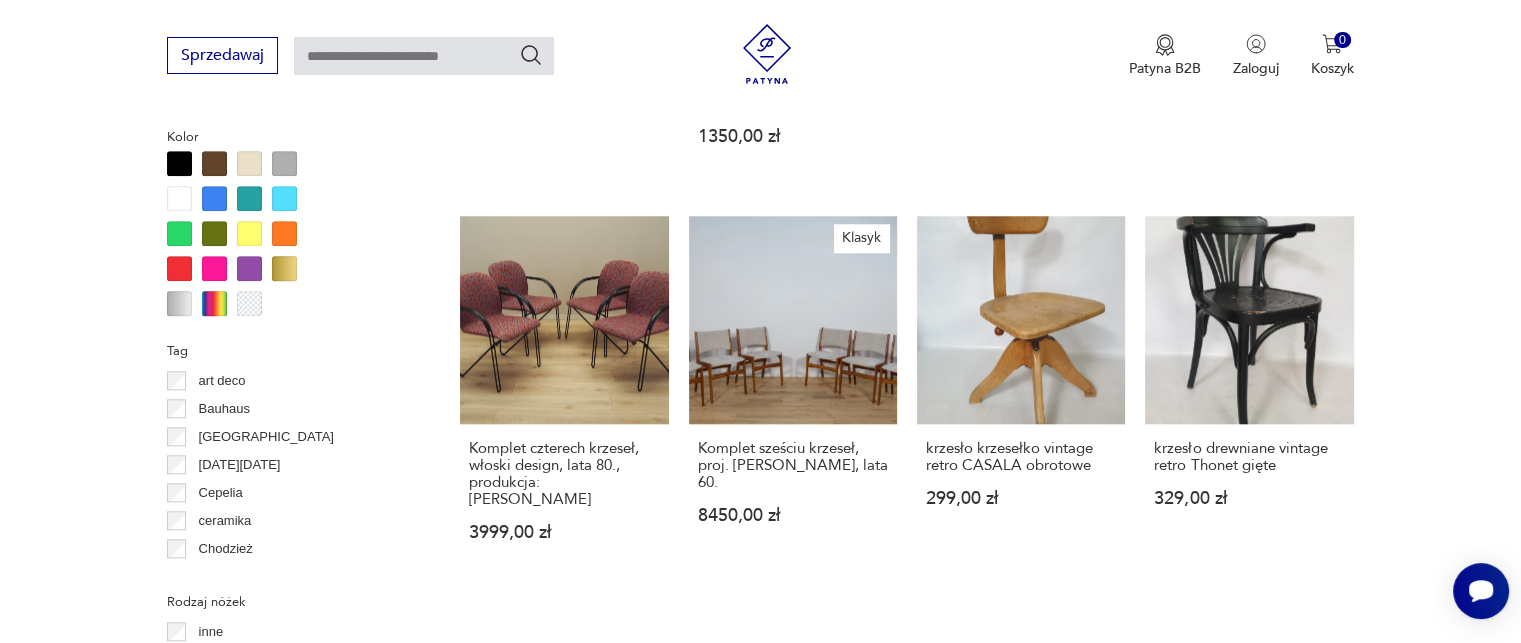 click on "4" at bounding box center (1030, 668) 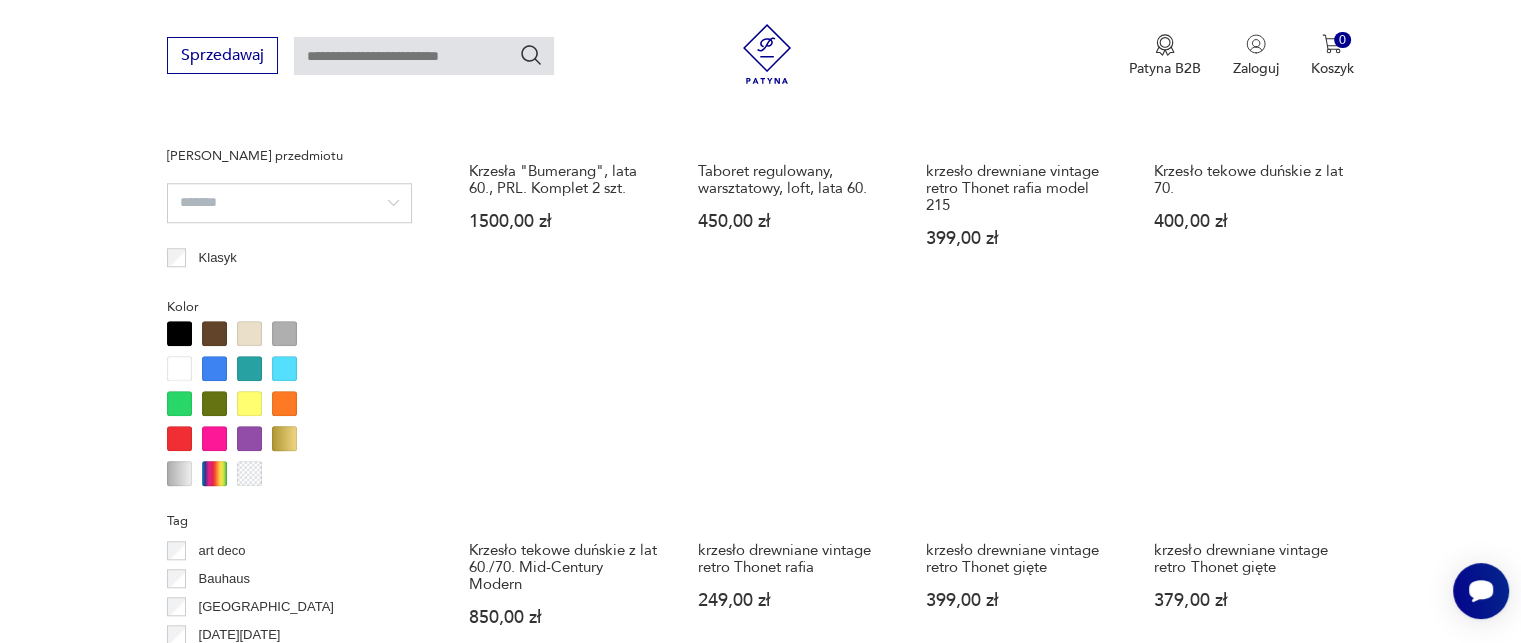 scroll, scrollTop: 2030, scrollLeft: 0, axis: vertical 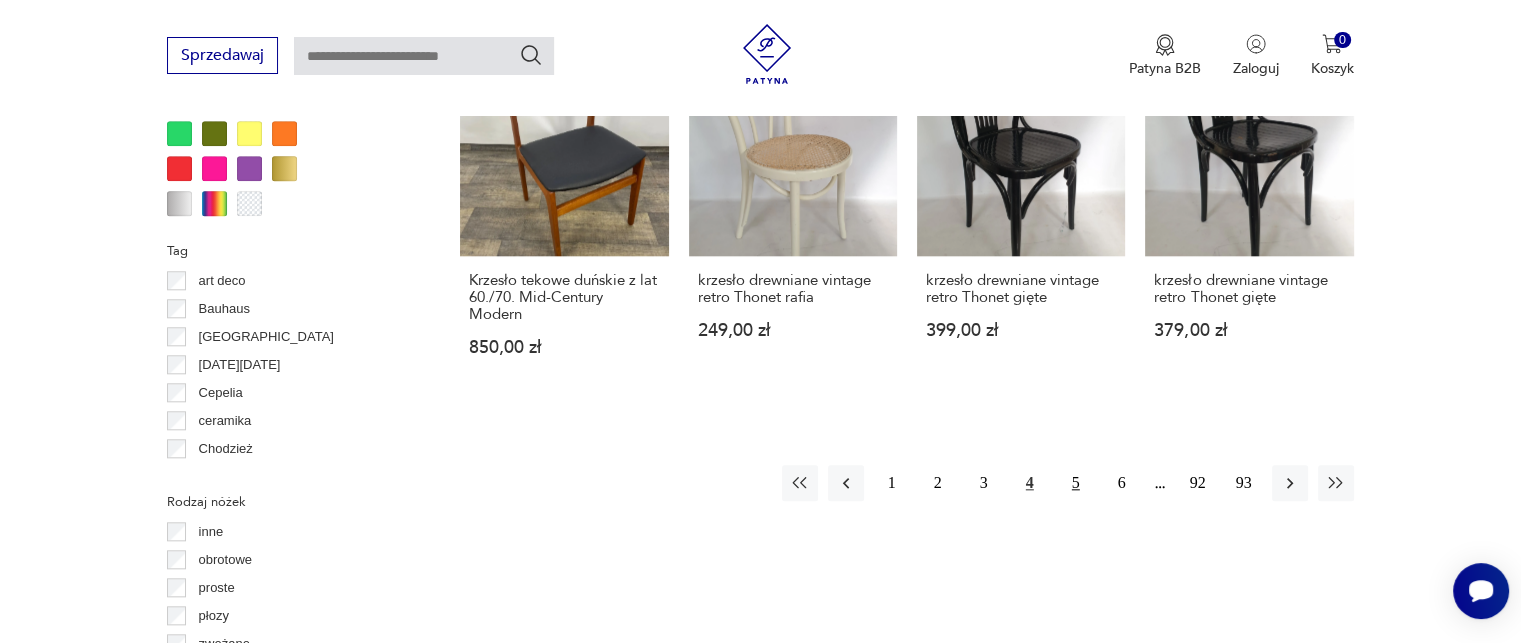 click on "5" at bounding box center (1076, 483) 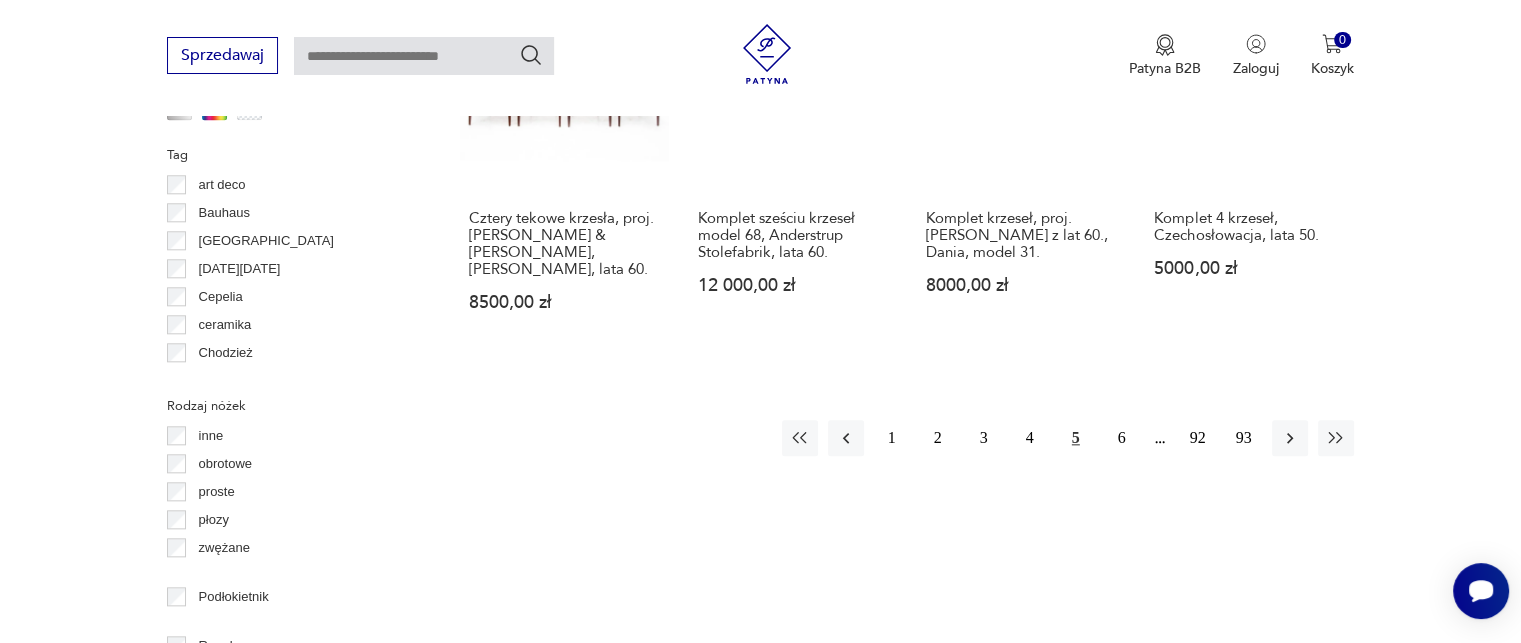 scroll, scrollTop: 2130, scrollLeft: 0, axis: vertical 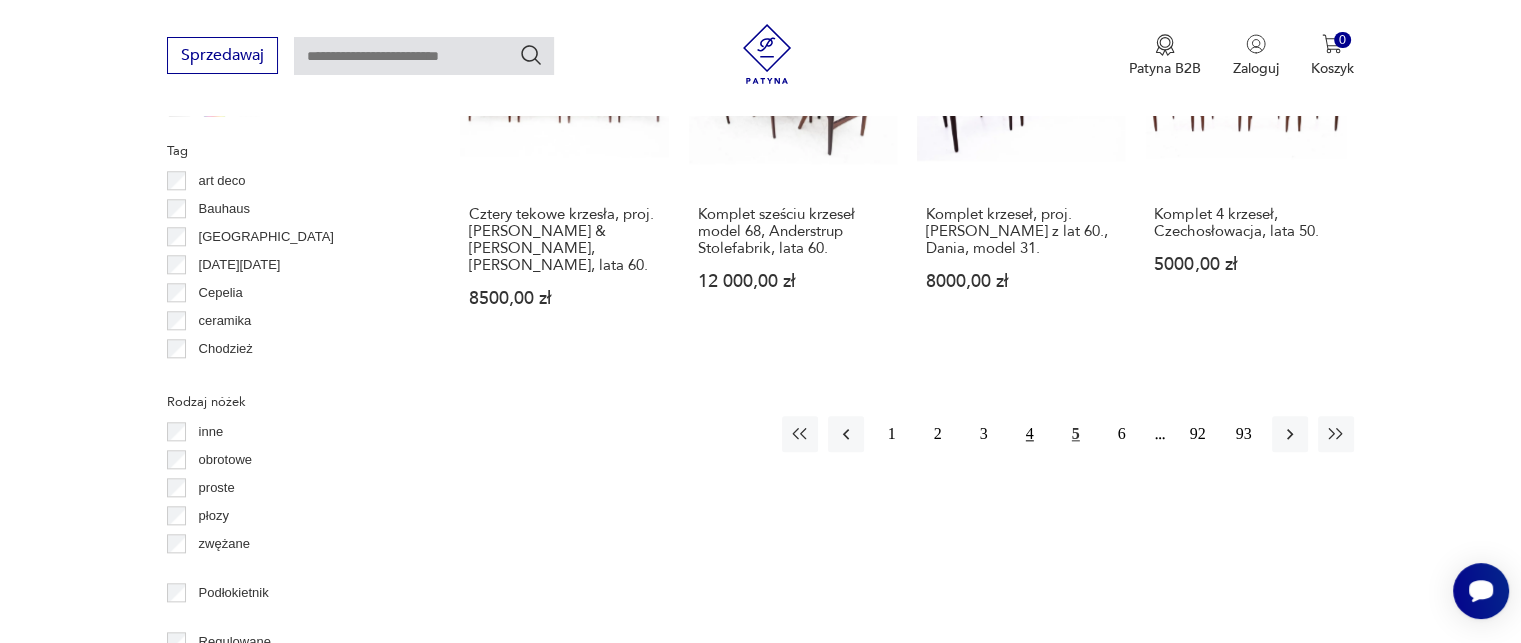click on "4" at bounding box center [1030, 434] 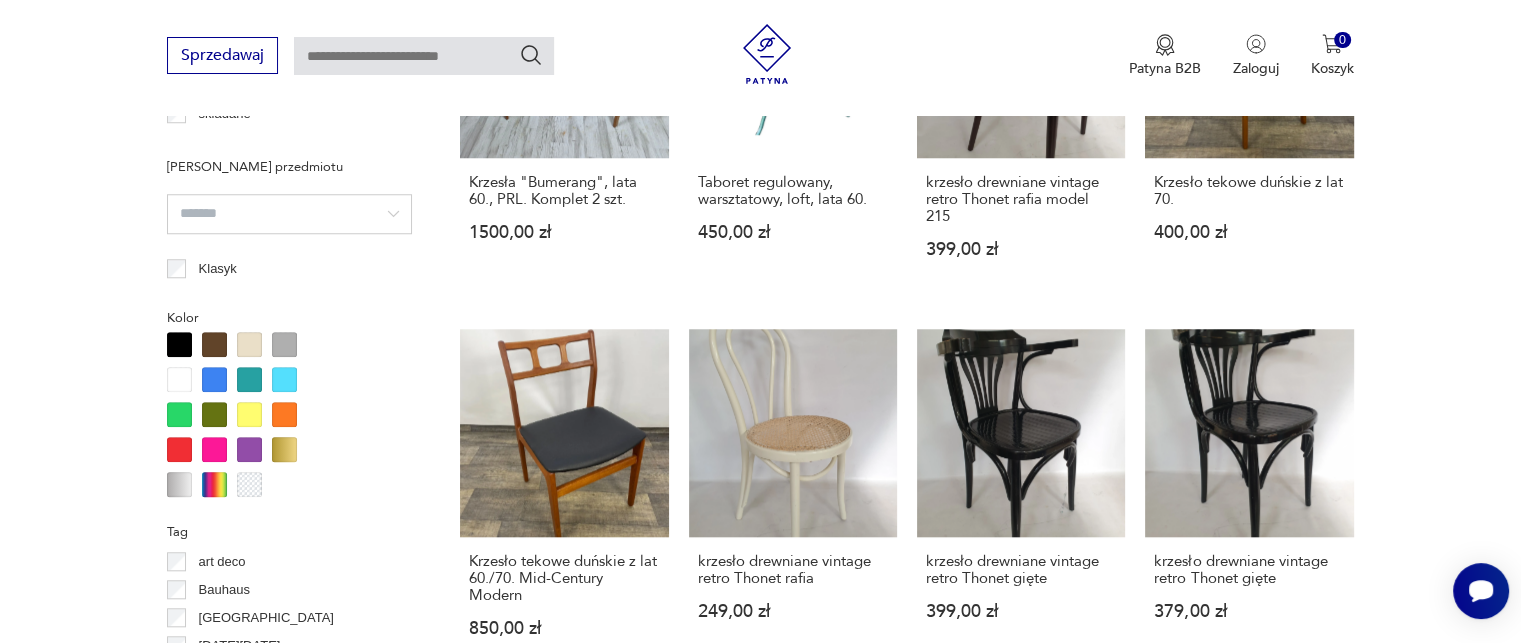 scroll, scrollTop: 2030, scrollLeft: 0, axis: vertical 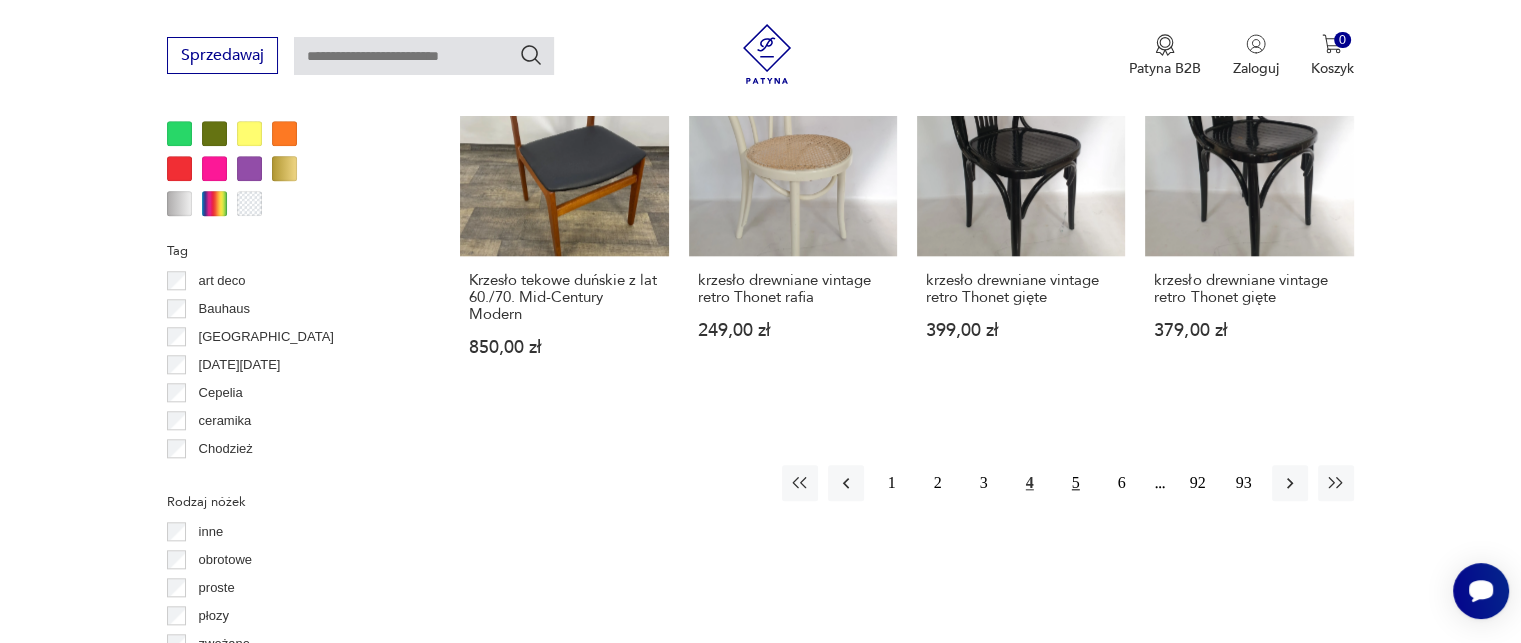 click on "5" at bounding box center (1076, 483) 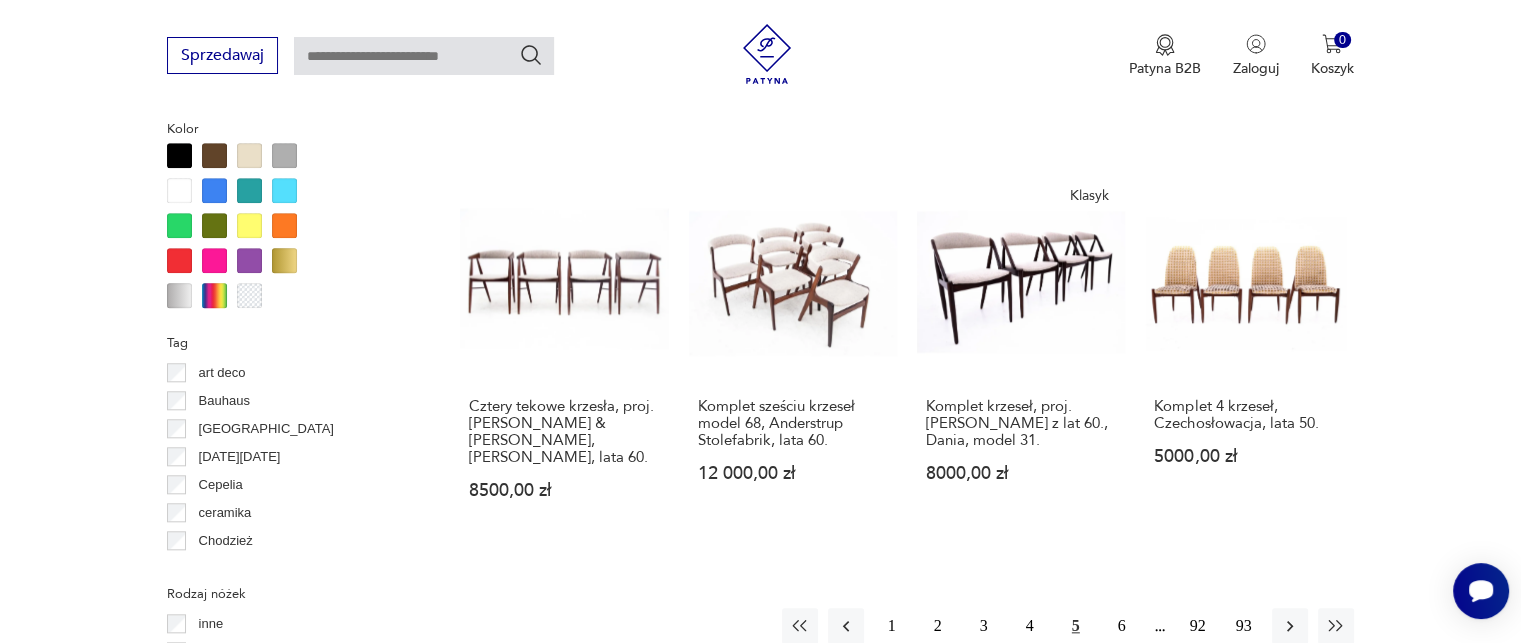 scroll, scrollTop: 2130, scrollLeft: 0, axis: vertical 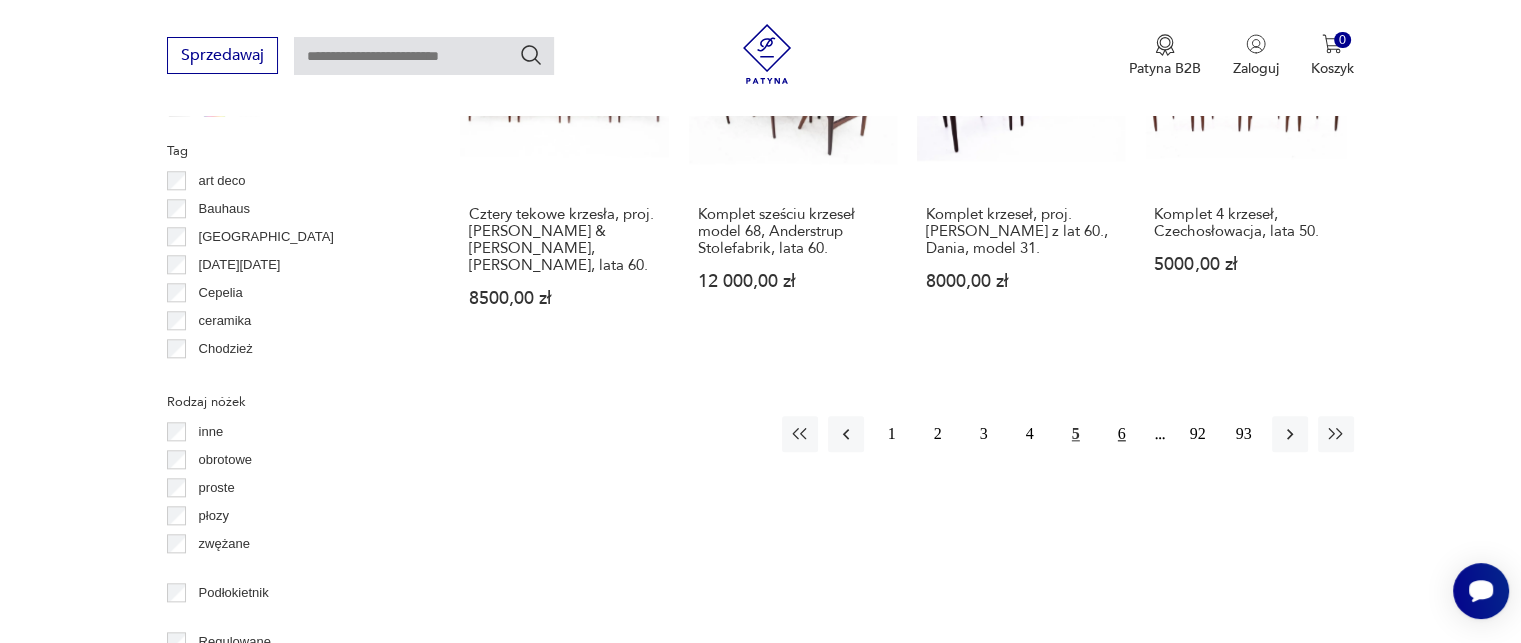 click on "6" at bounding box center [1122, 434] 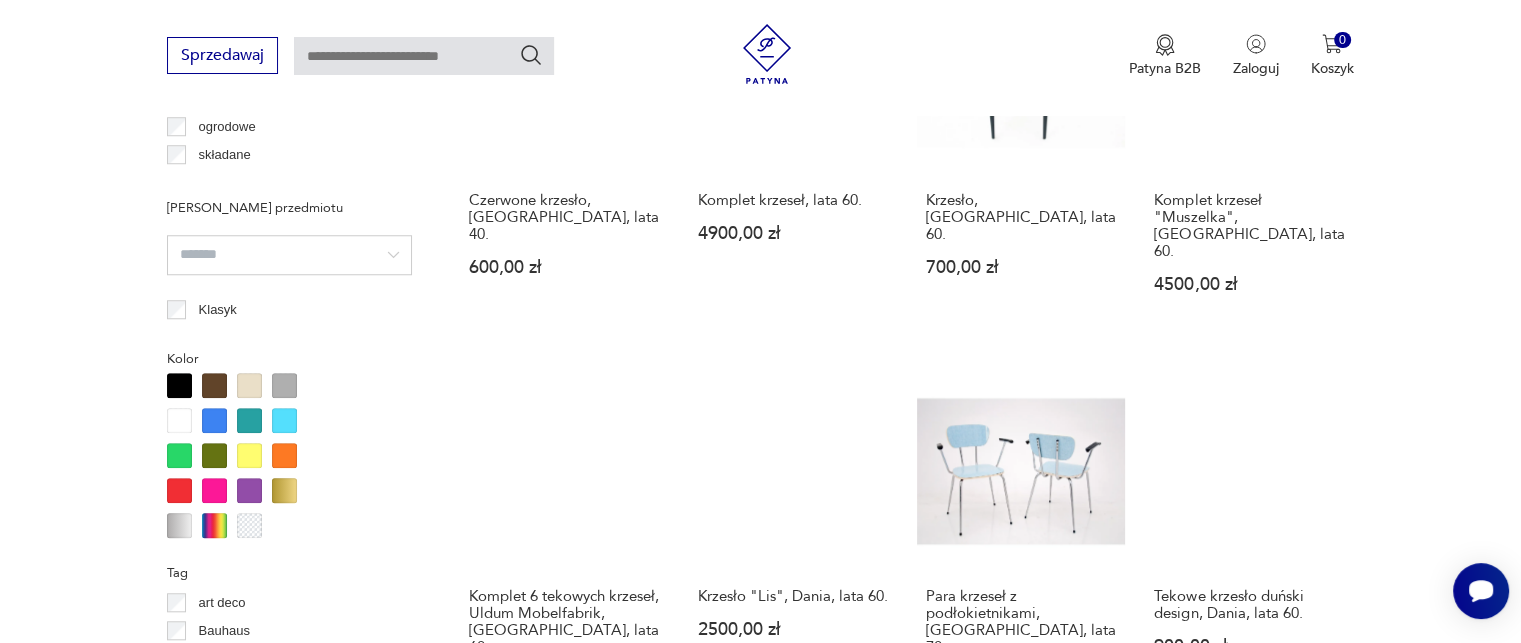 scroll, scrollTop: 1930, scrollLeft: 0, axis: vertical 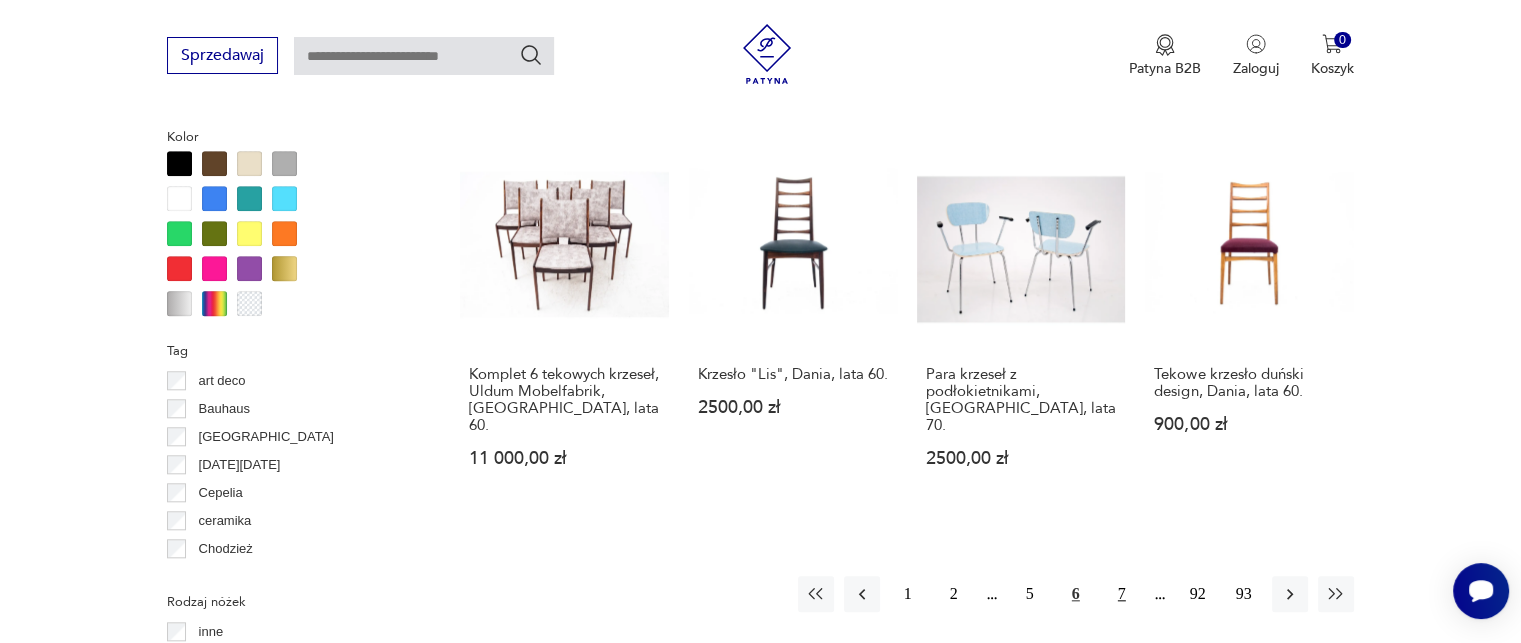 click on "7" at bounding box center [1122, 594] 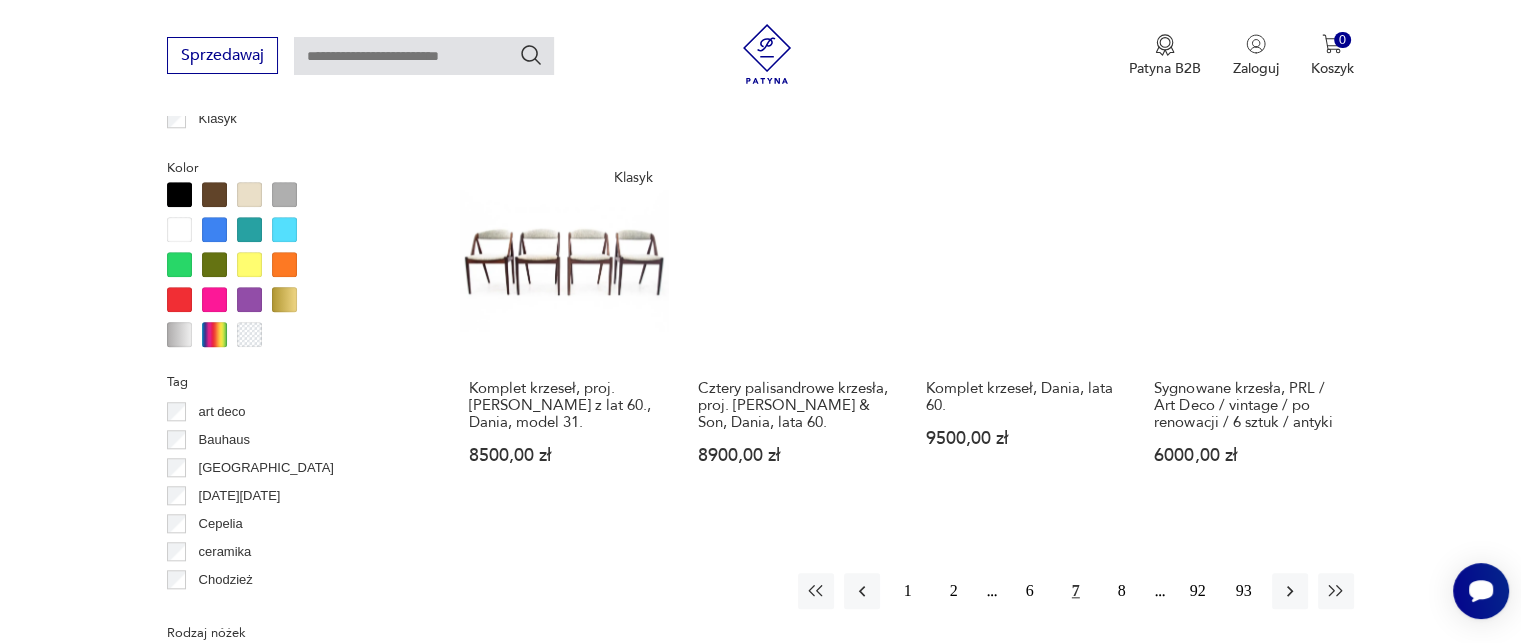 scroll, scrollTop: 1930, scrollLeft: 0, axis: vertical 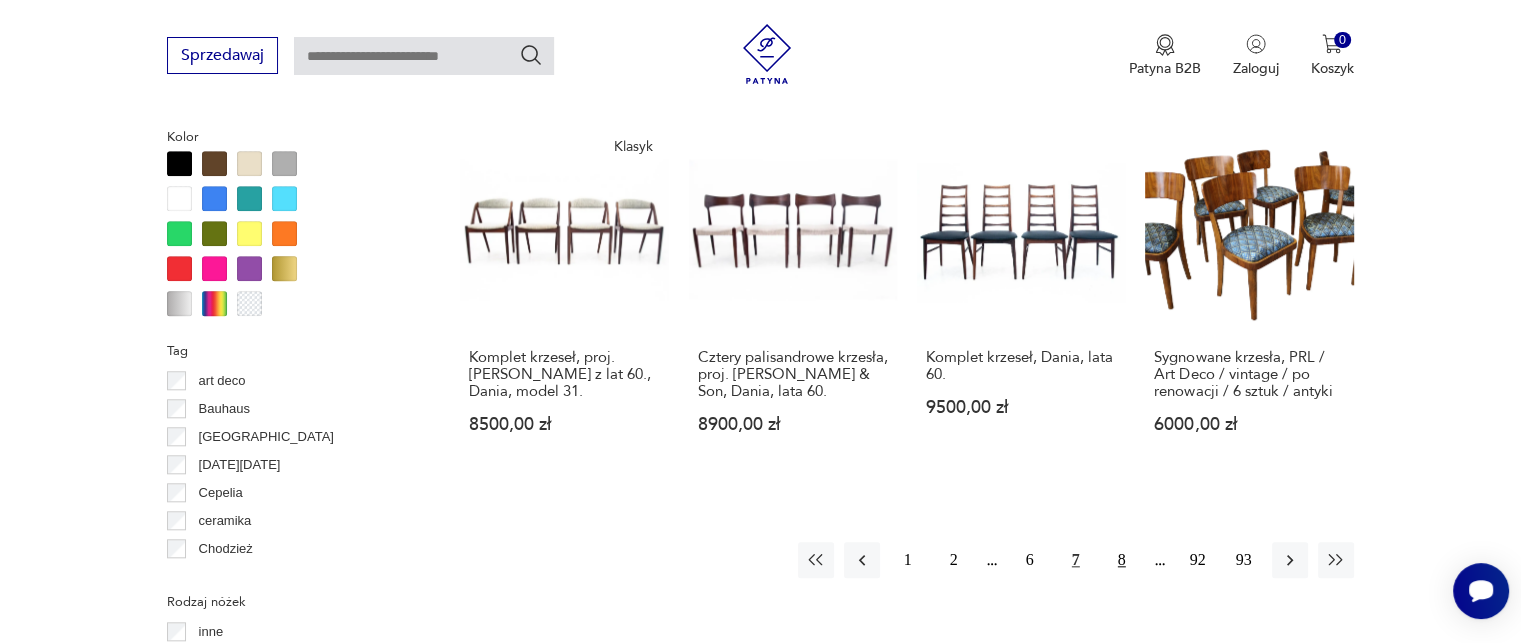 click on "8" at bounding box center (1122, 560) 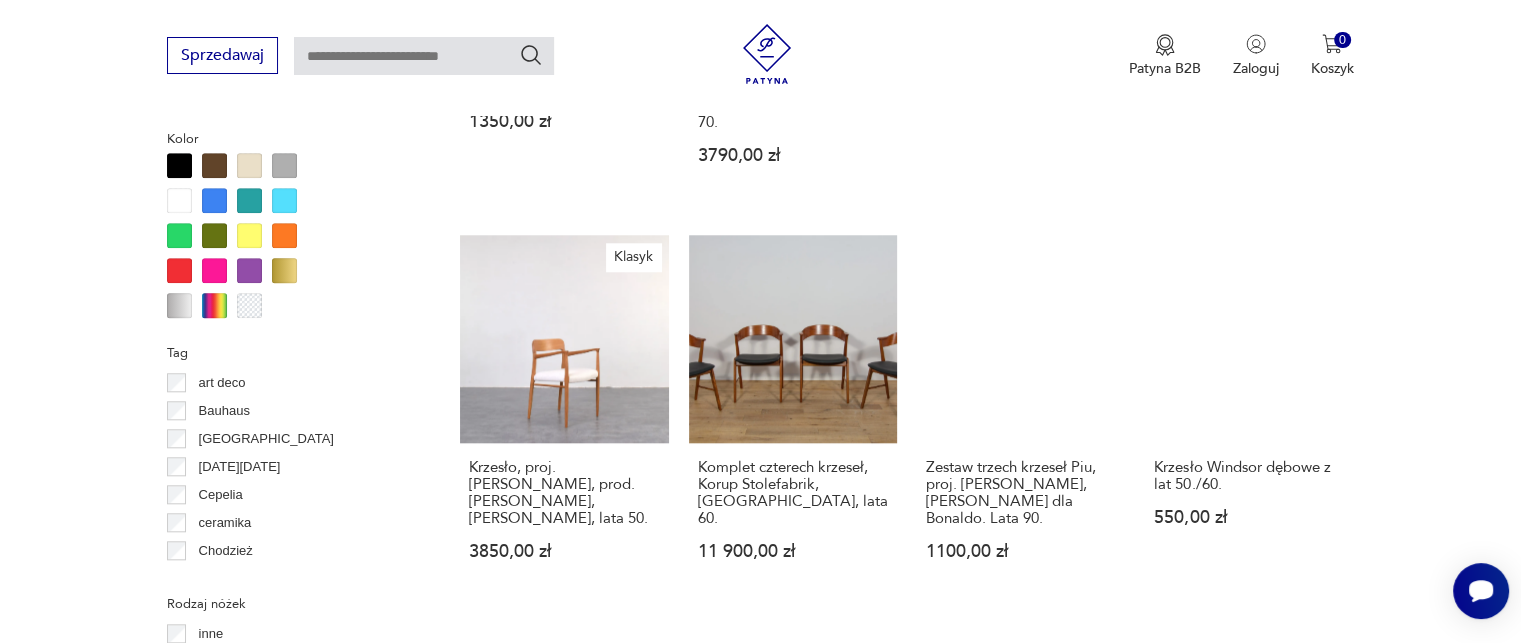 scroll, scrollTop: 1930, scrollLeft: 0, axis: vertical 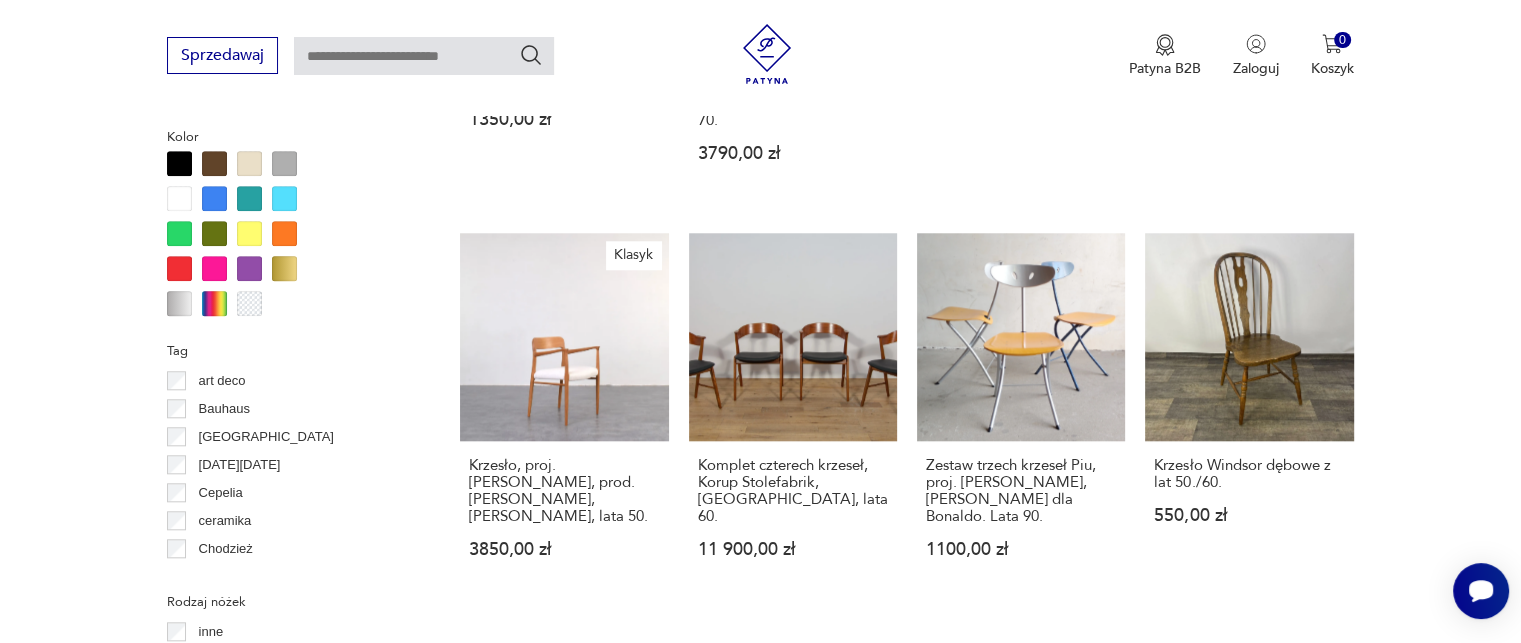 click on "9" at bounding box center [1122, 685] 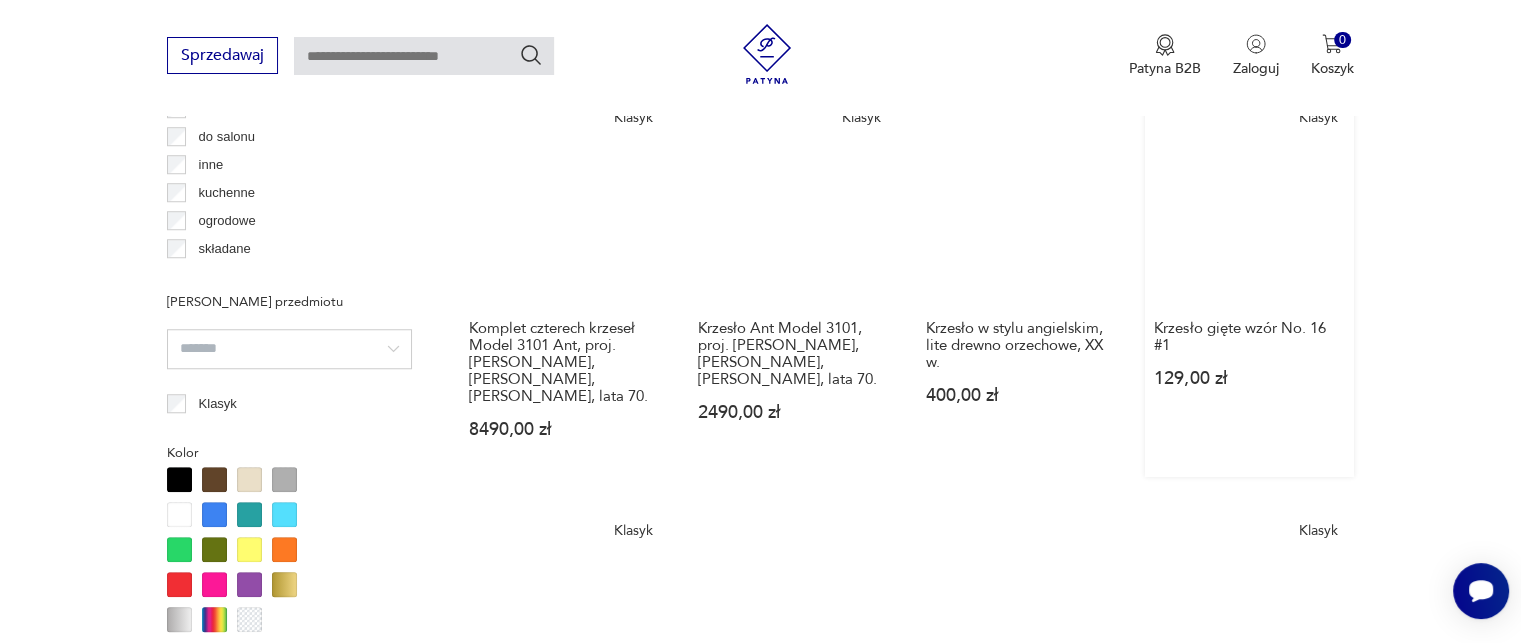 scroll, scrollTop: 1930, scrollLeft: 0, axis: vertical 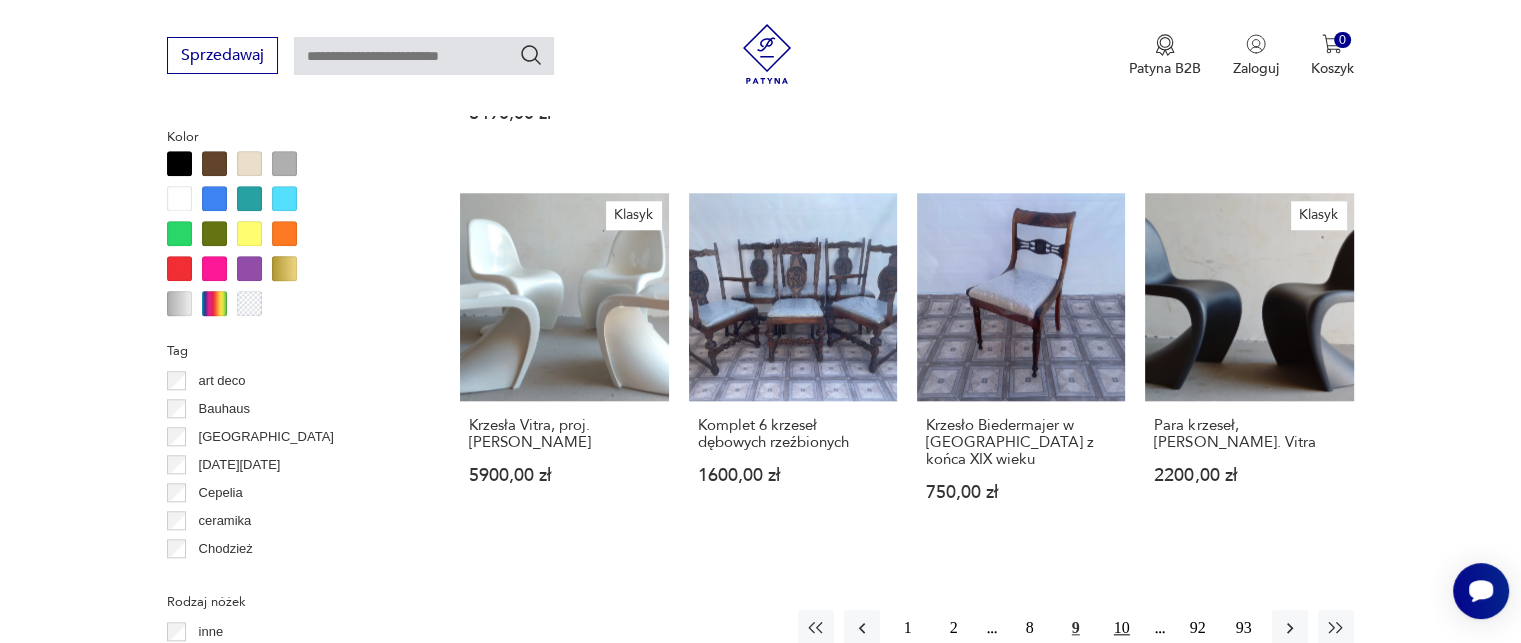 click on "10" at bounding box center (1122, 628) 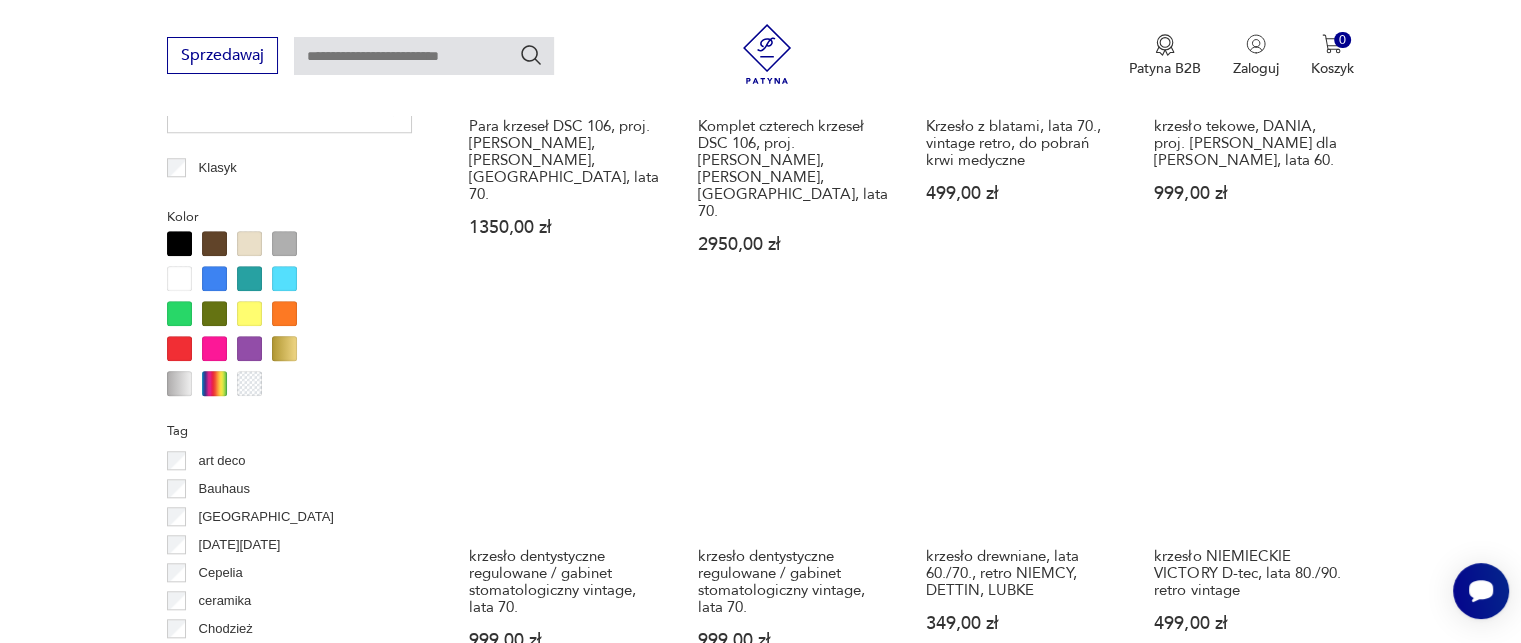 scroll, scrollTop: 2130, scrollLeft: 0, axis: vertical 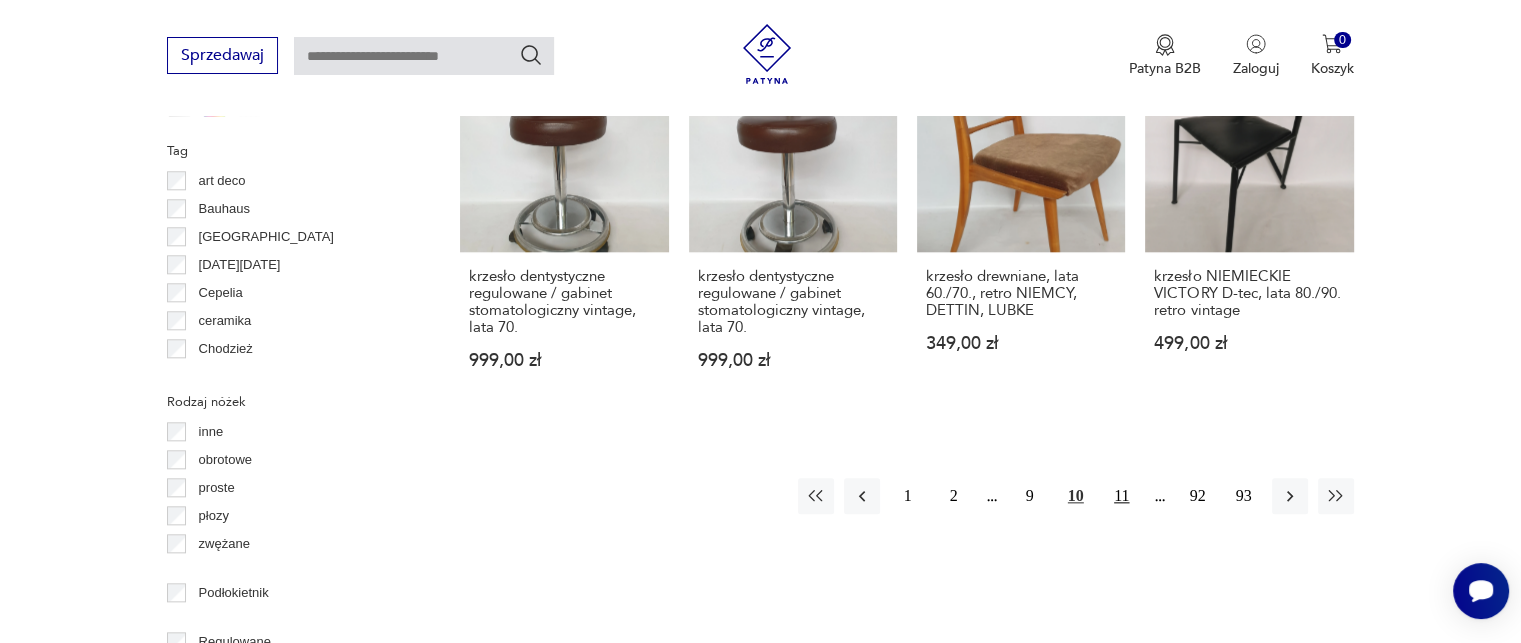 click on "11" at bounding box center [1122, 496] 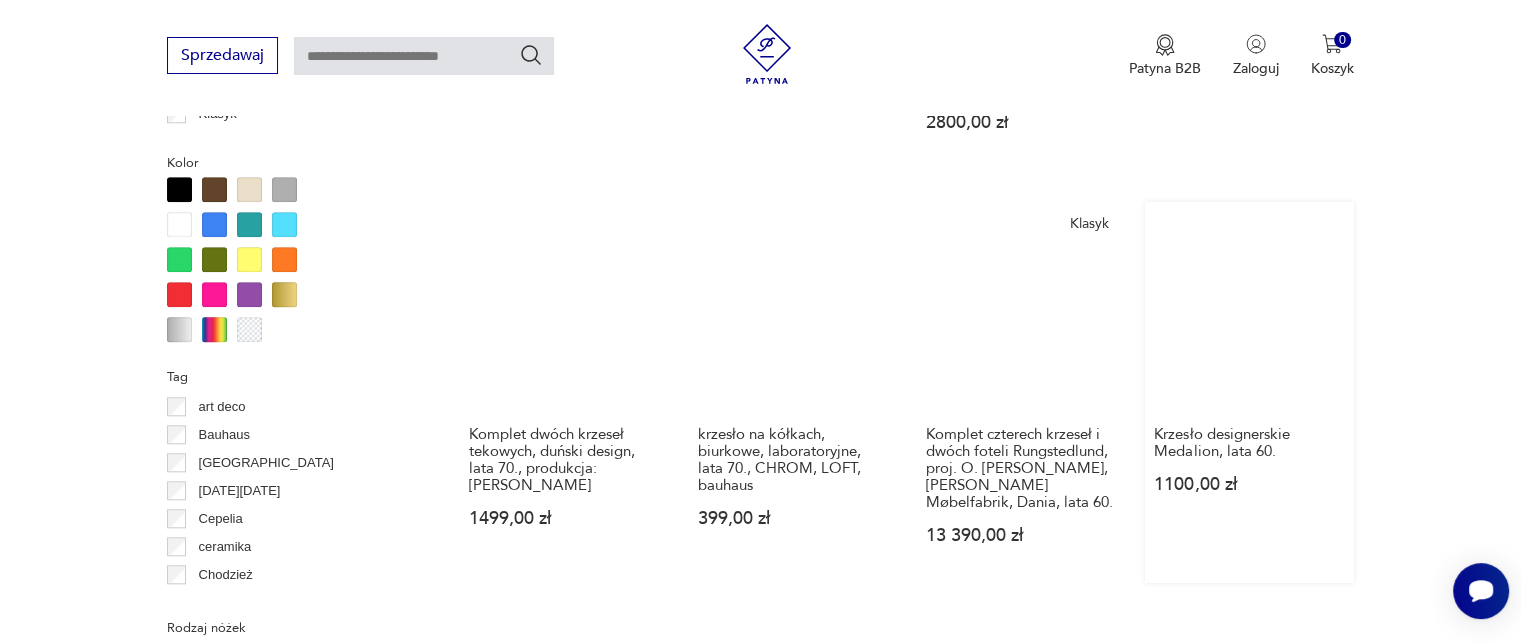 scroll, scrollTop: 2230, scrollLeft: 0, axis: vertical 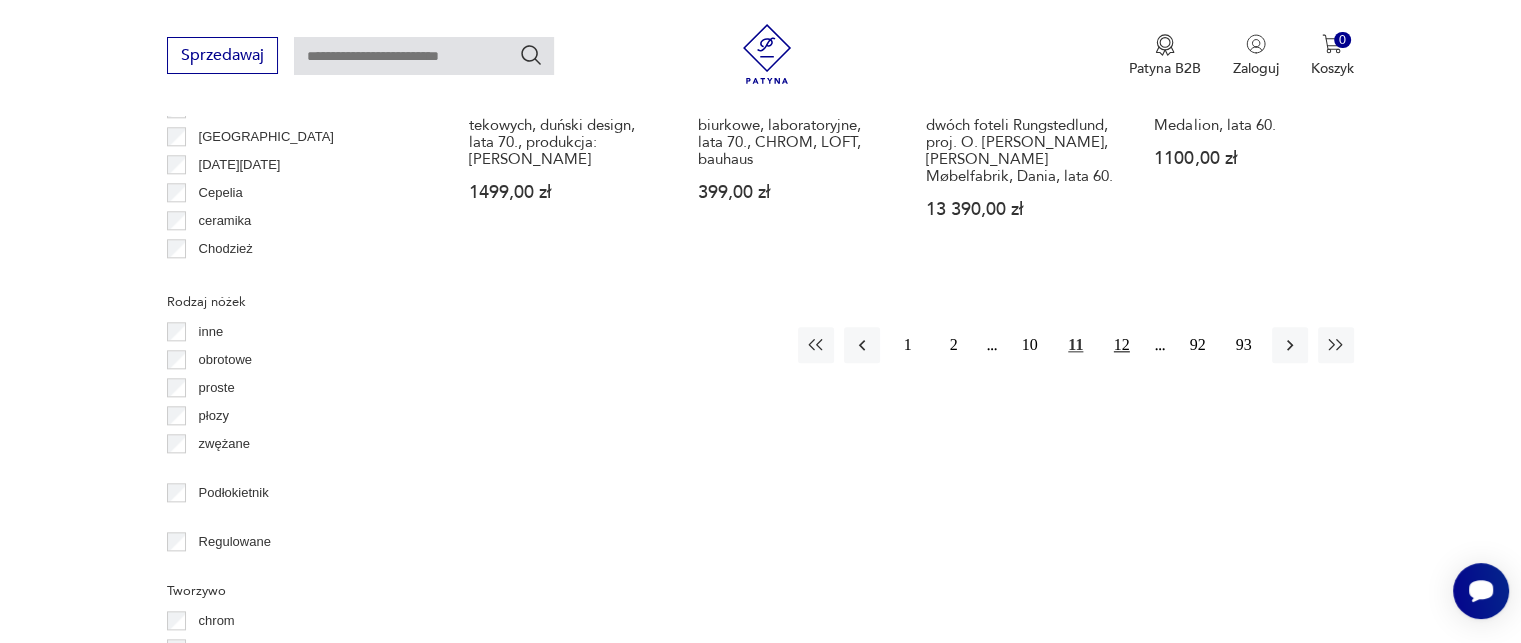 click on "12" at bounding box center [1122, 345] 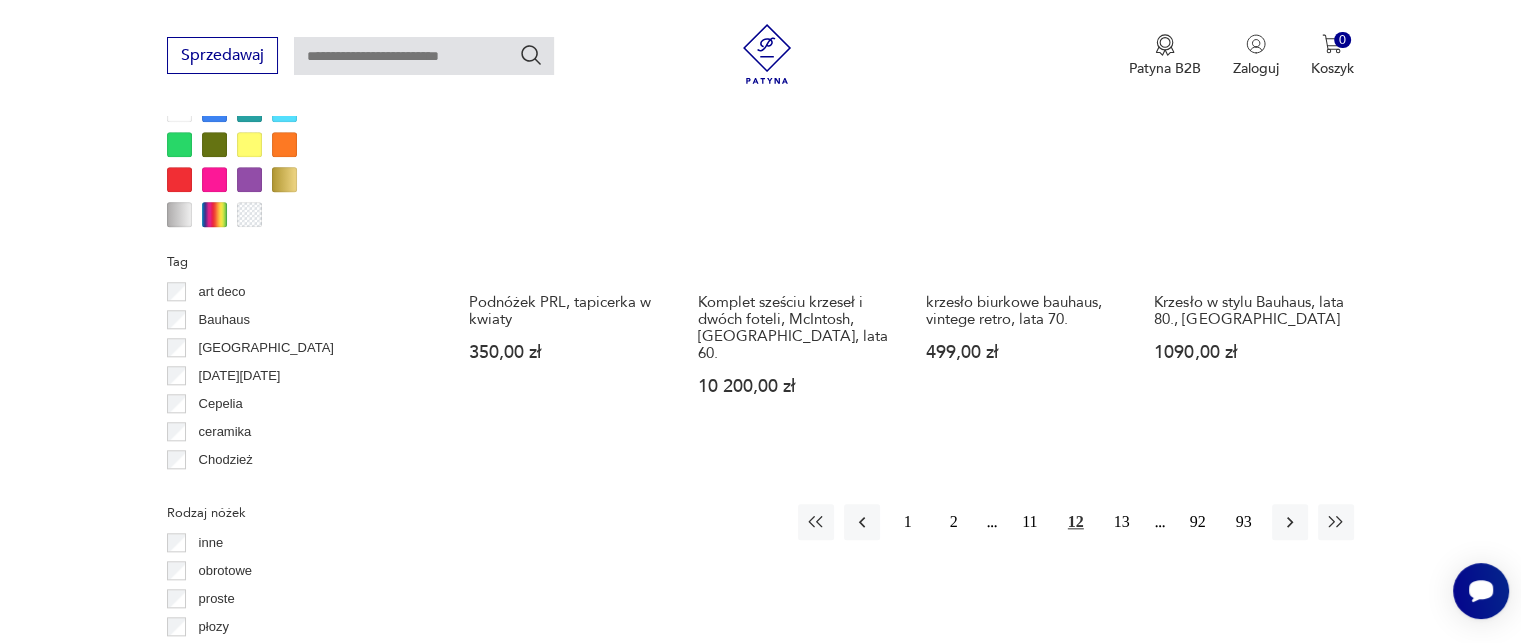 scroll, scrollTop: 2030, scrollLeft: 0, axis: vertical 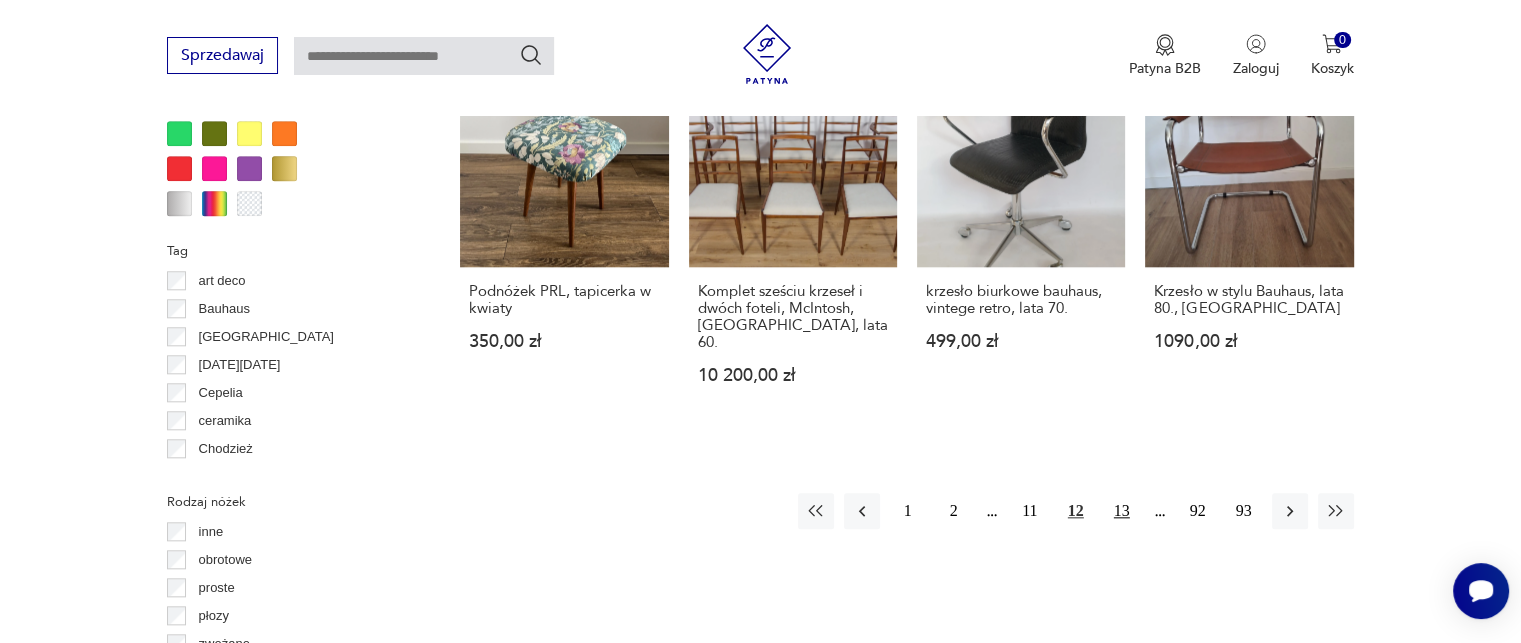 click on "13" at bounding box center (1122, 511) 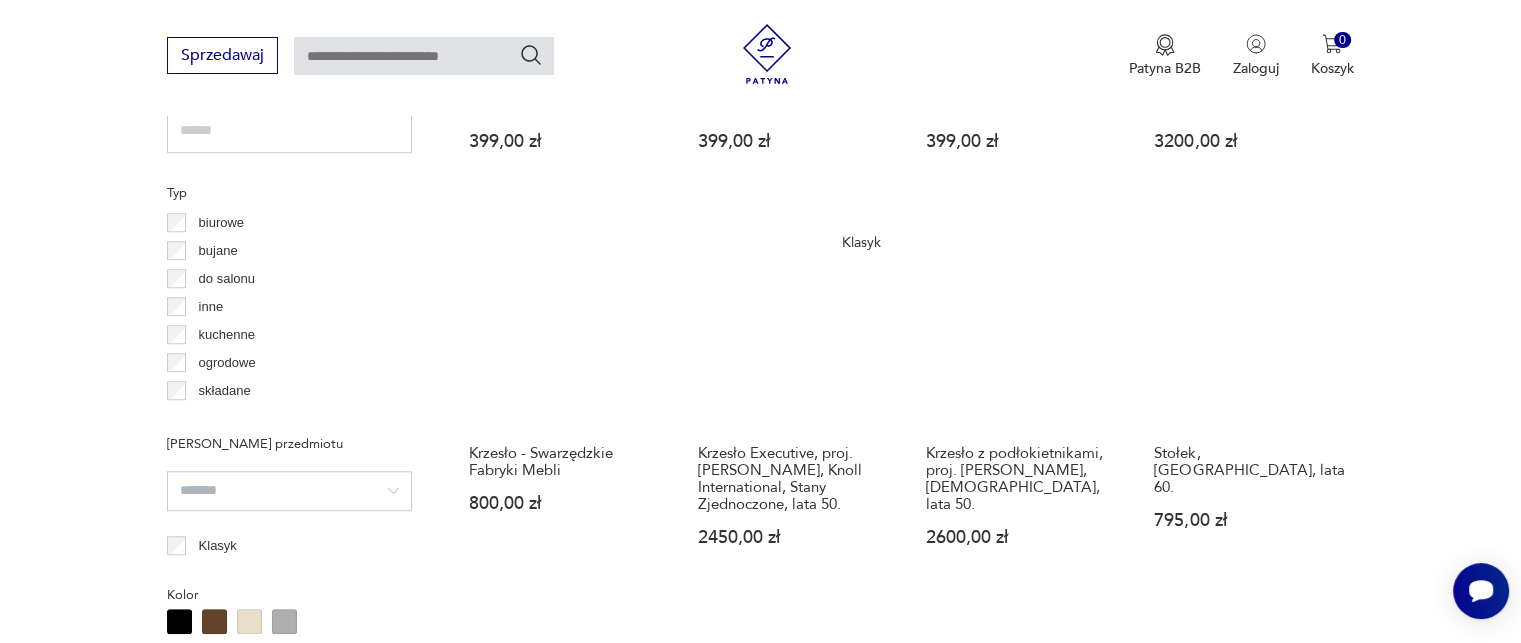 scroll, scrollTop: 1930, scrollLeft: 0, axis: vertical 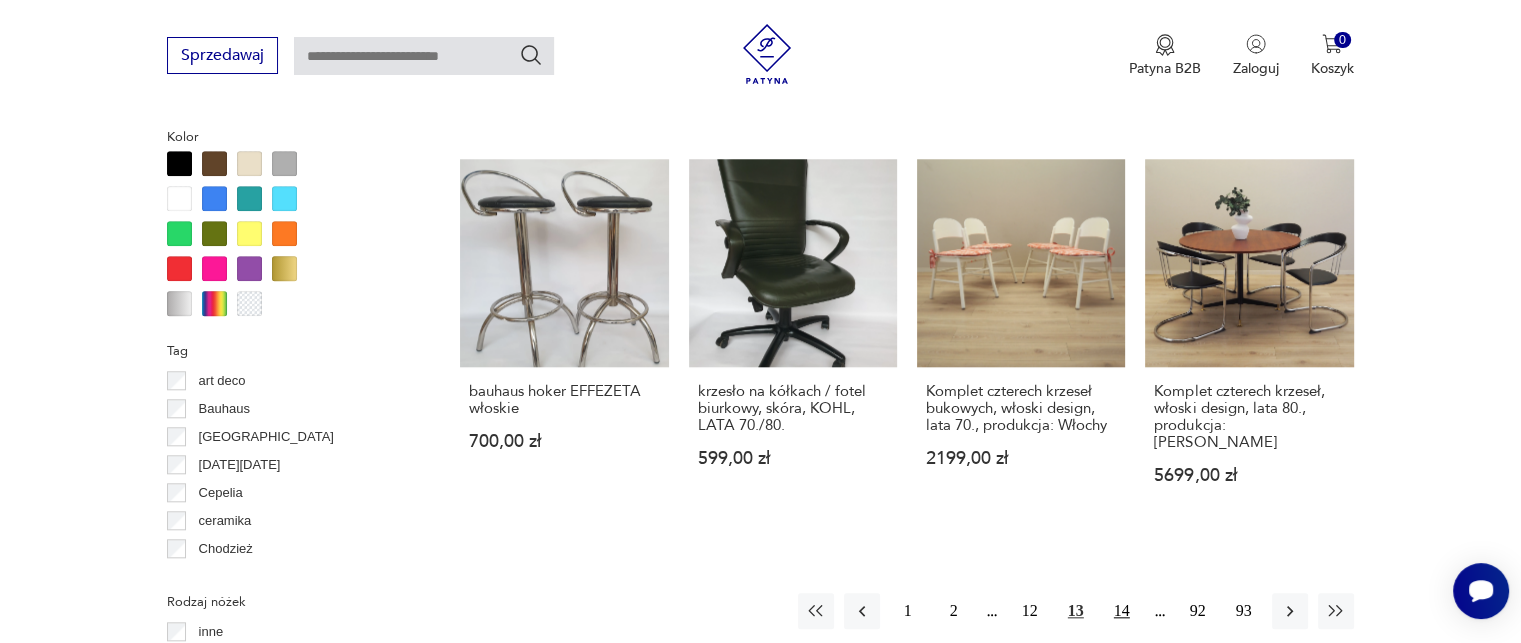 click on "14" at bounding box center (1122, 611) 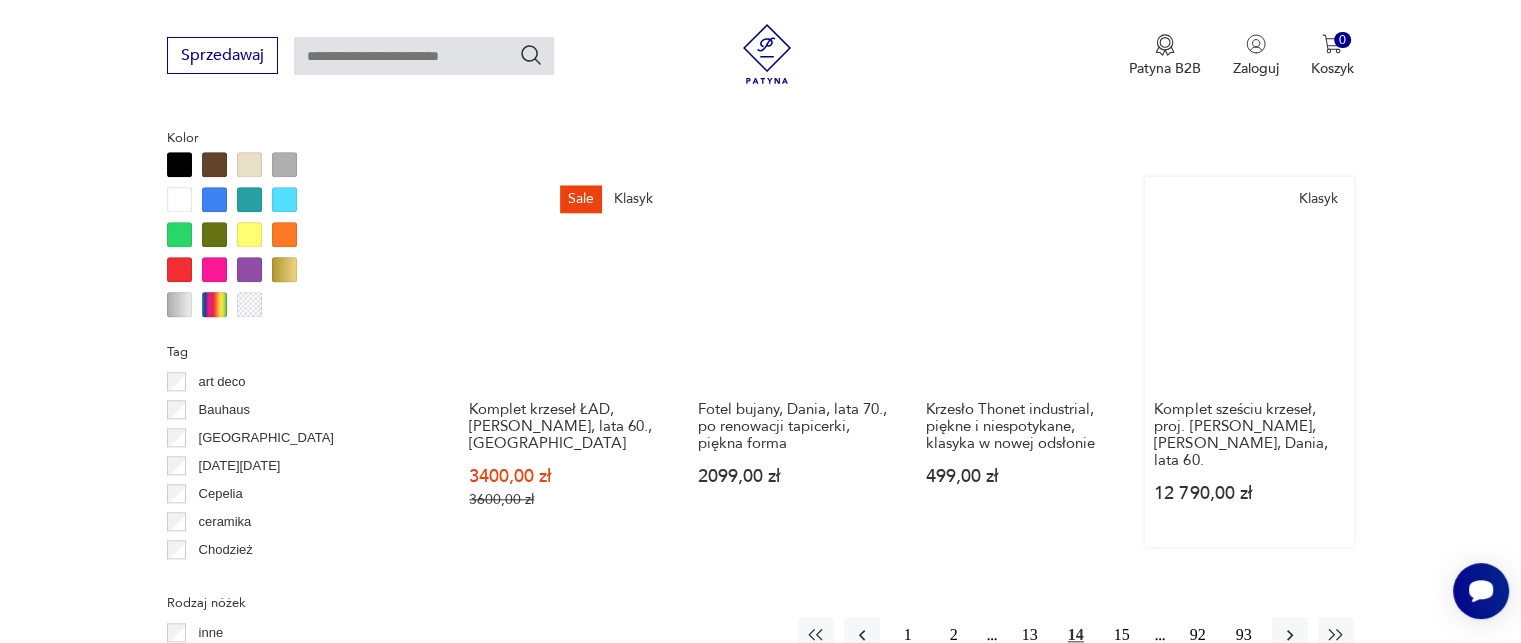 scroll, scrollTop: 2130, scrollLeft: 0, axis: vertical 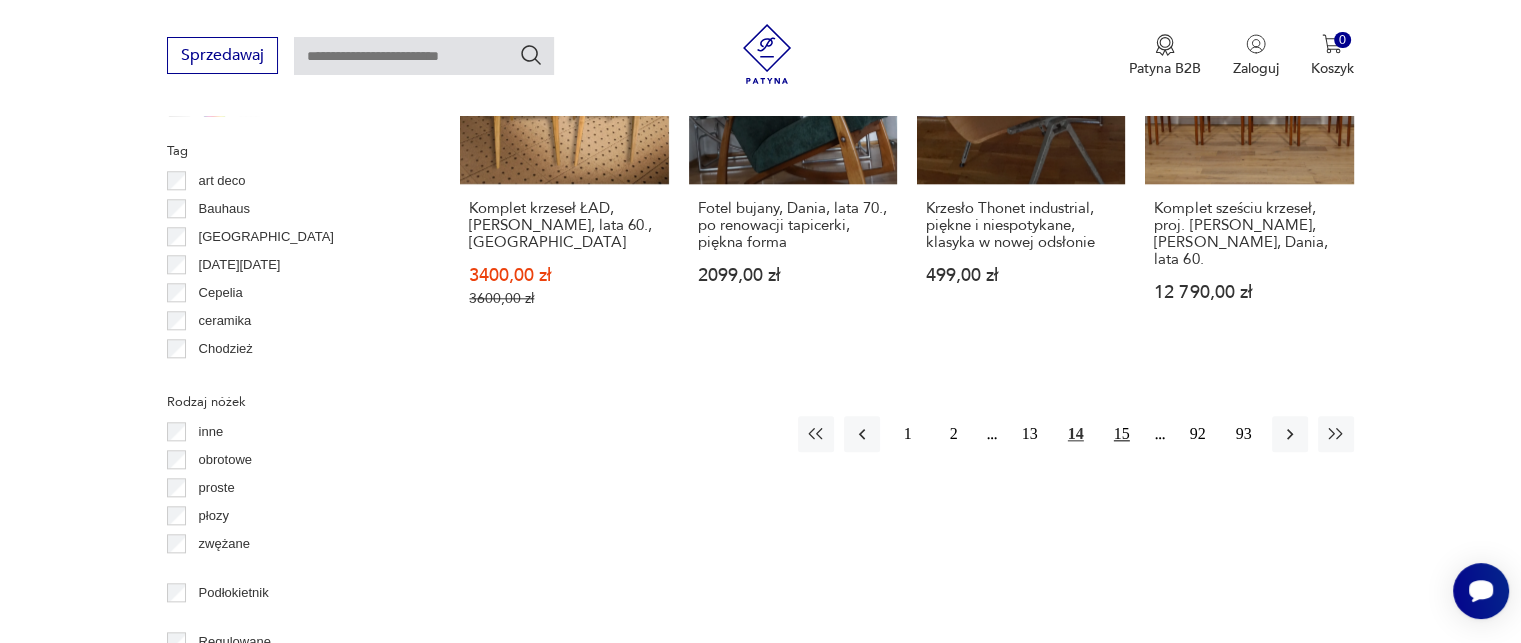click on "15" at bounding box center (1122, 434) 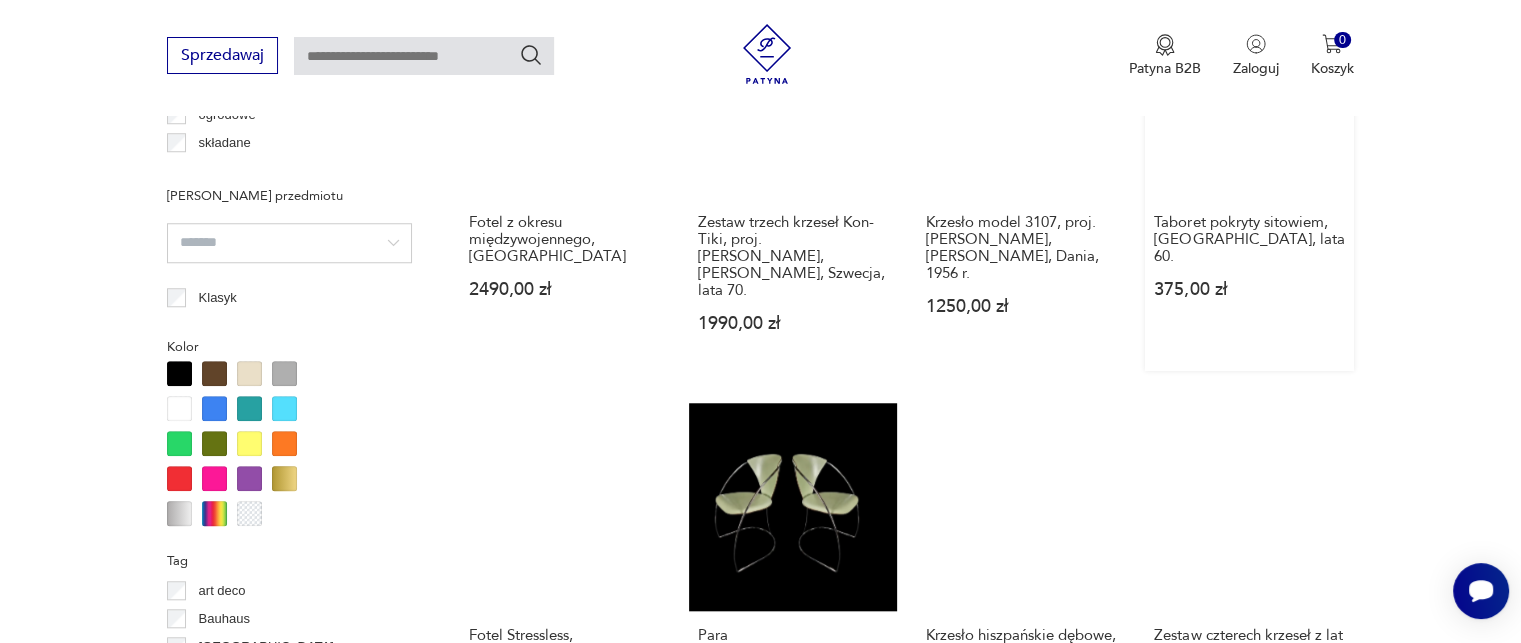 scroll, scrollTop: 2030, scrollLeft: 0, axis: vertical 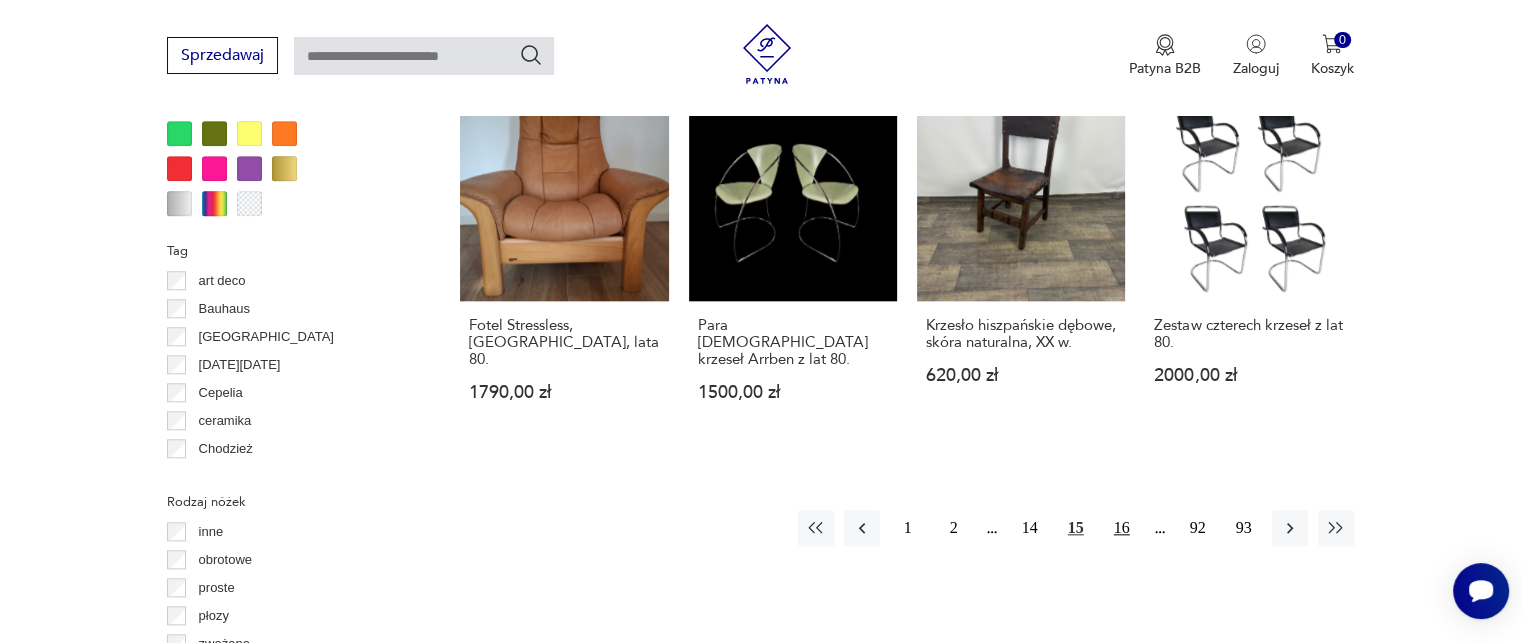 click on "16" at bounding box center [1122, 528] 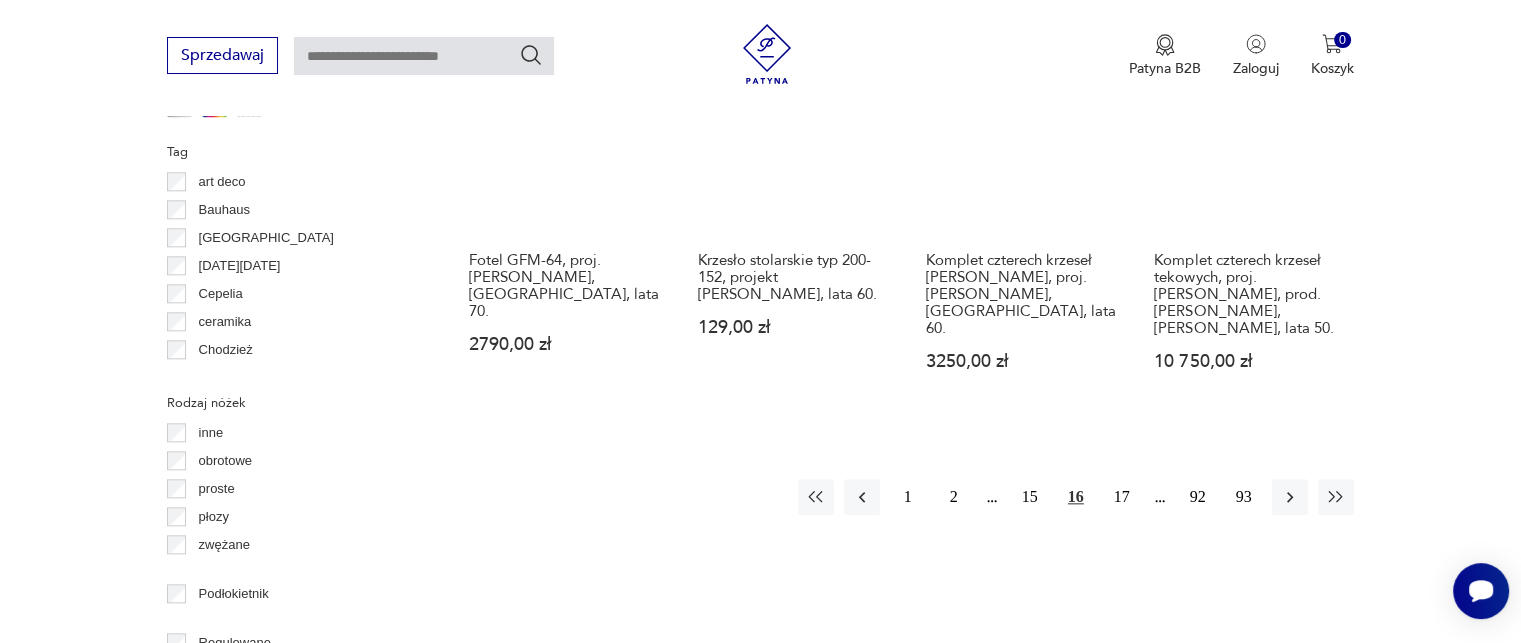 scroll, scrollTop: 2130, scrollLeft: 0, axis: vertical 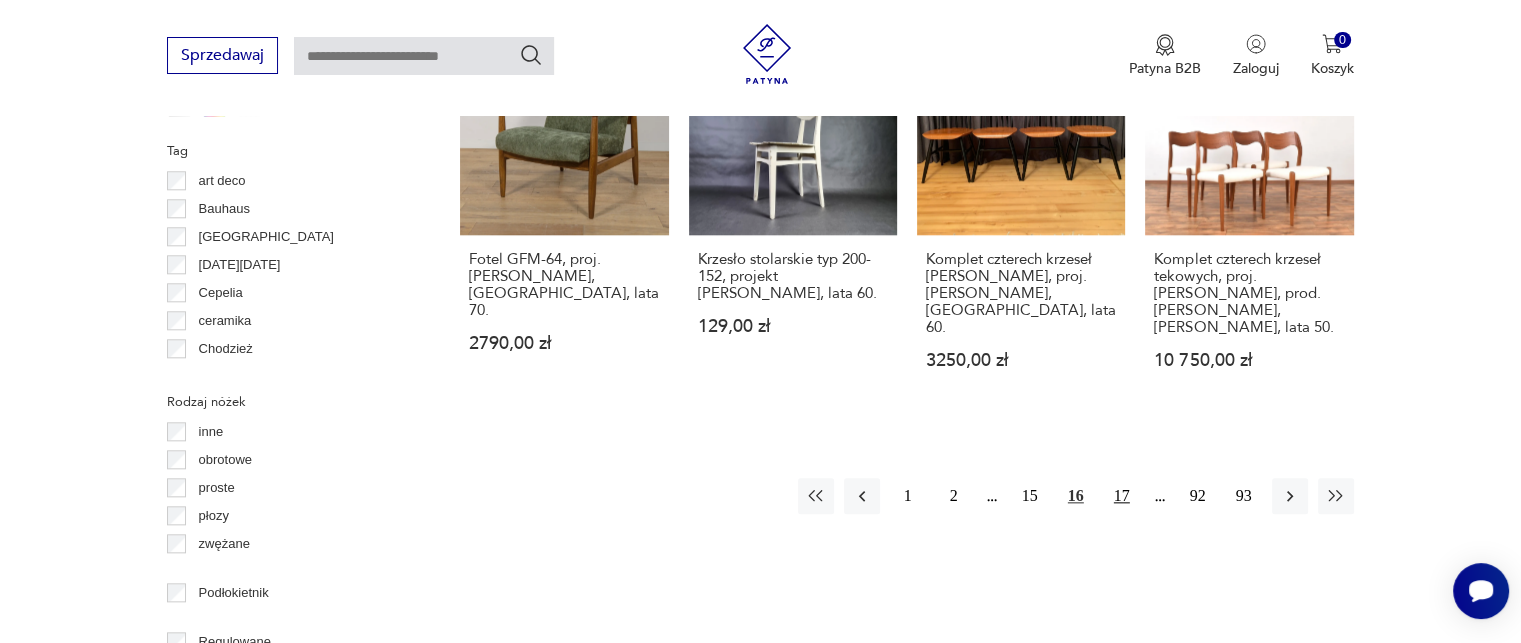click on "17" at bounding box center [1122, 496] 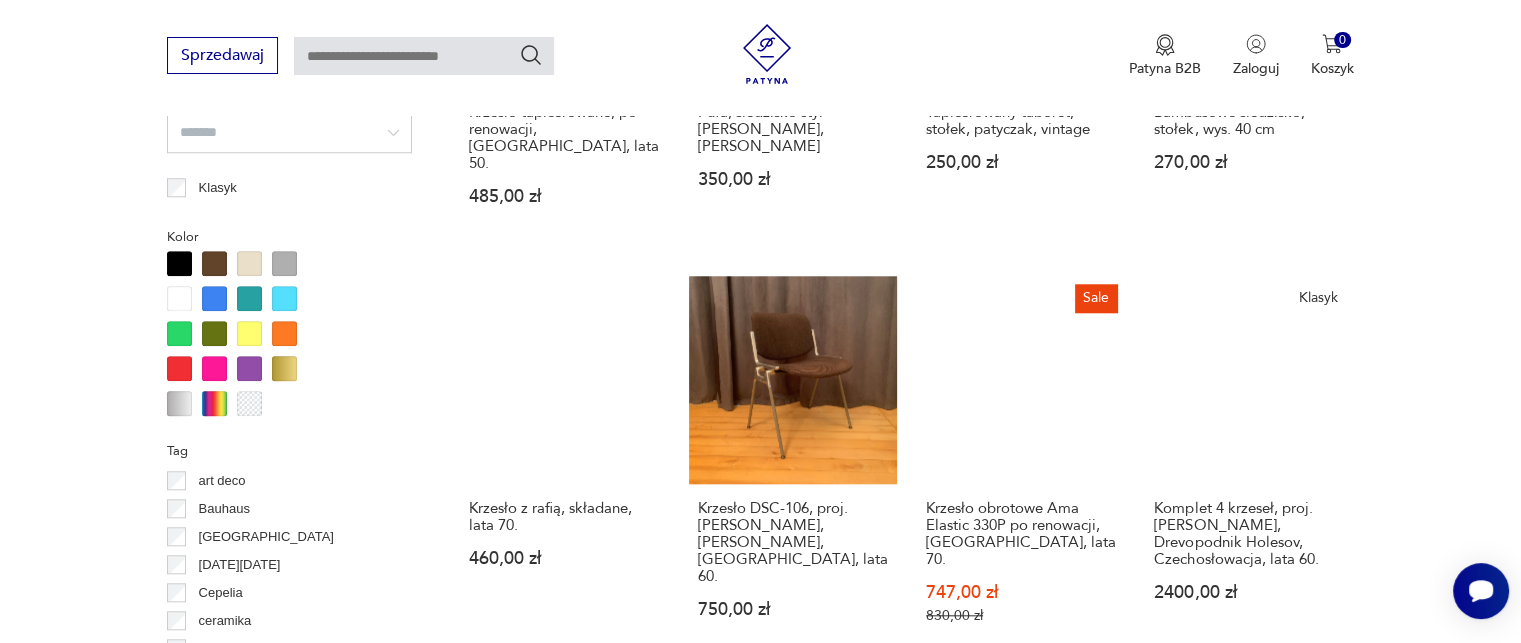 scroll, scrollTop: 2130, scrollLeft: 0, axis: vertical 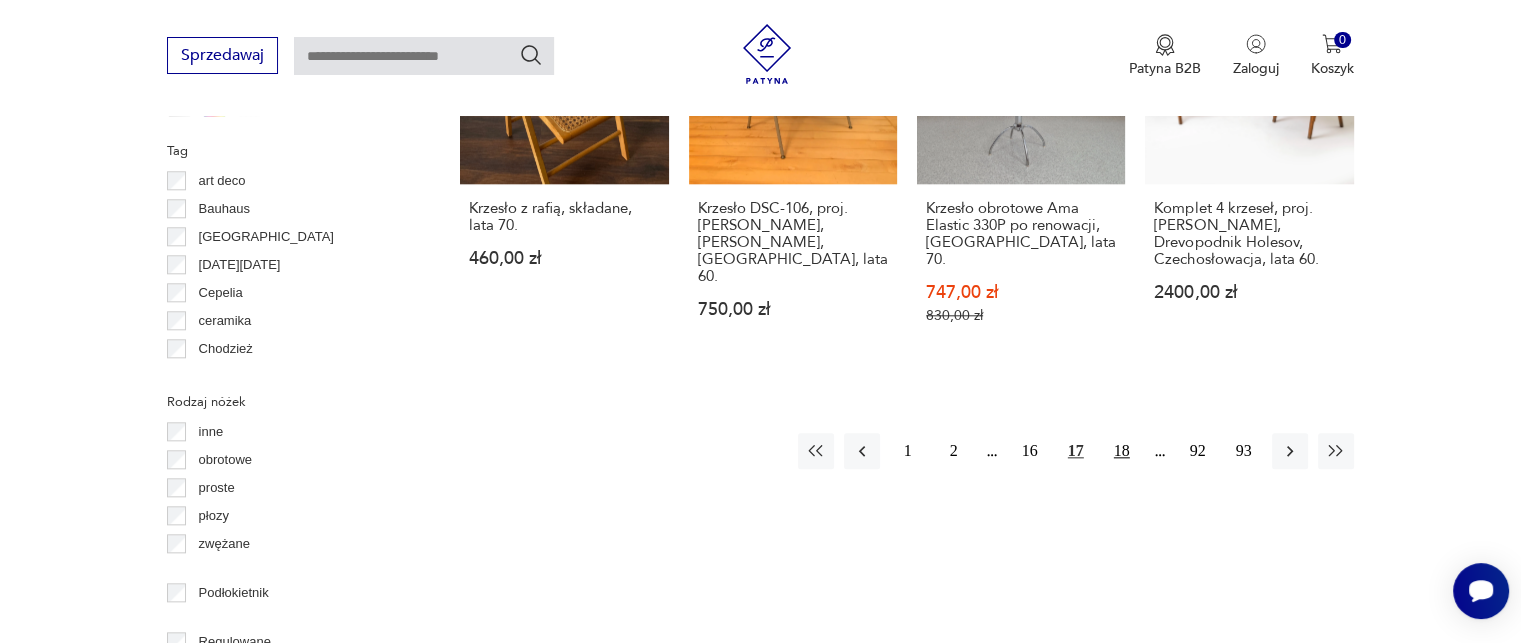 click on "18" at bounding box center (1122, 451) 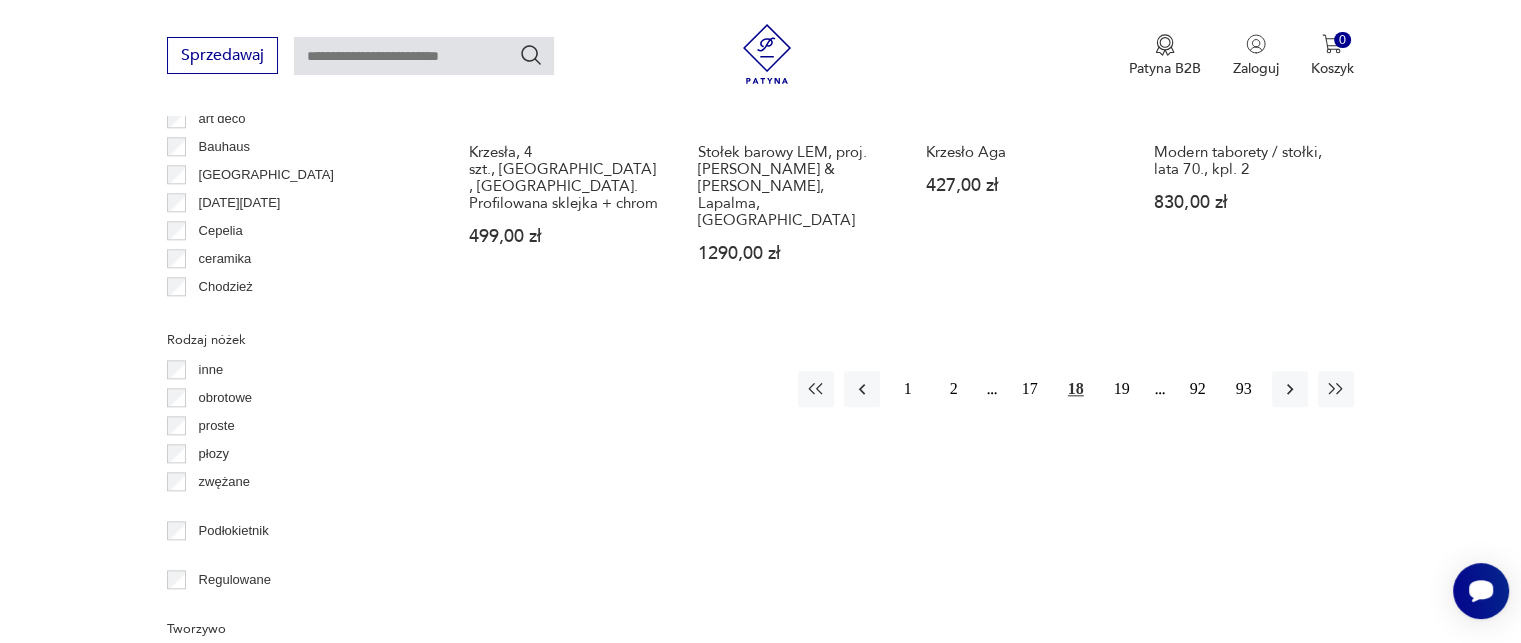 scroll, scrollTop: 2230, scrollLeft: 0, axis: vertical 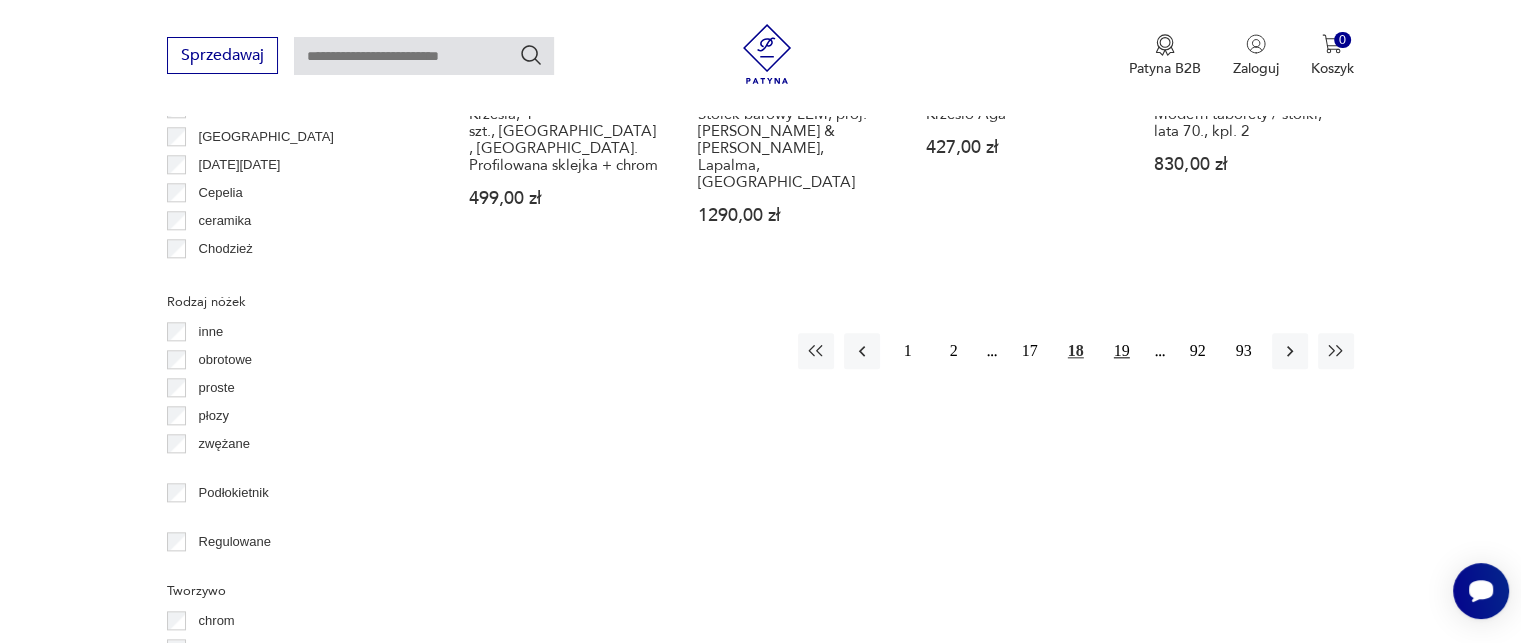 click on "19" at bounding box center [1122, 351] 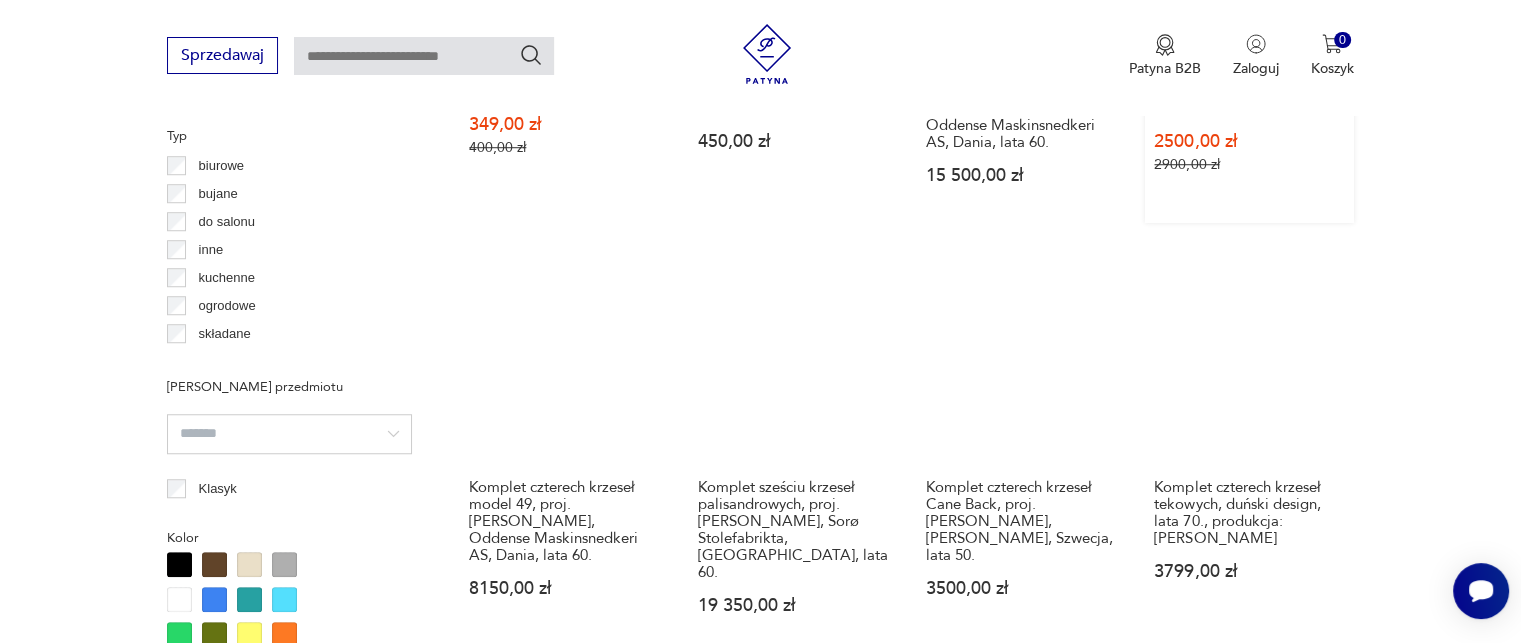 scroll, scrollTop: 1530, scrollLeft: 0, axis: vertical 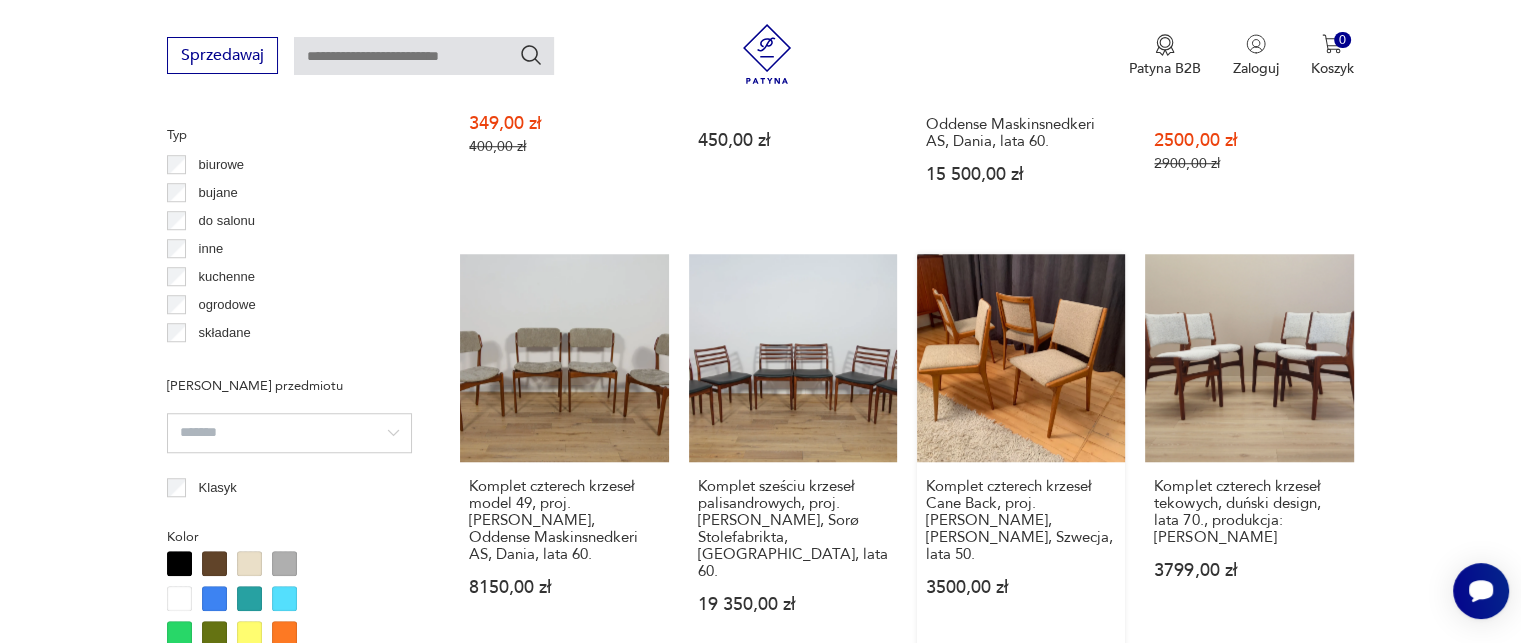 click on "Komplet czterech krzeseł Cane Back, proj. [PERSON_NAME], [PERSON_NAME], Szwecja, lata 50. 3500,00 zł" at bounding box center (1021, 453) 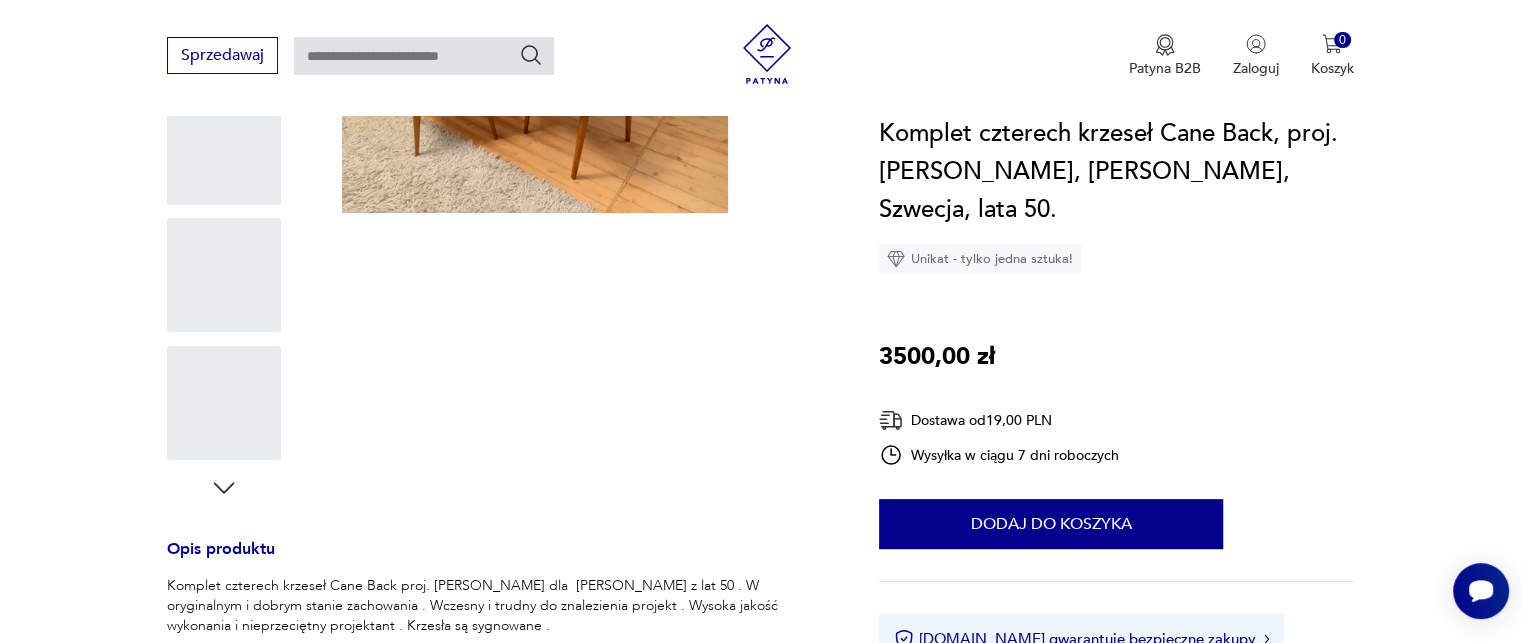 scroll, scrollTop: 0, scrollLeft: 0, axis: both 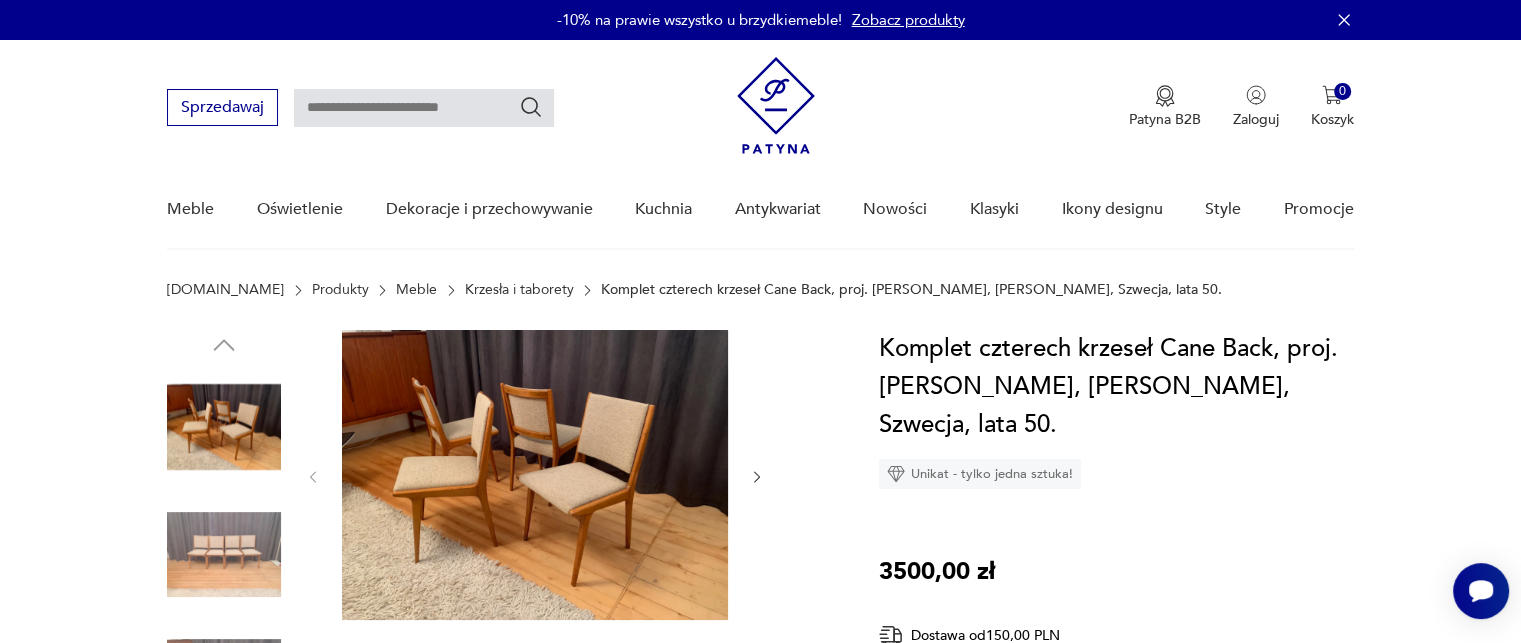 click 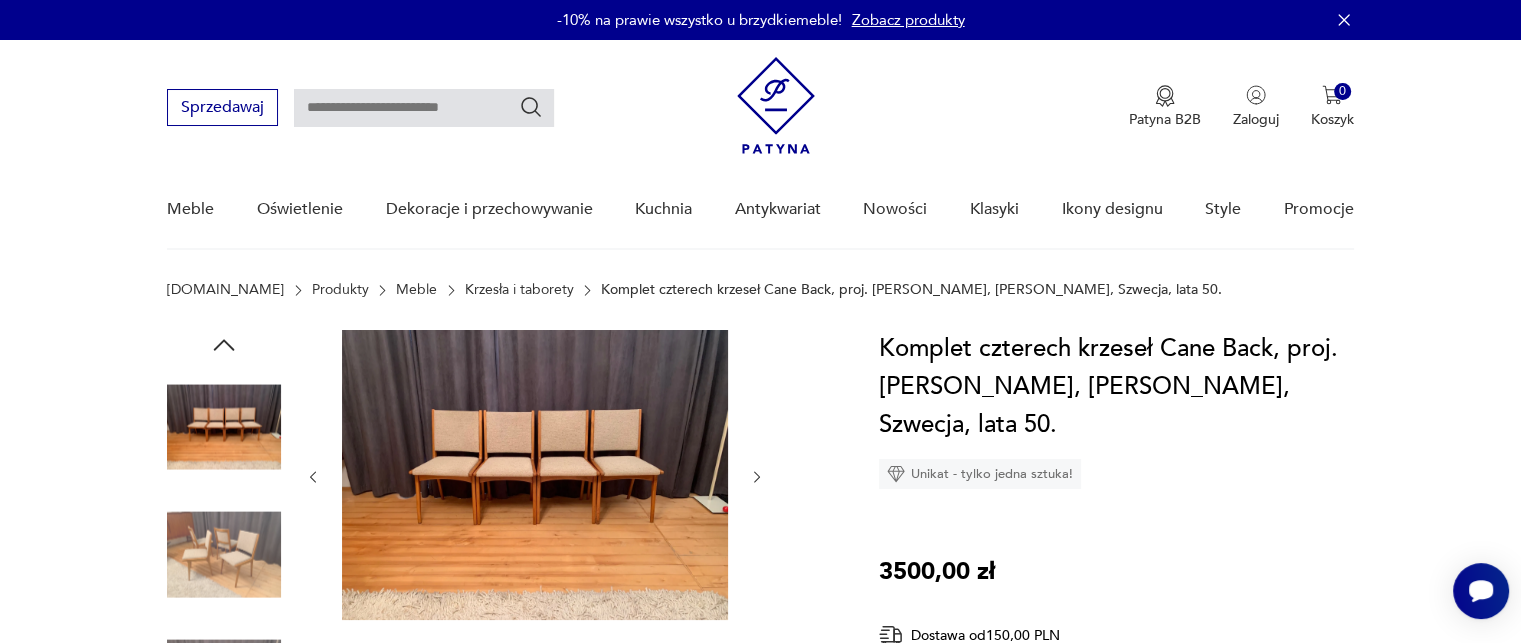 click 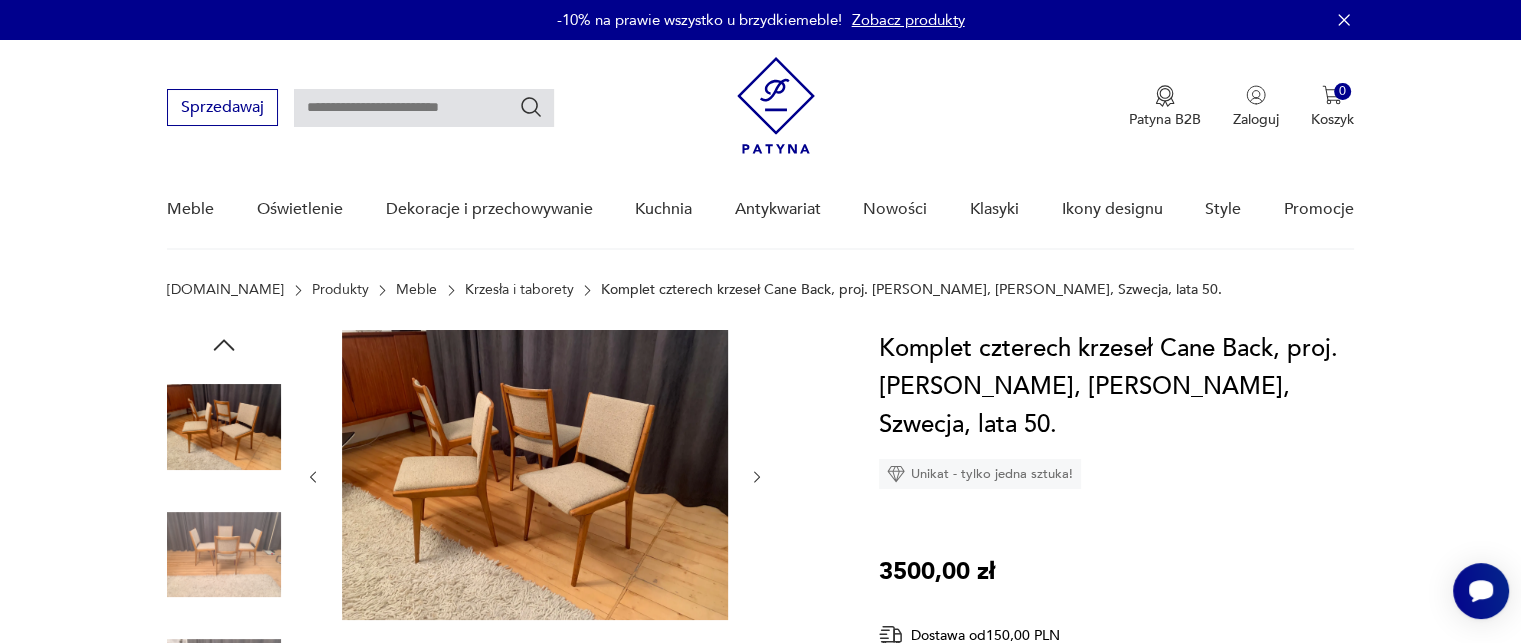 click 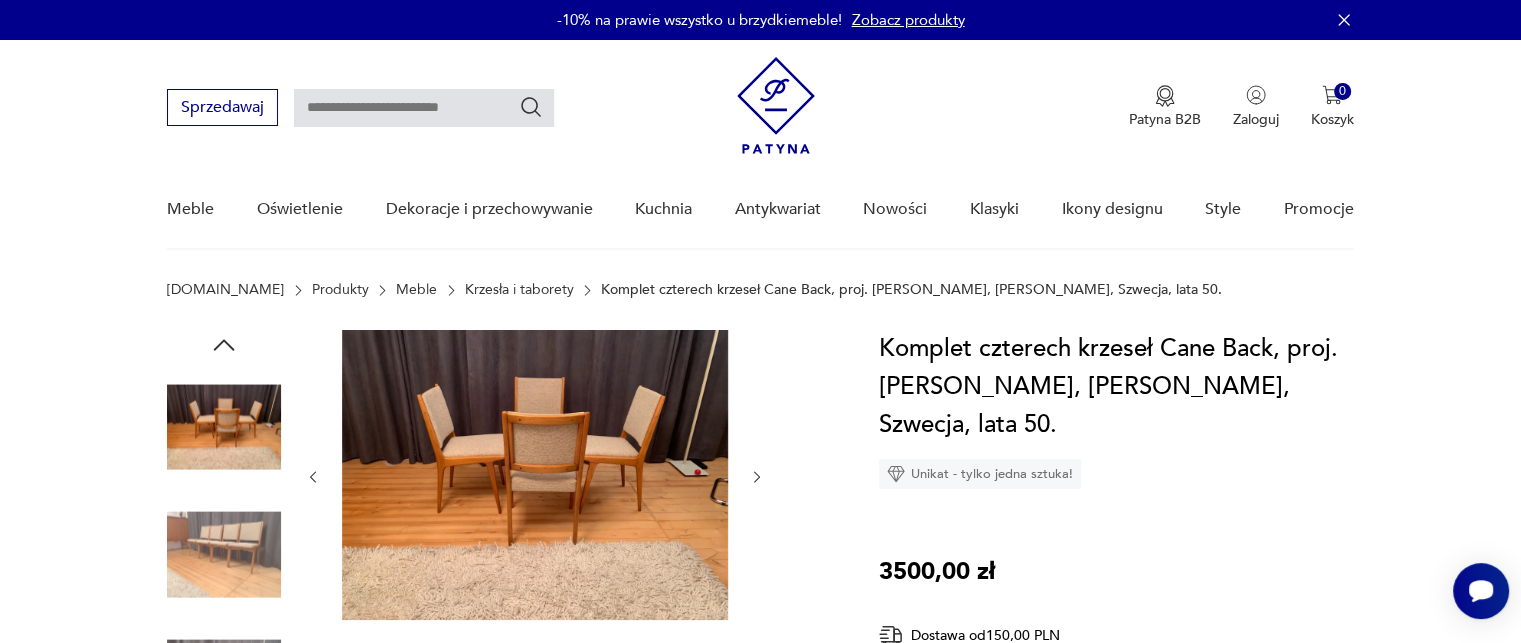 click 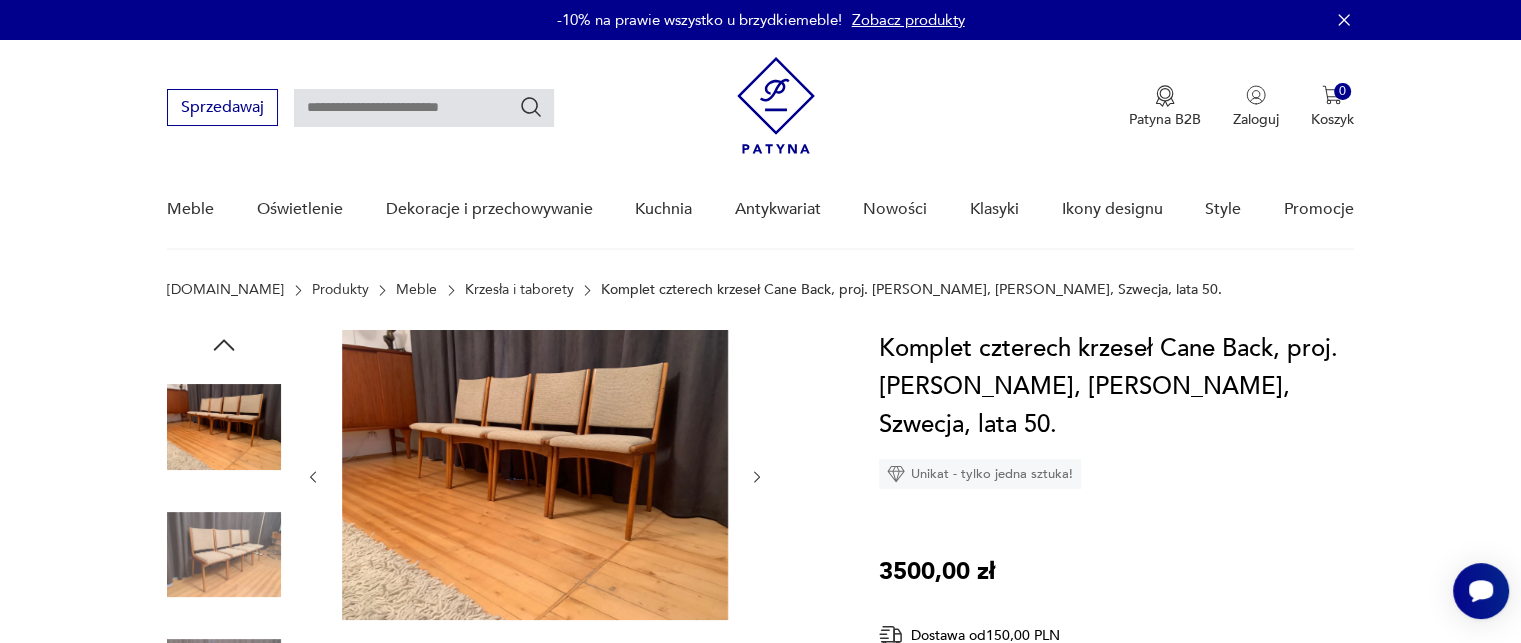 click 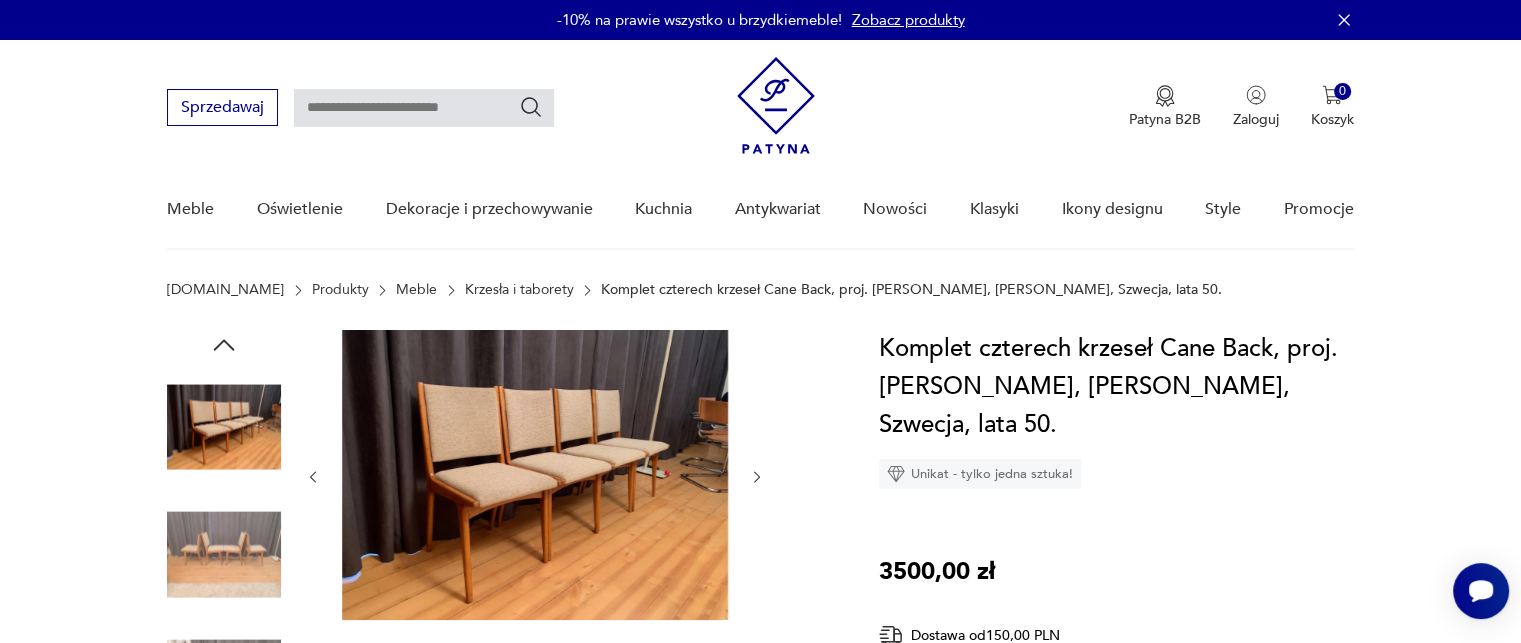 click at bounding box center (535, 475) 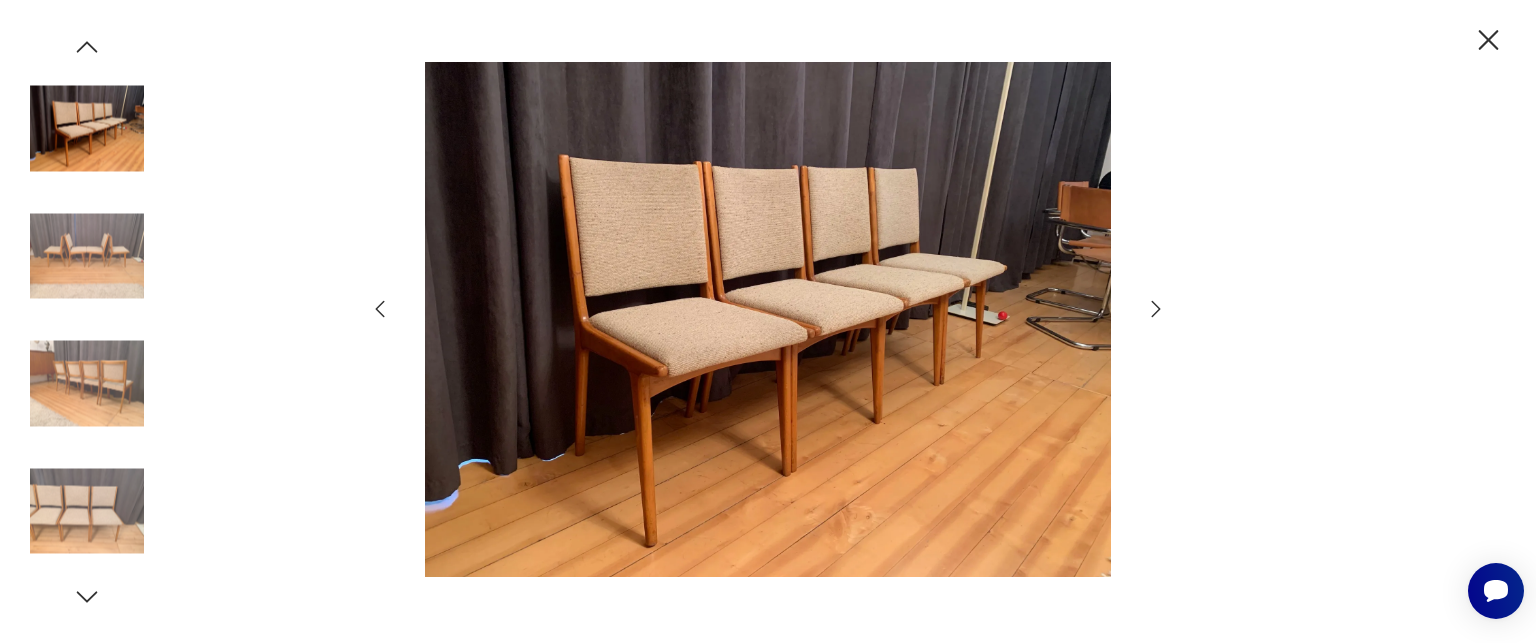 click 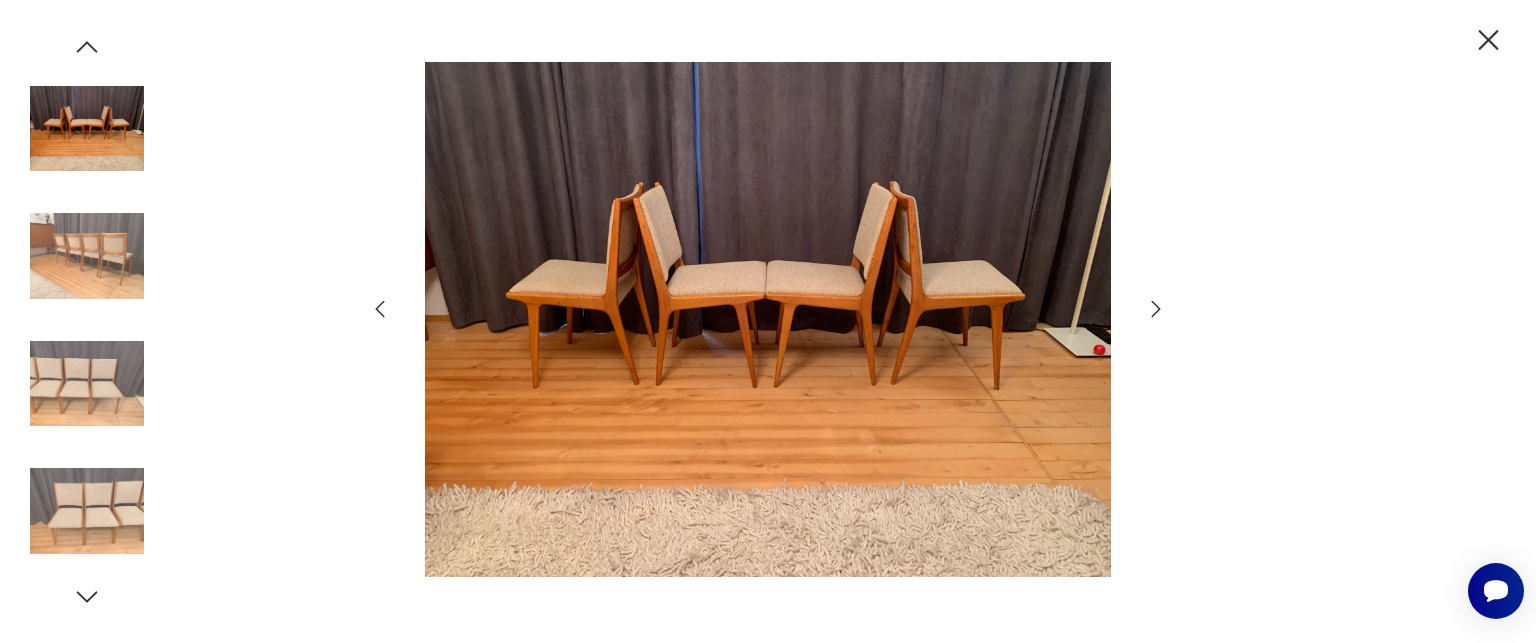 click at bounding box center [768, 321] 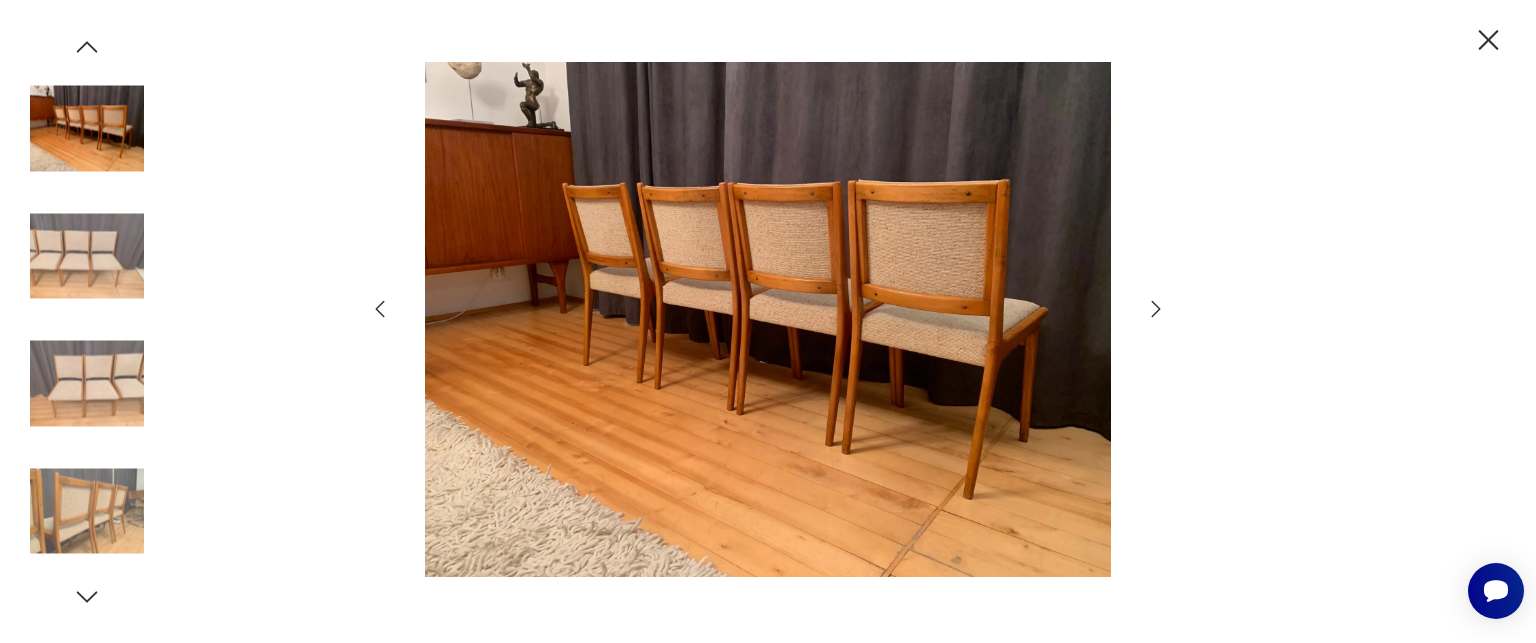 click 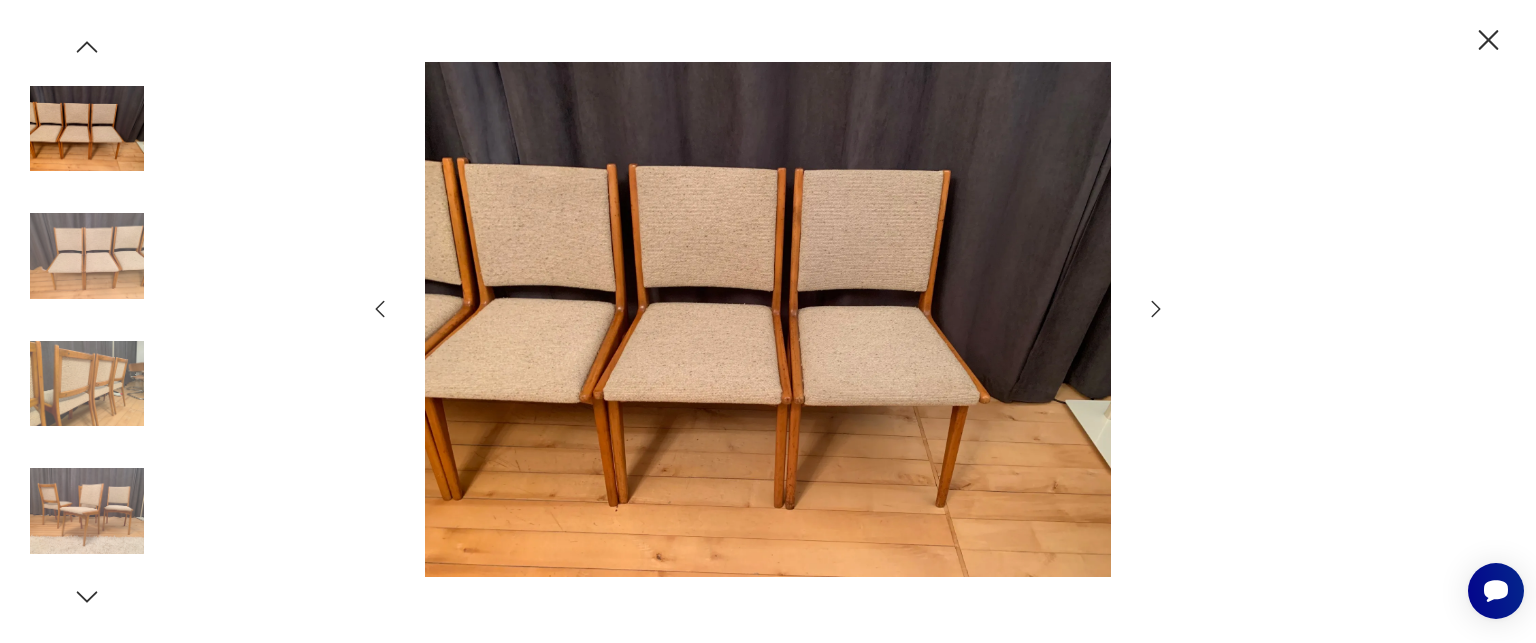 click 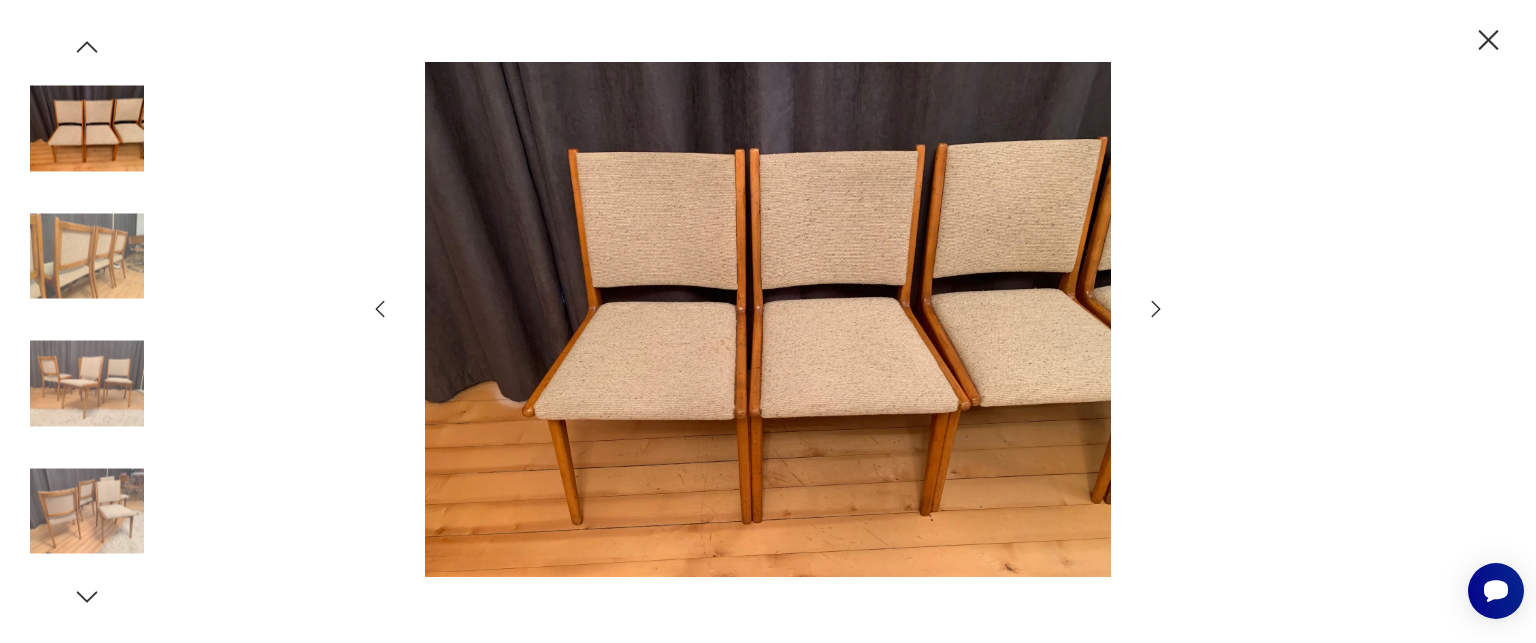 click 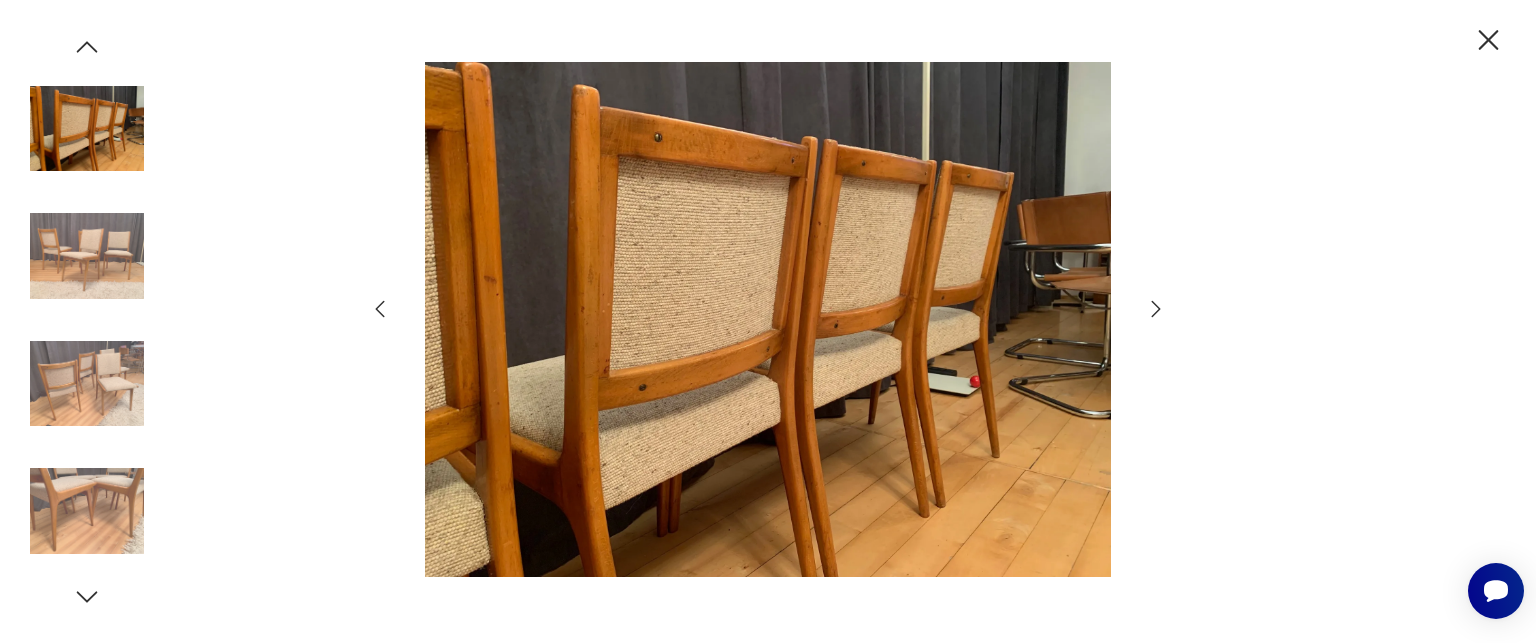 click 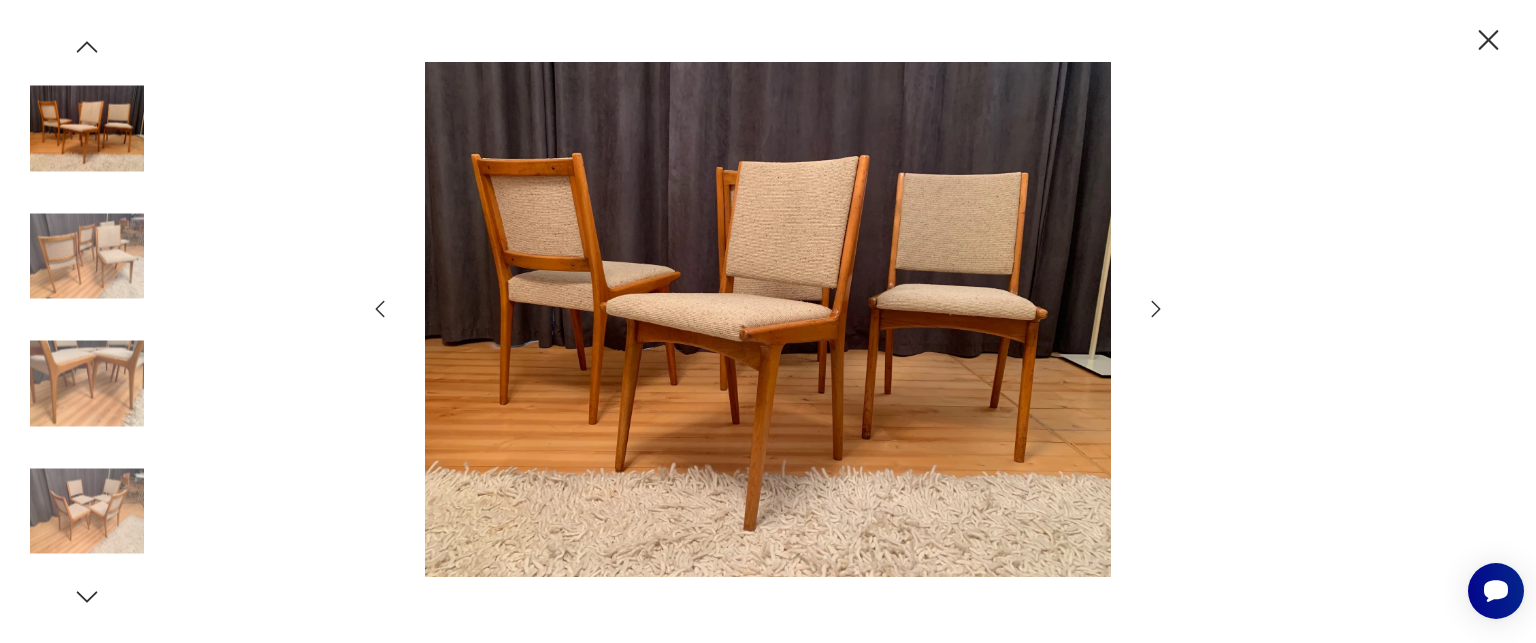 click 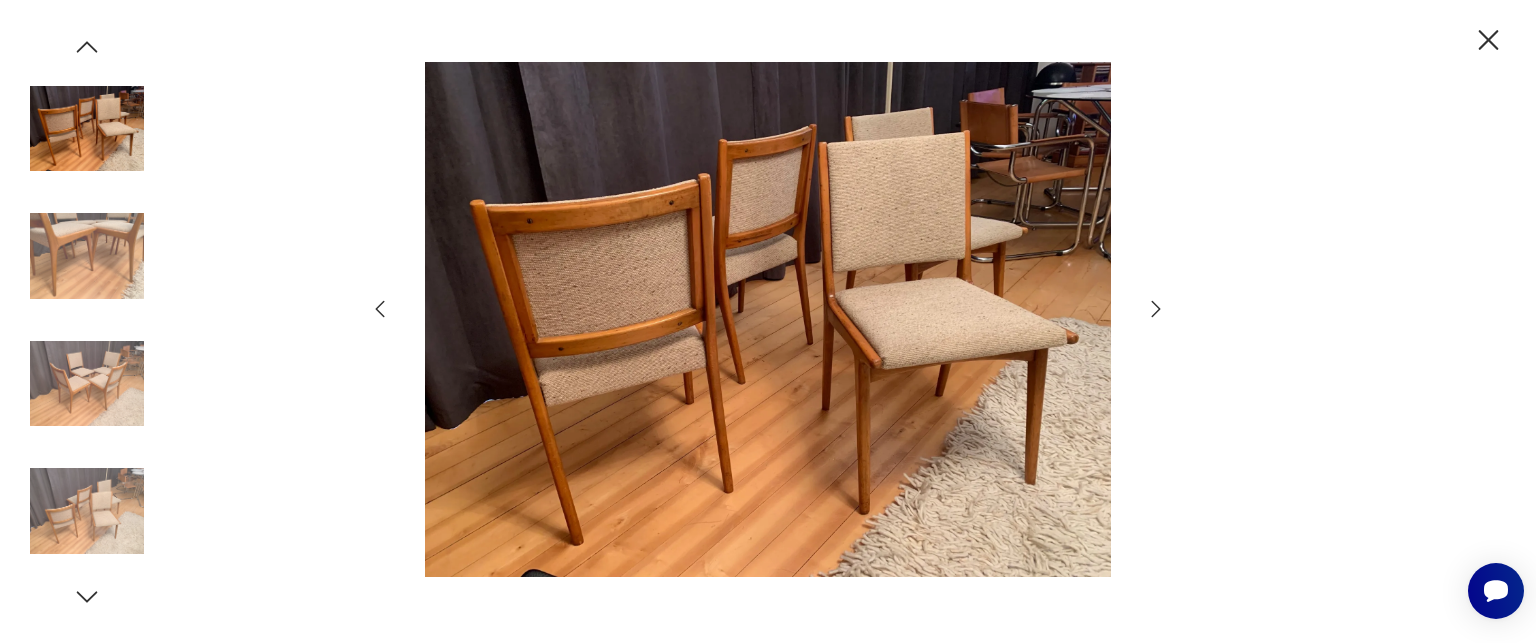 click 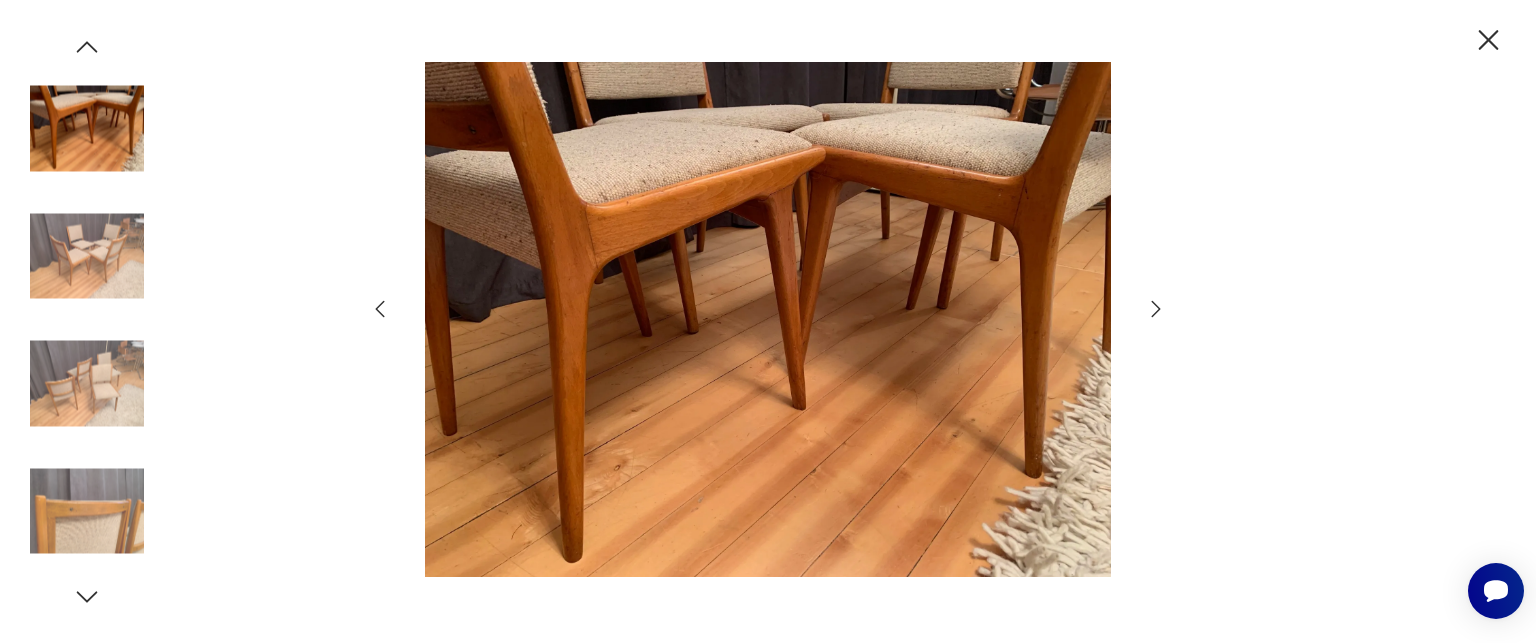 click 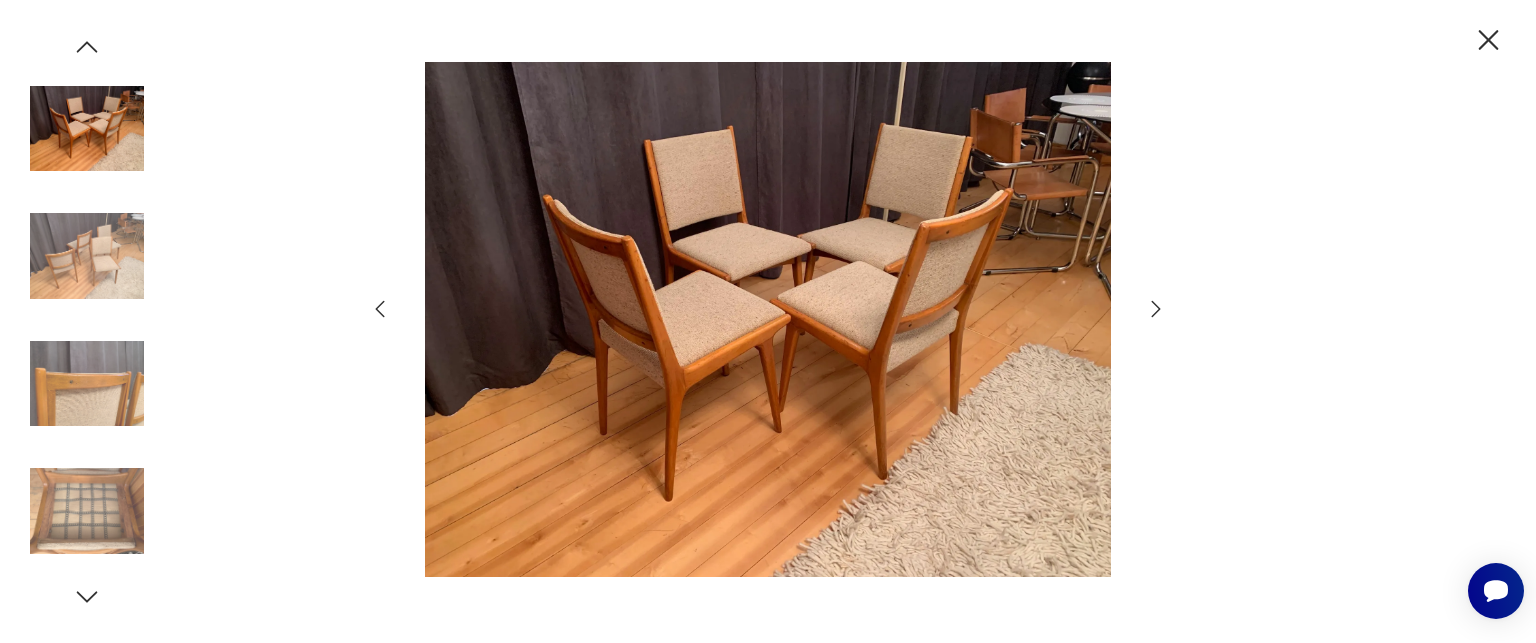 click 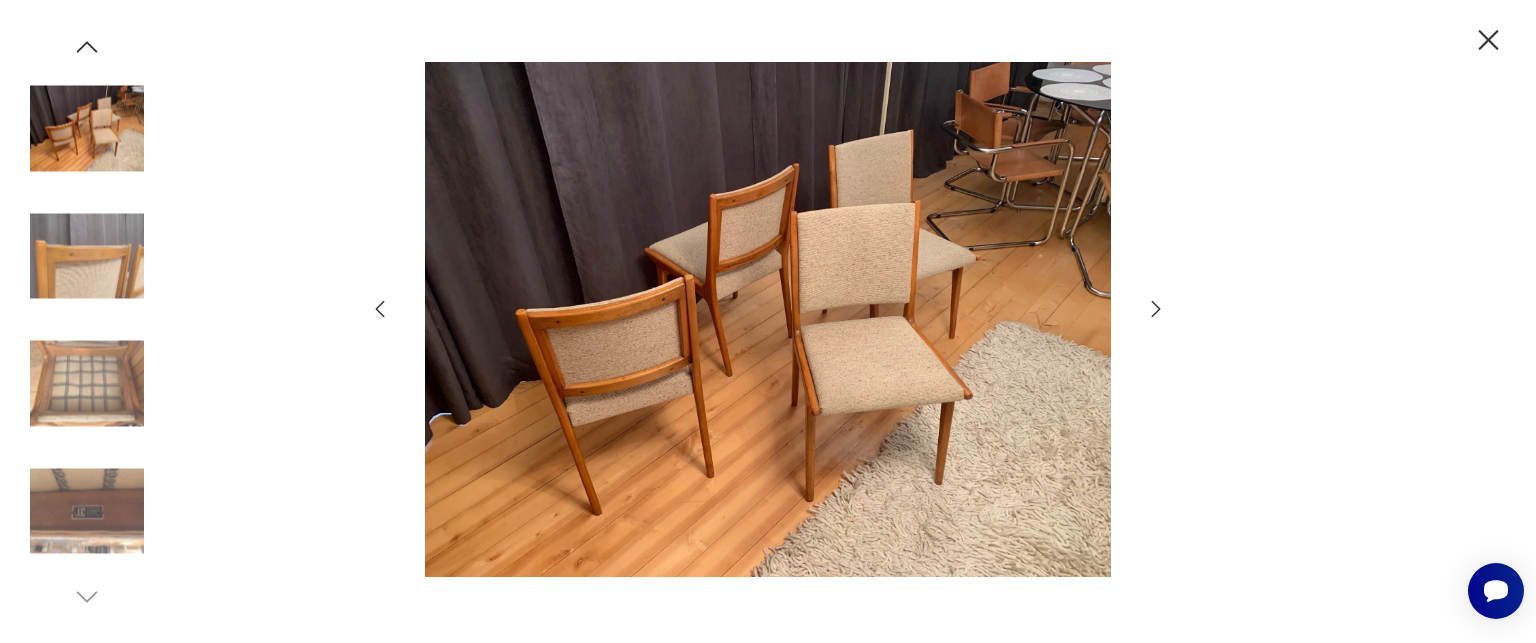 click 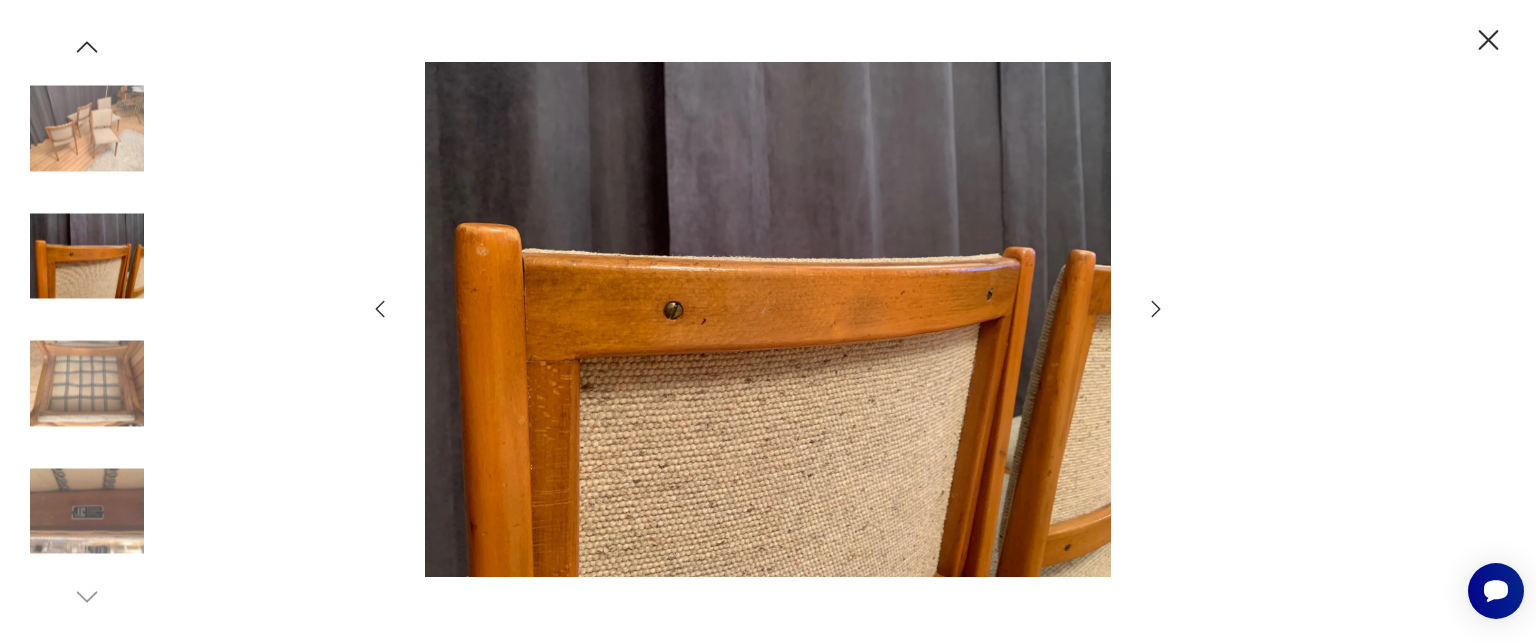 drag, startPoint x: 1480, startPoint y: 38, endPoint x: 1519, endPoint y: 79, distance: 56.586216 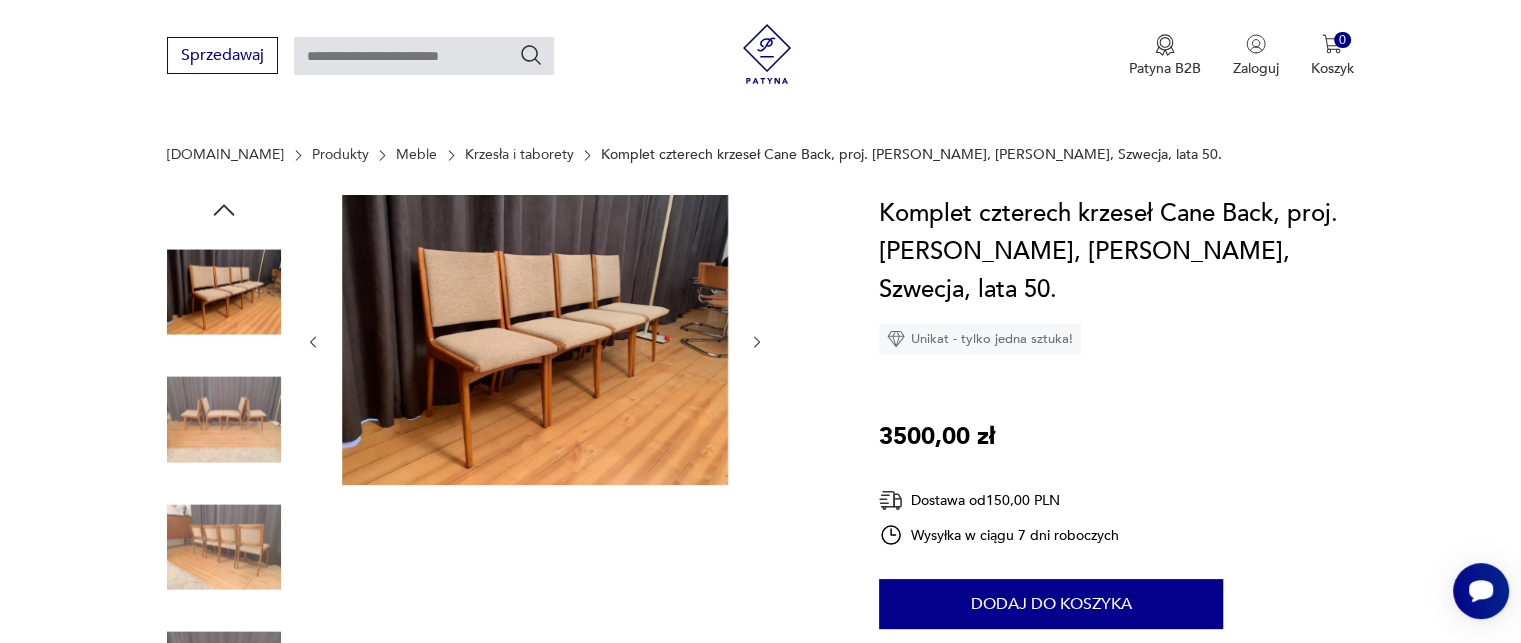 scroll, scrollTop: 0, scrollLeft: 0, axis: both 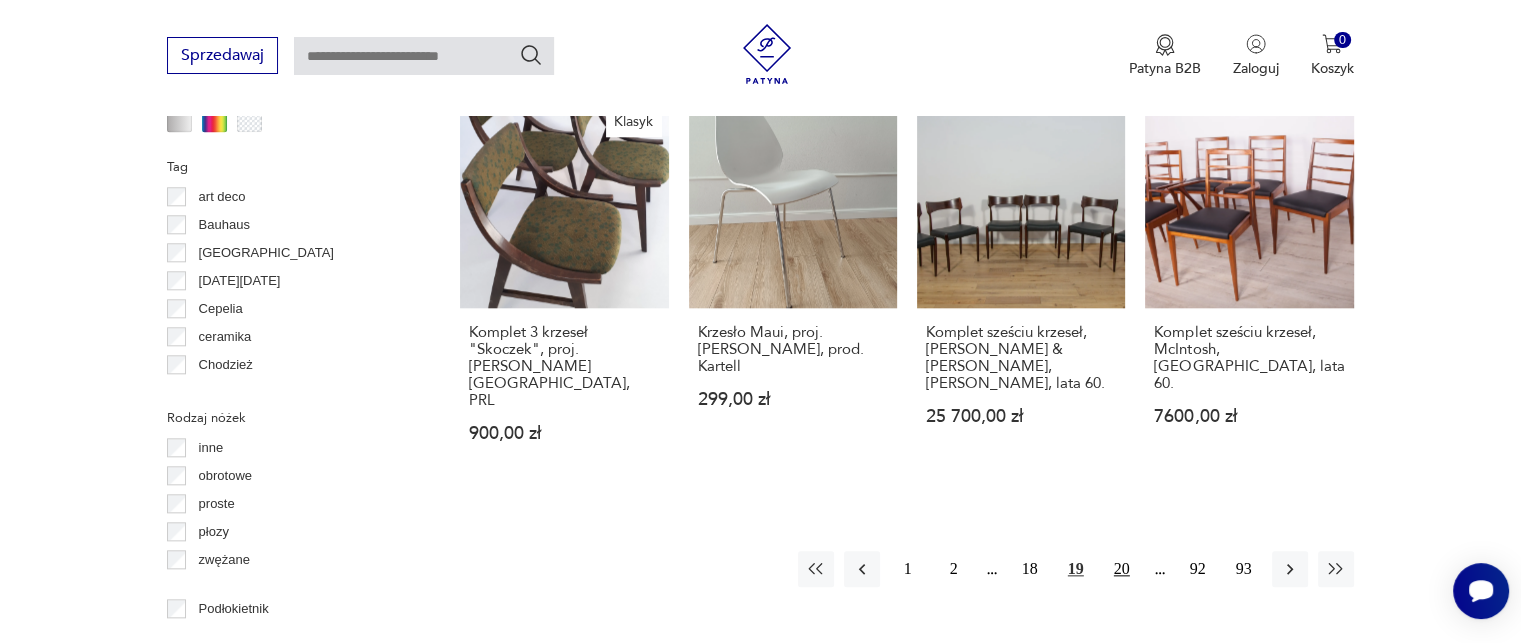 click on "20" at bounding box center (1122, 569) 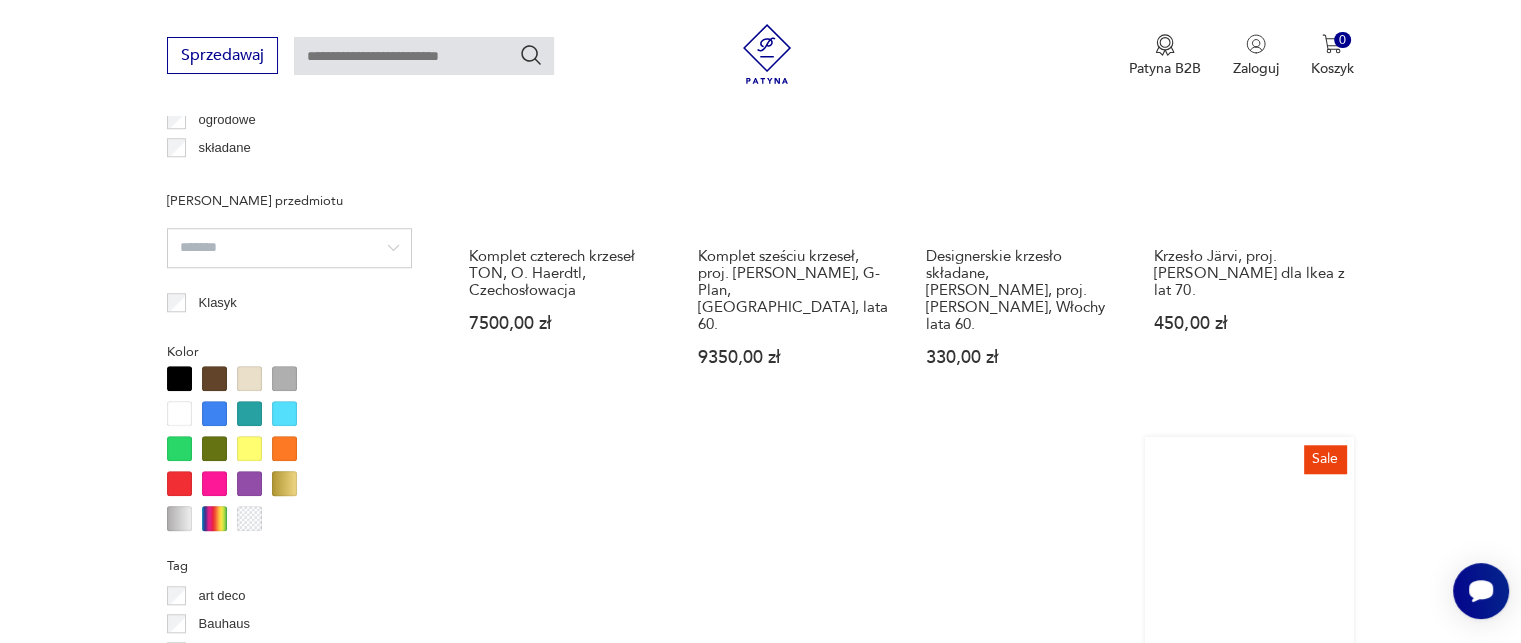 scroll, scrollTop: 1930, scrollLeft: 0, axis: vertical 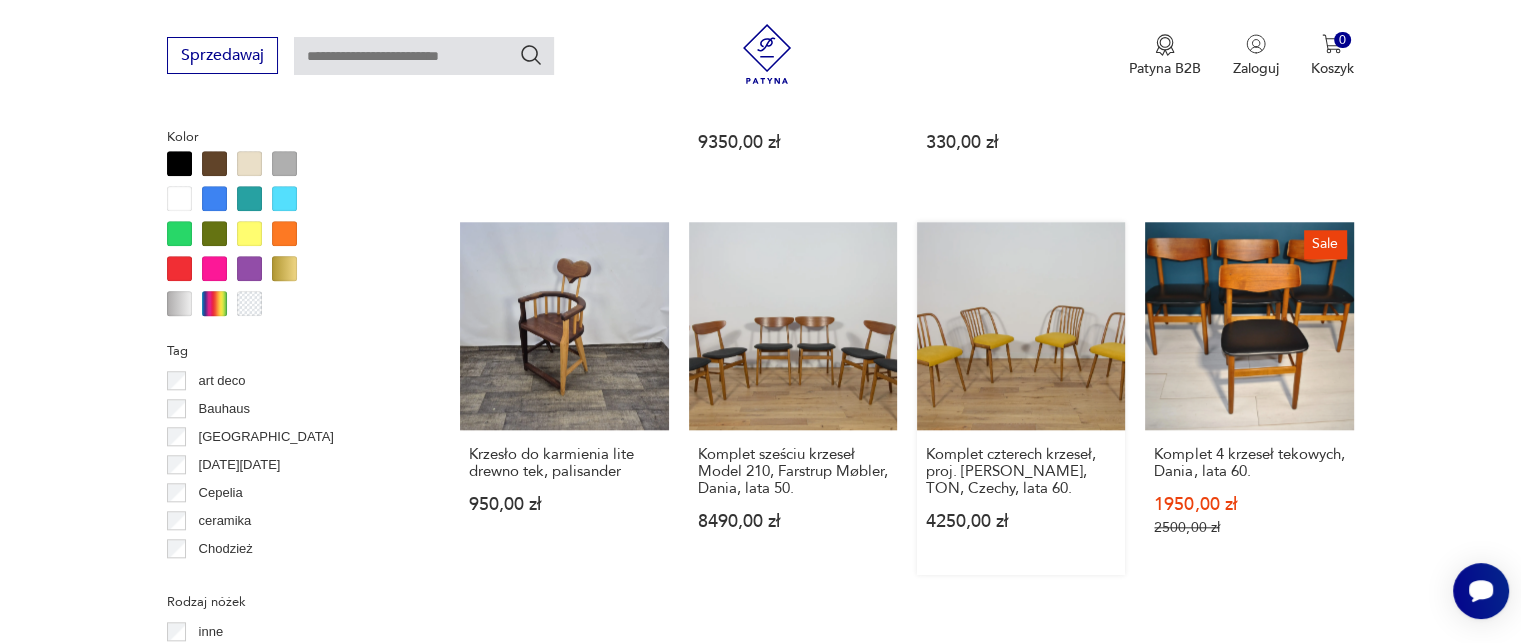 click on "Komplet czterech krzeseł, proj. [PERSON_NAME], TON, Czechy, lata 60. 4250,00 zł" at bounding box center (1021, 398) 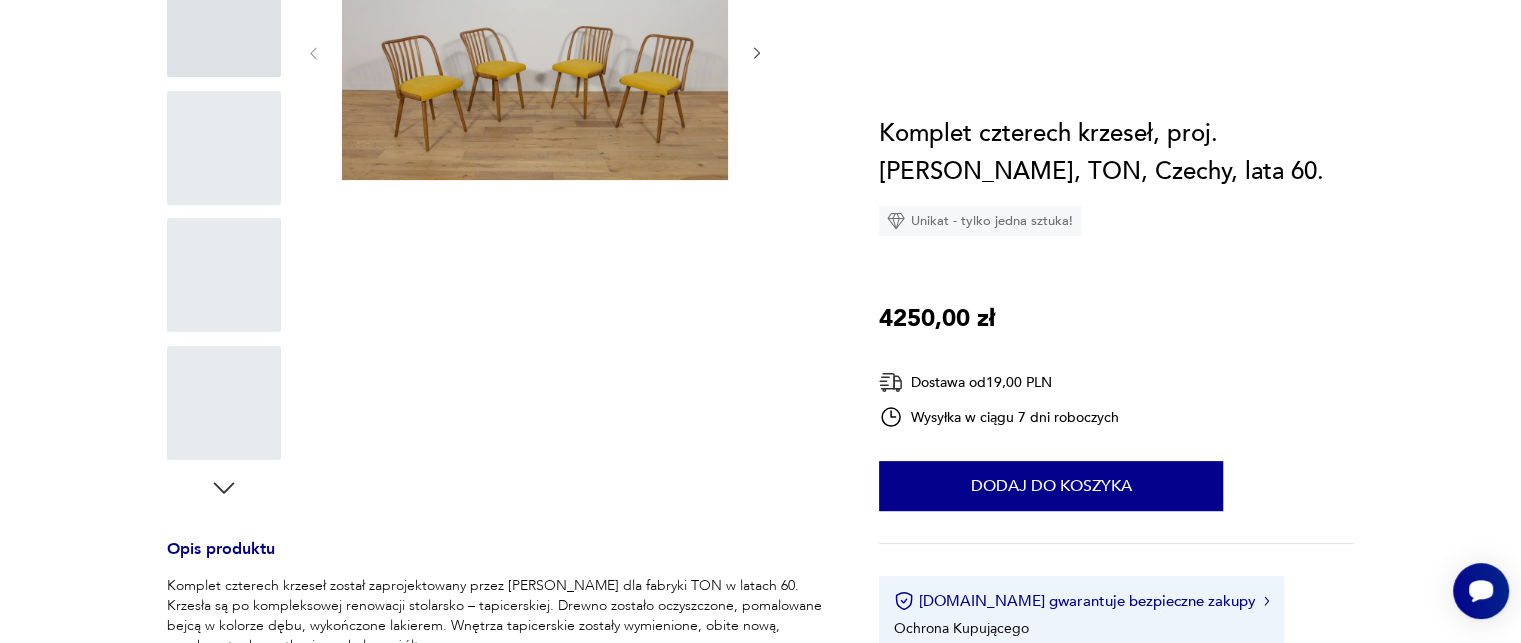 scroll, scrollTop: 0, scrollLeft: 0, axis: both 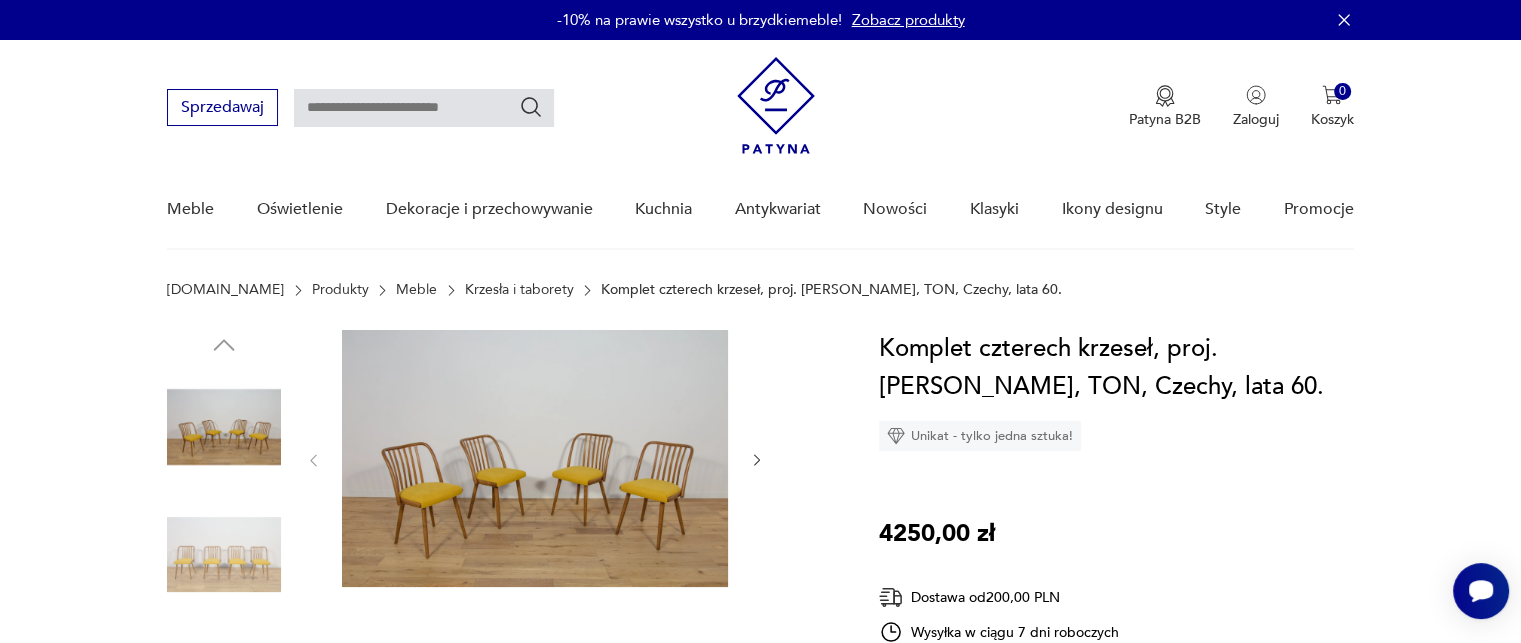 click 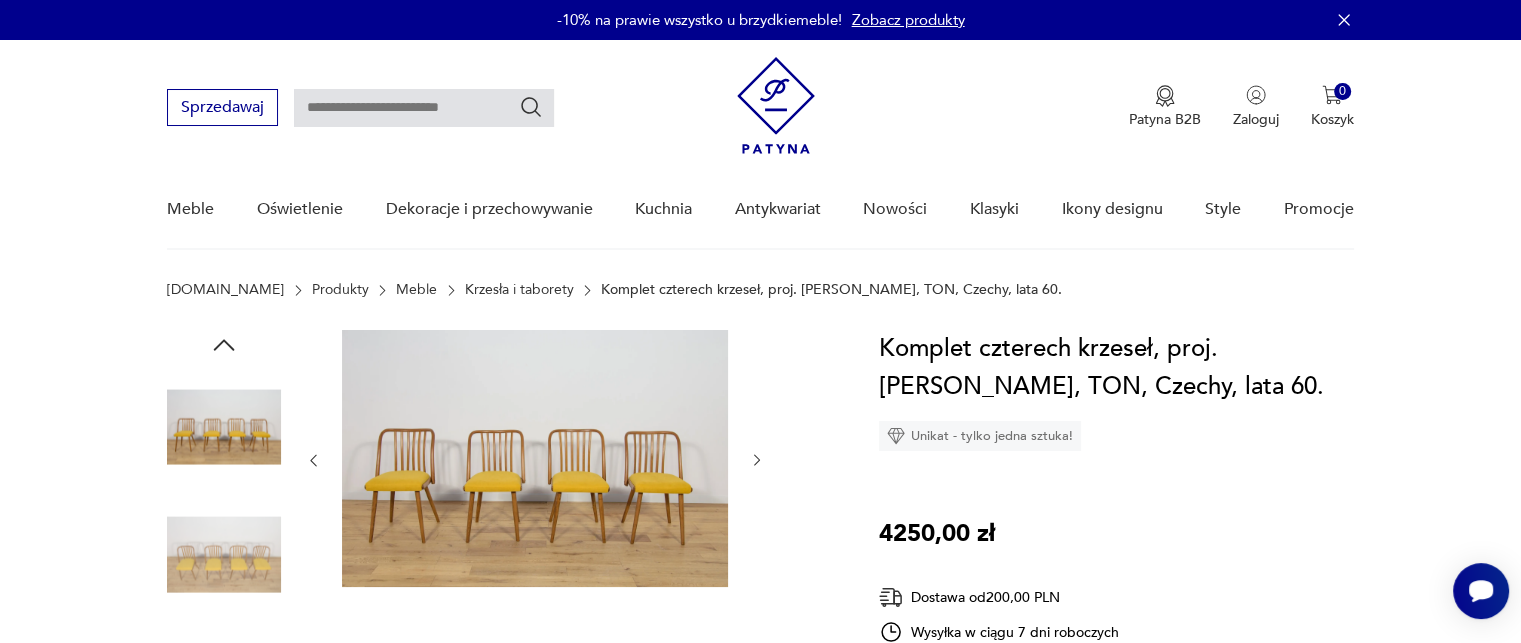 click 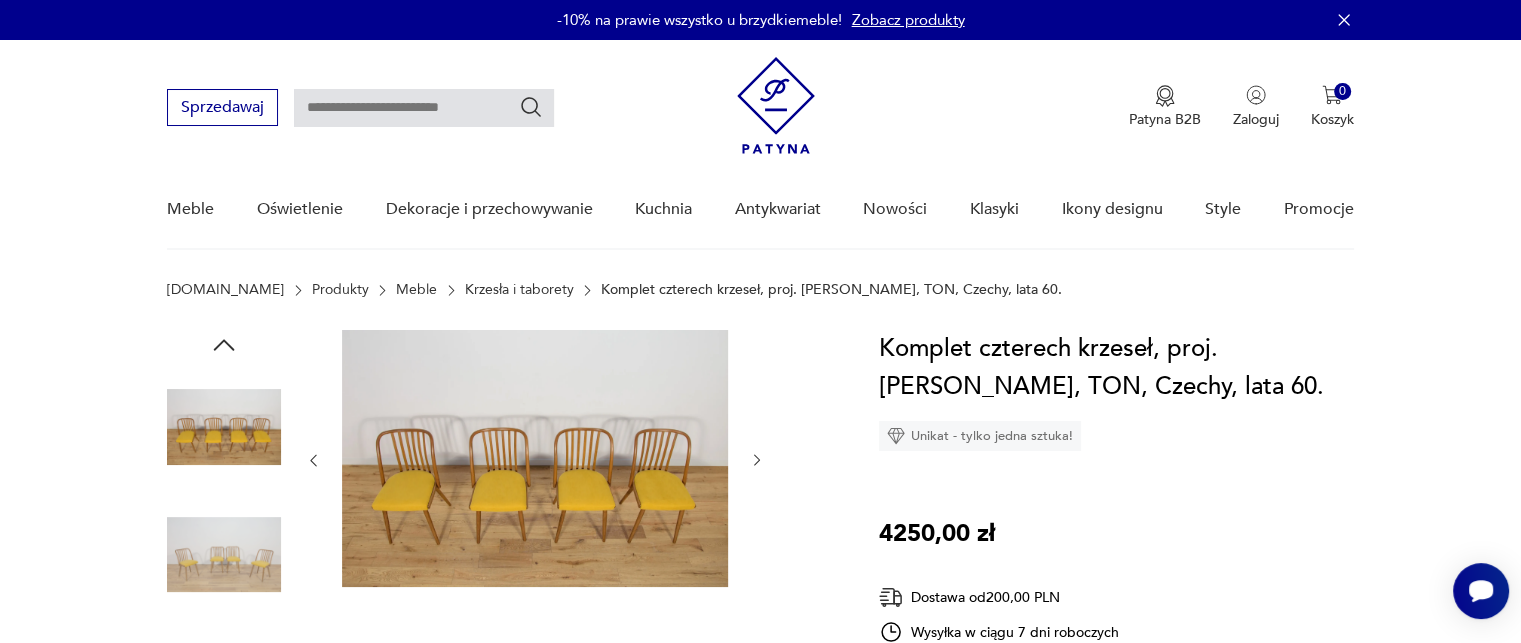 click at bounding box center (535, 458) 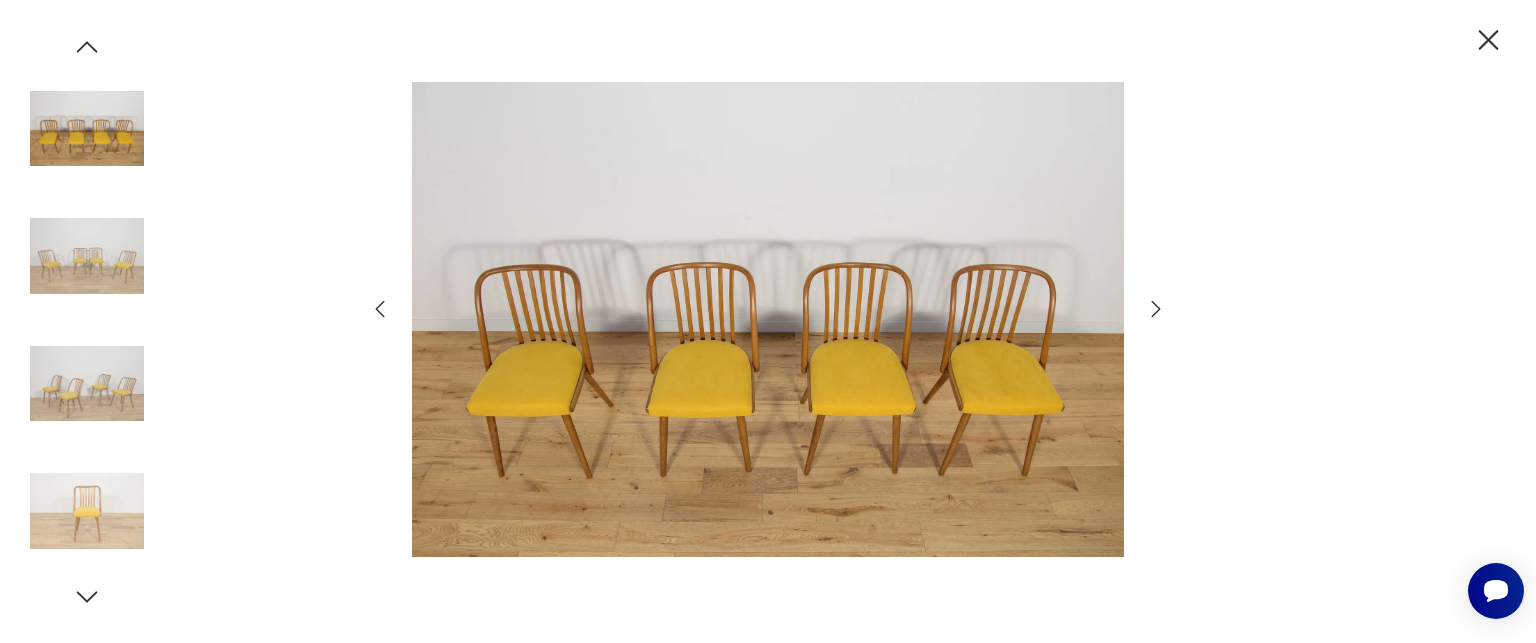 click 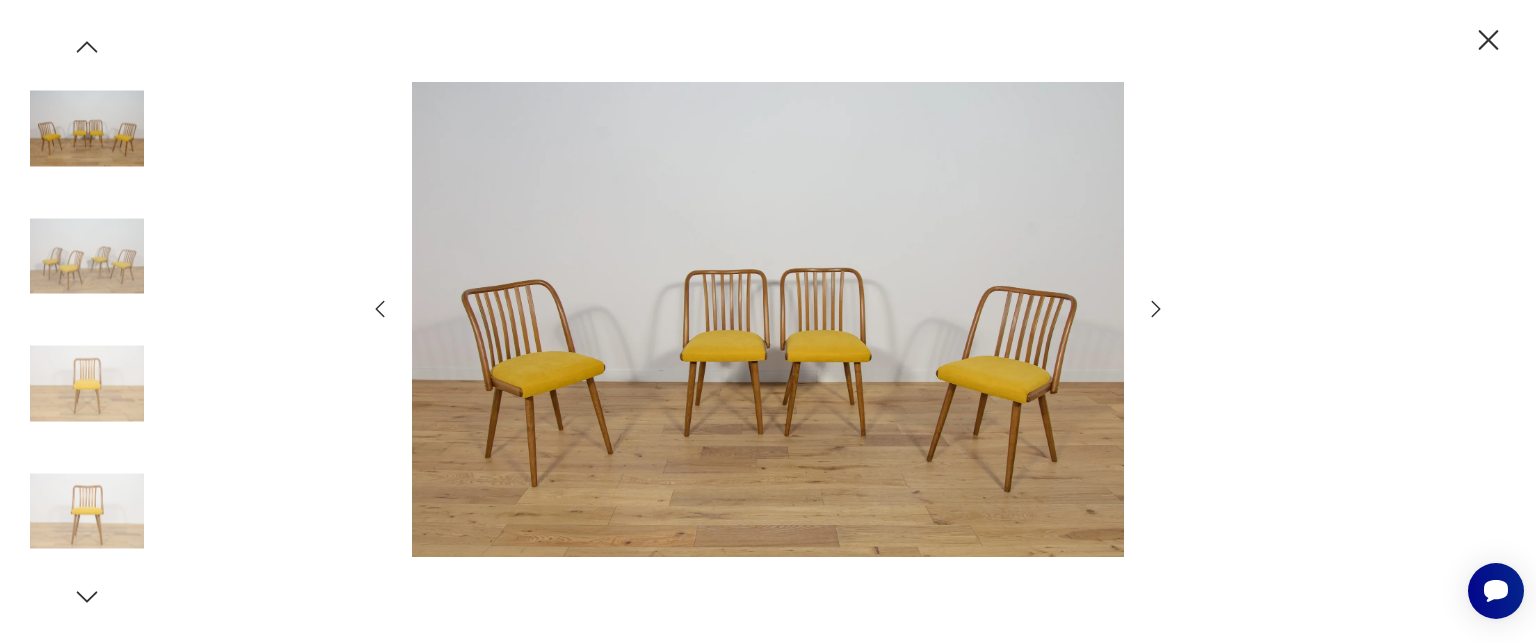 click 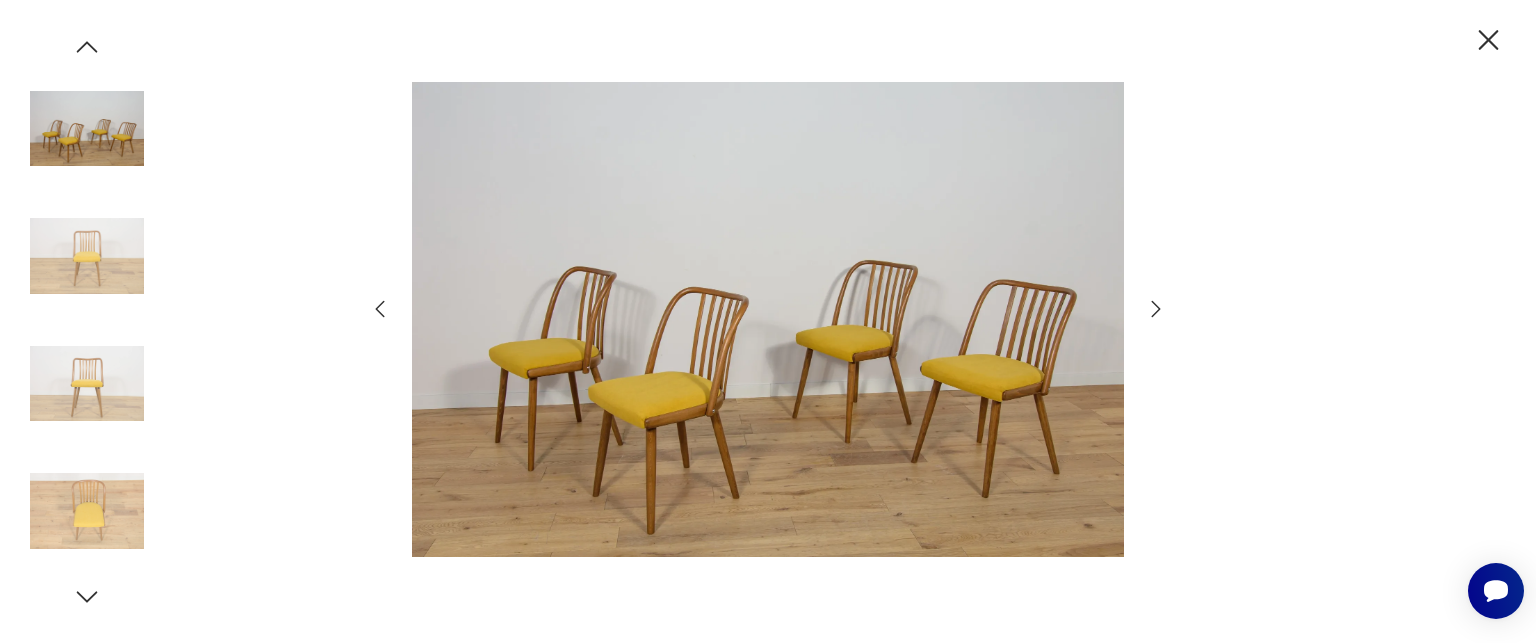 click 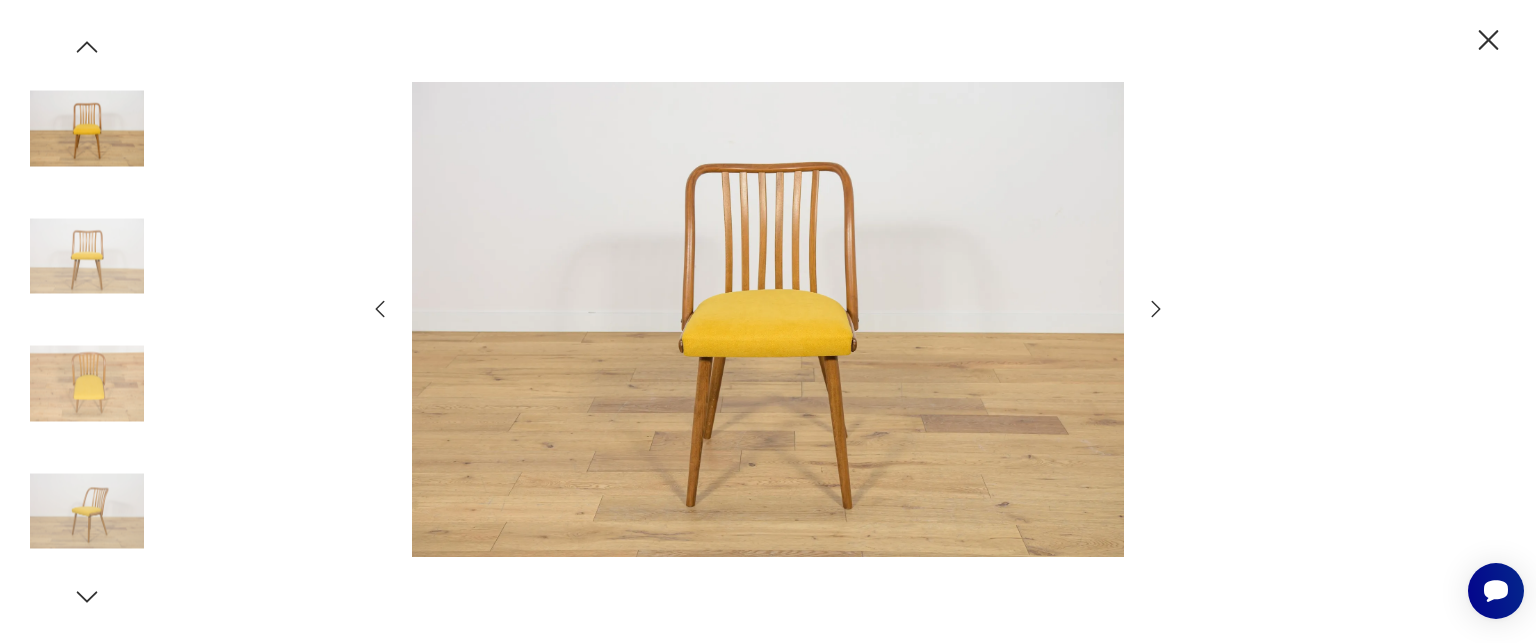 click 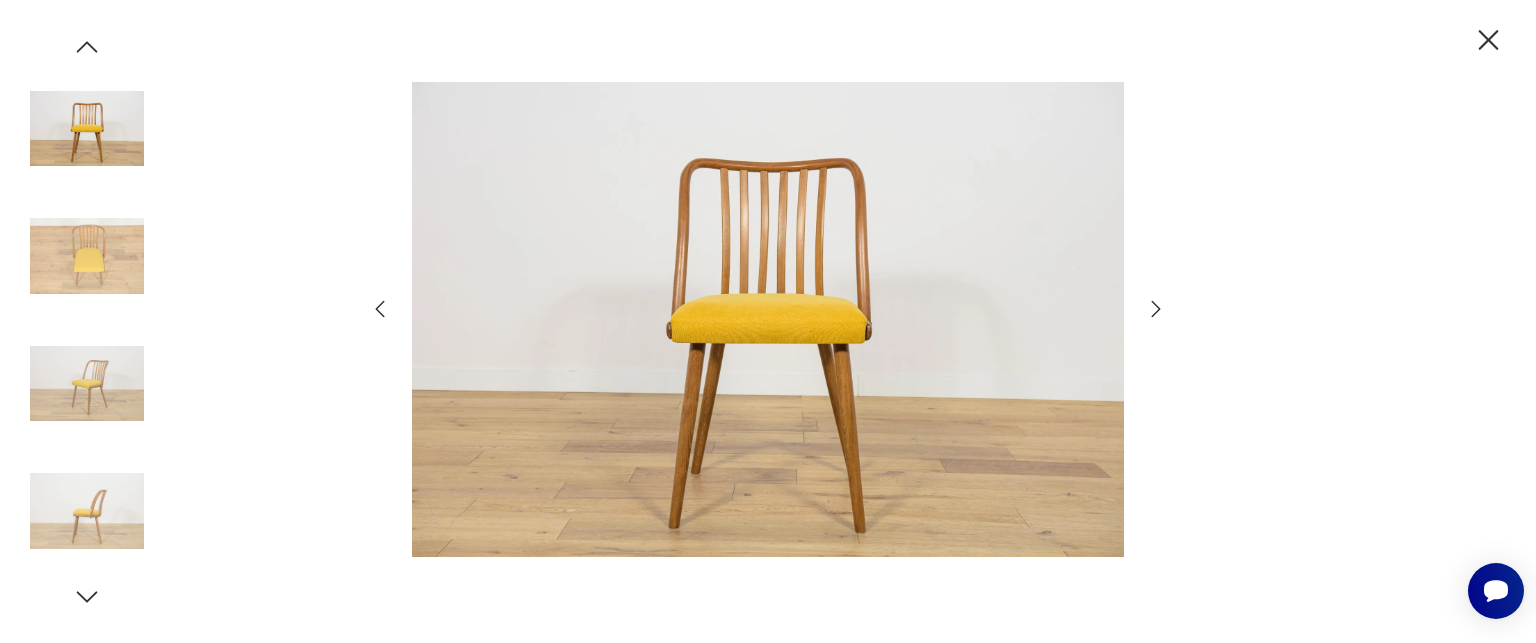 click 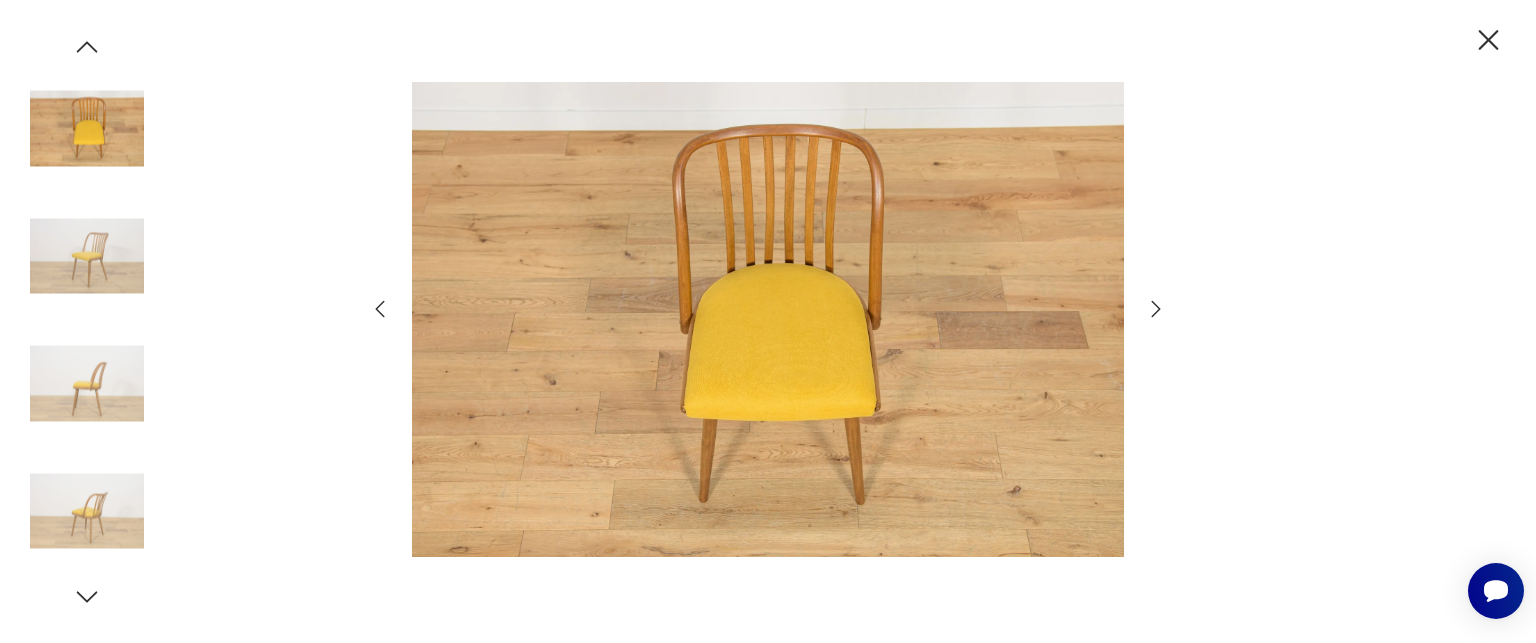 click 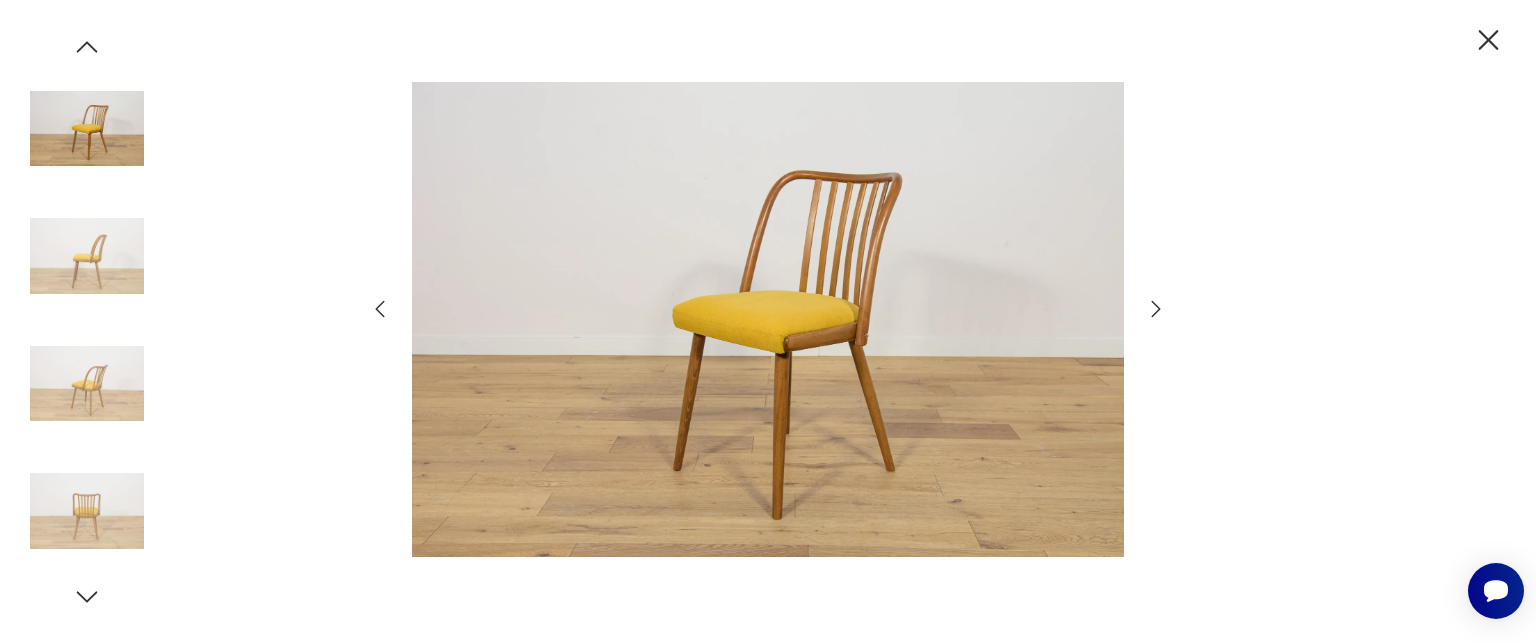 click 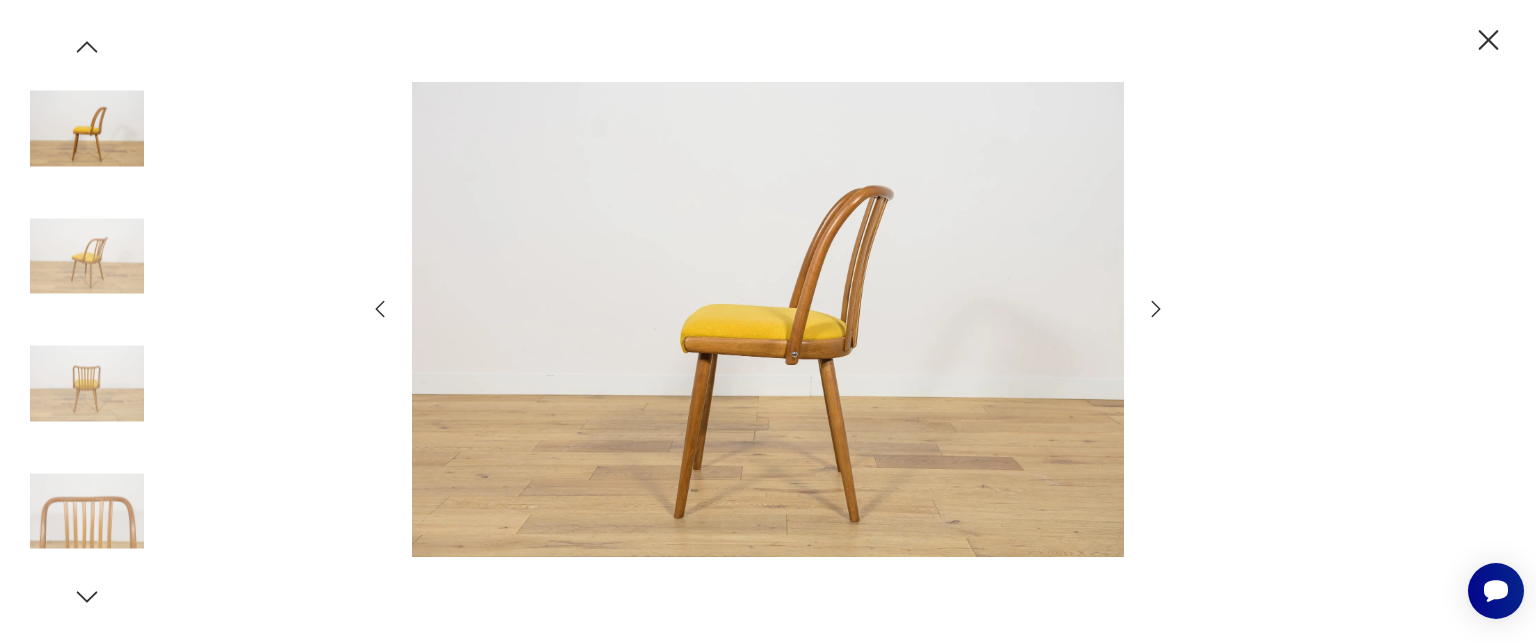 click 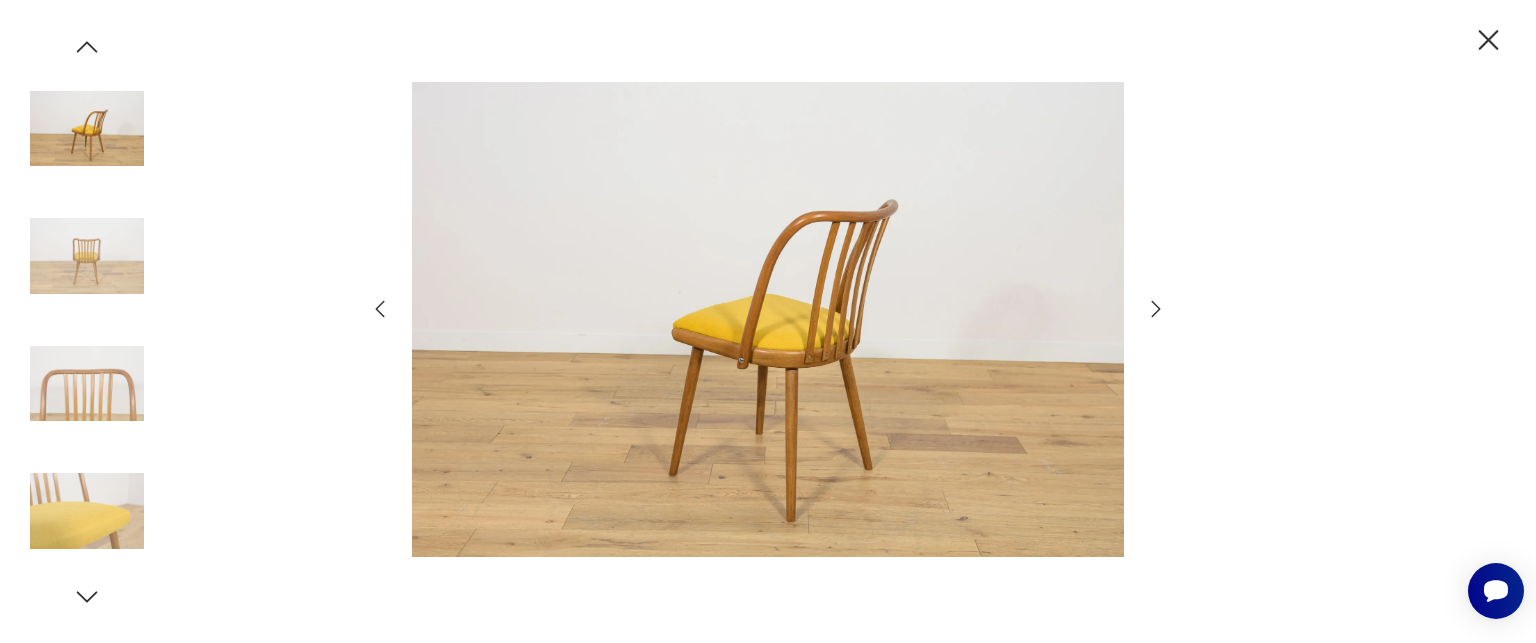 click 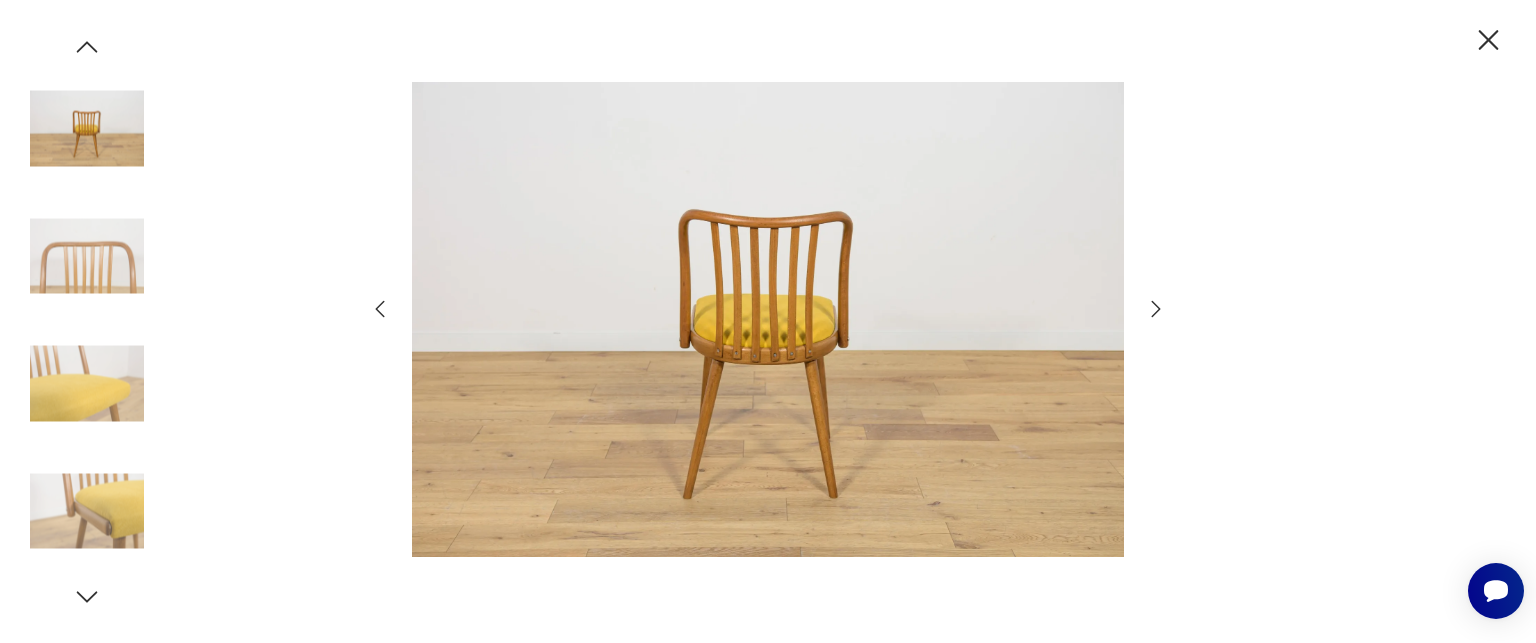 click 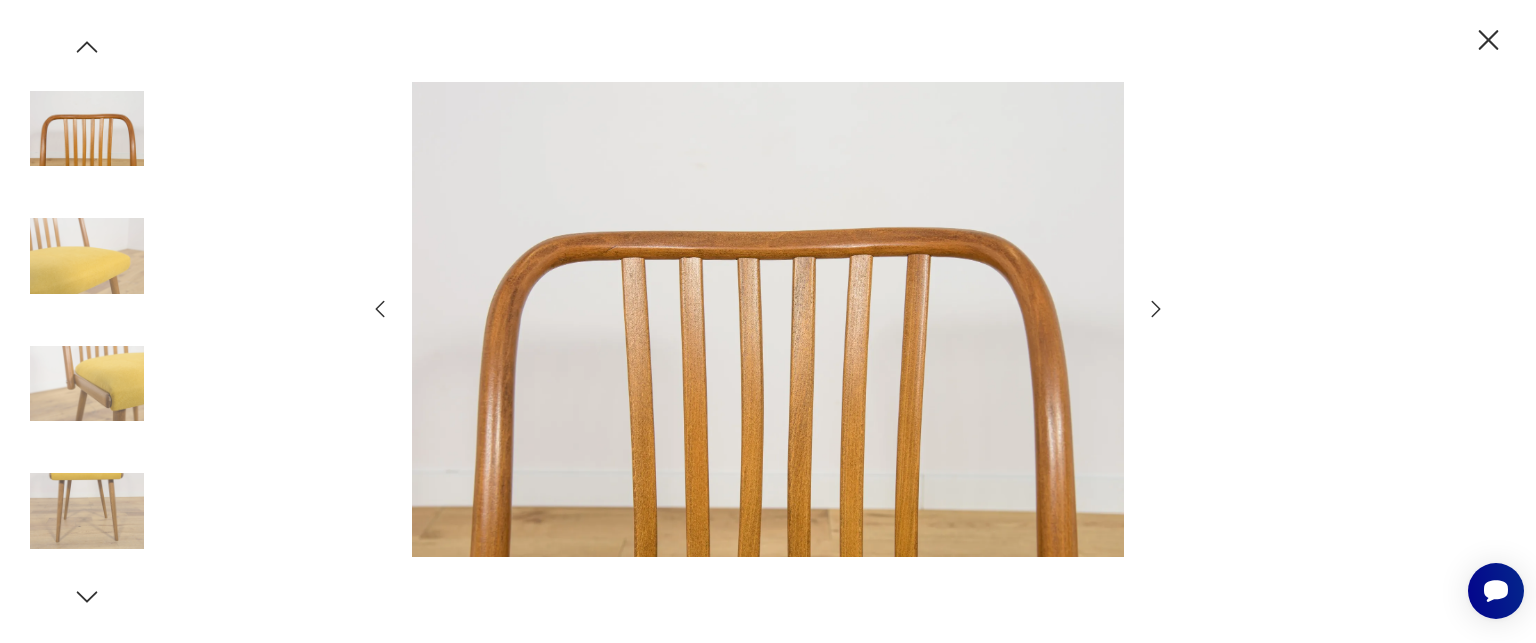 click at bounding box center [768, 321] 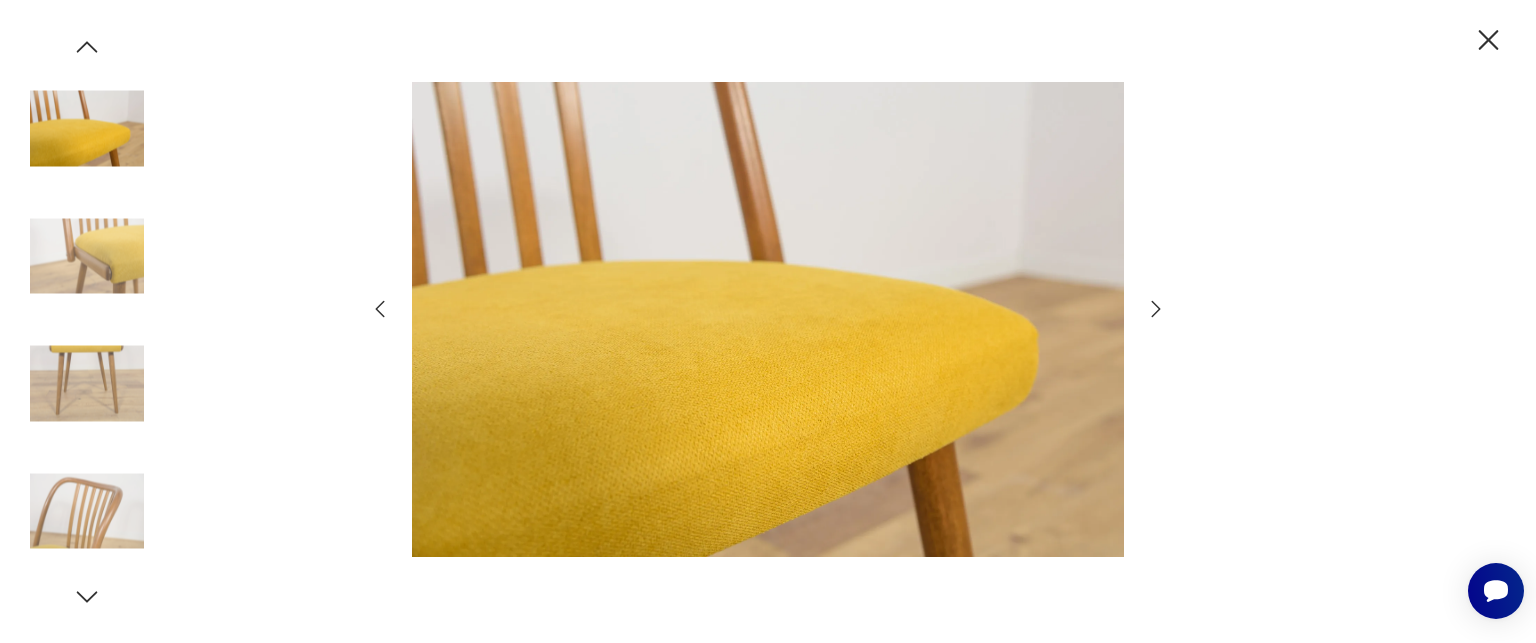 click 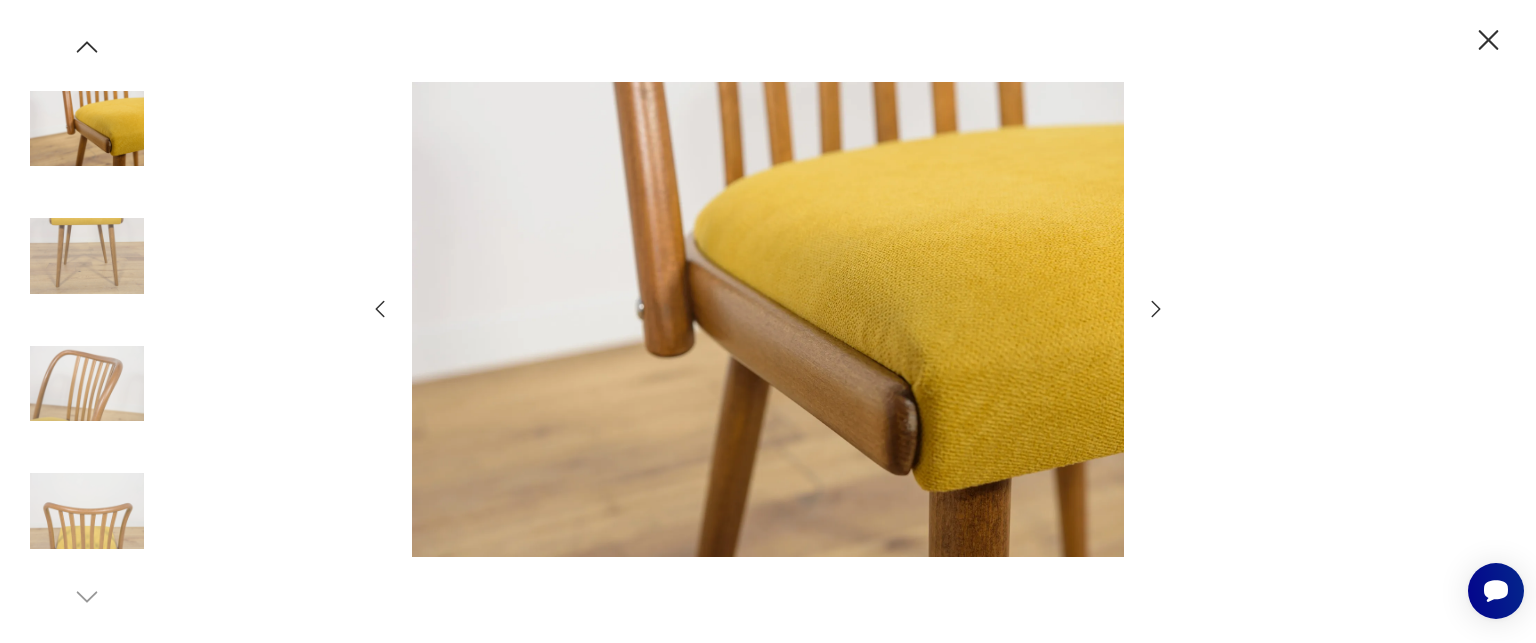 click 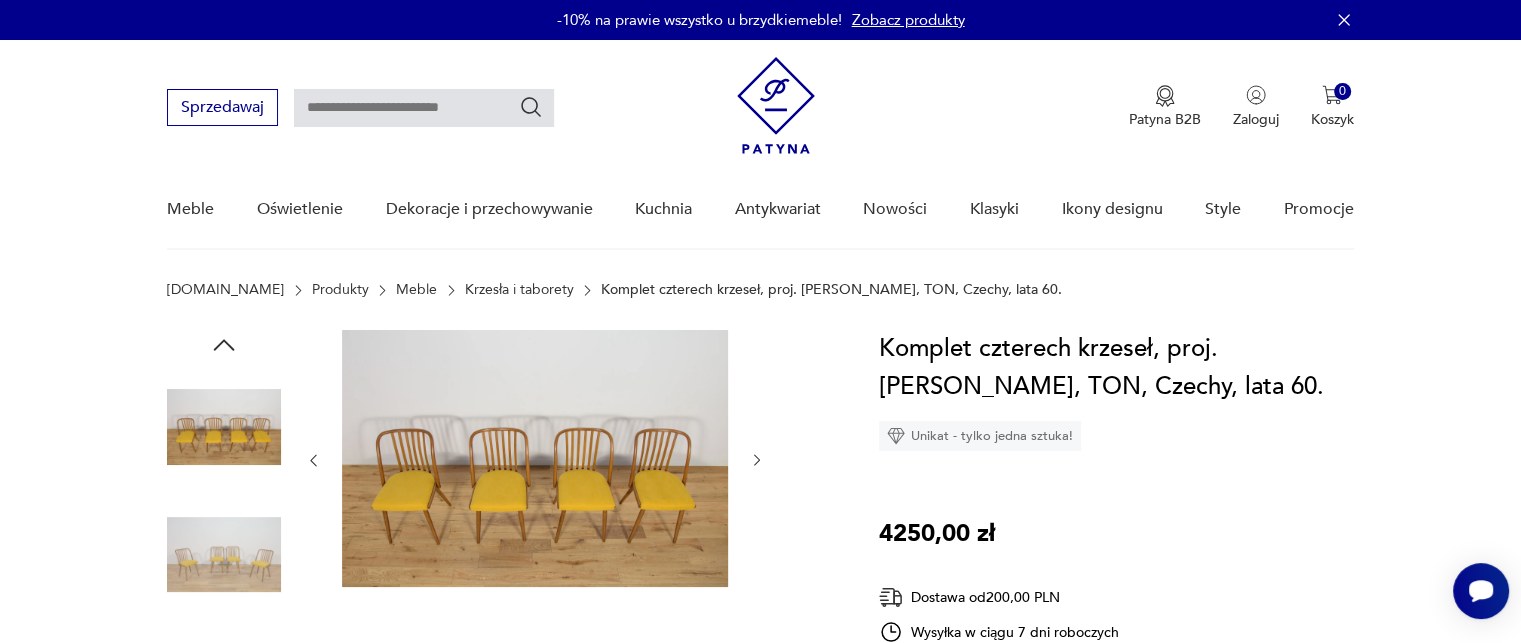 click 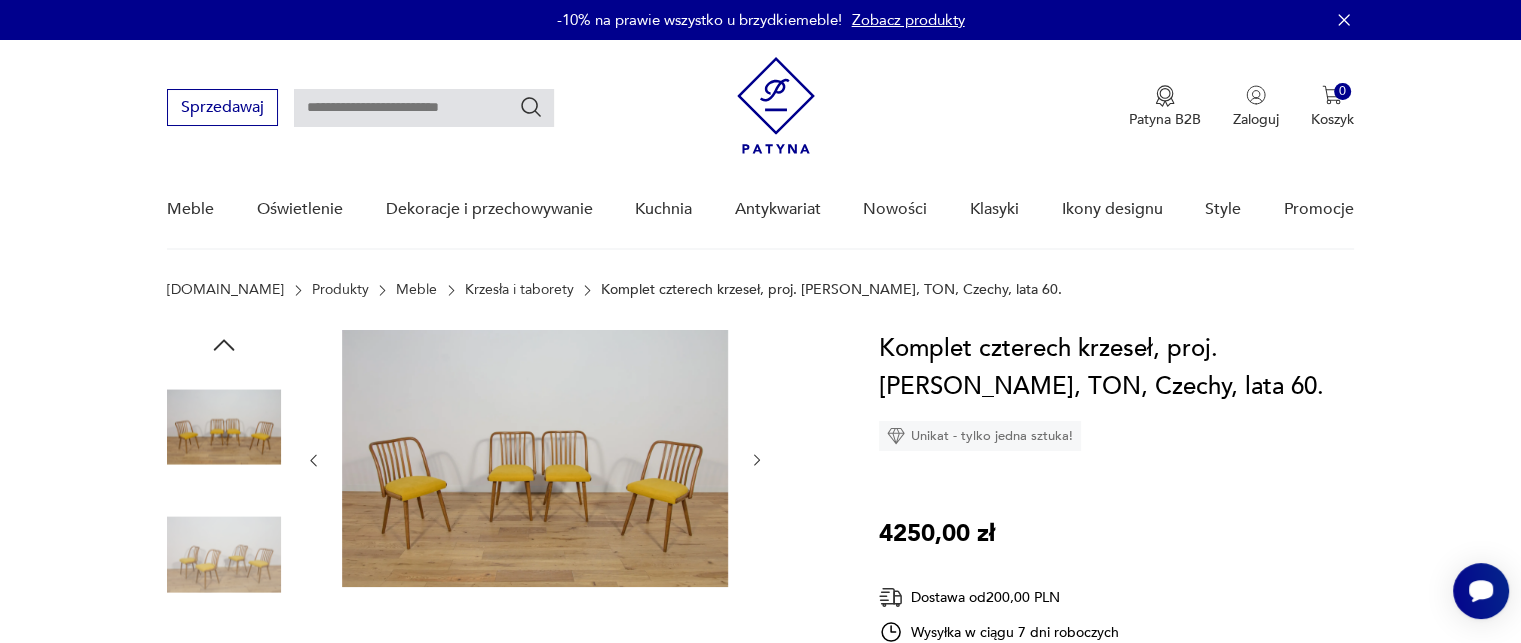 click 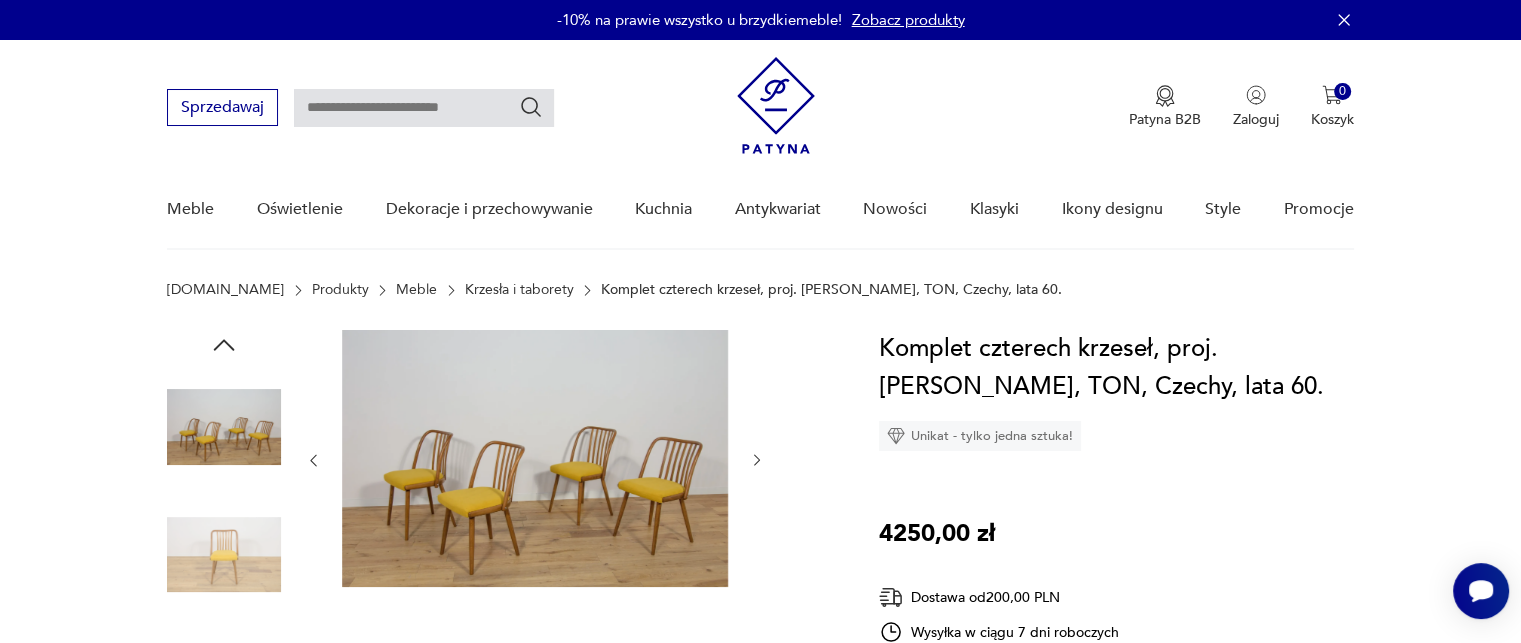 click 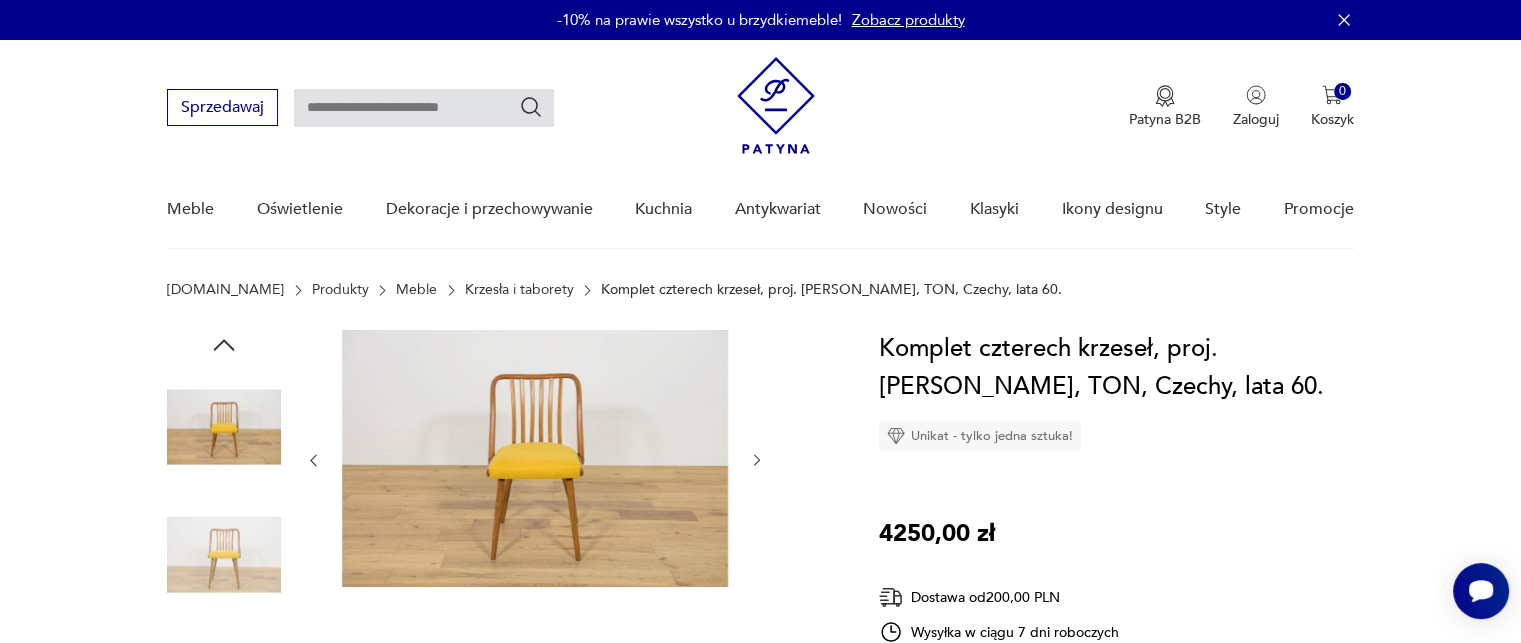 click 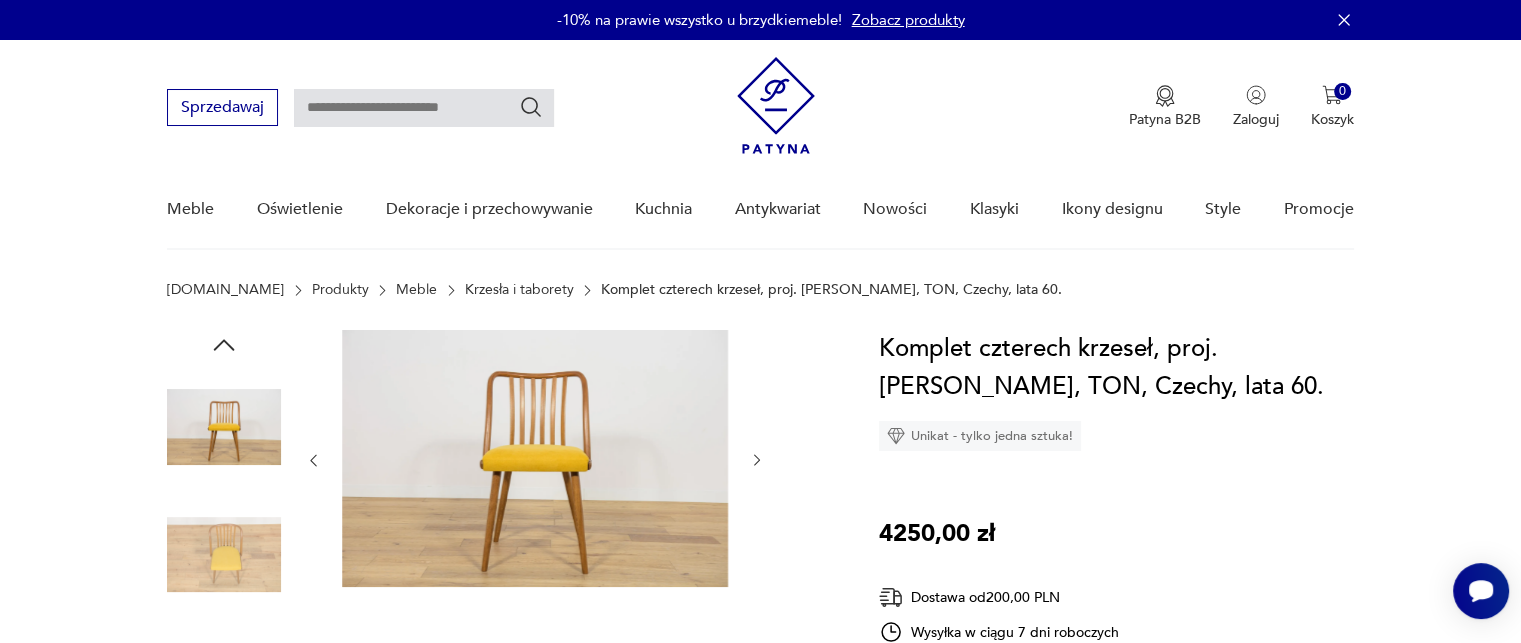 click 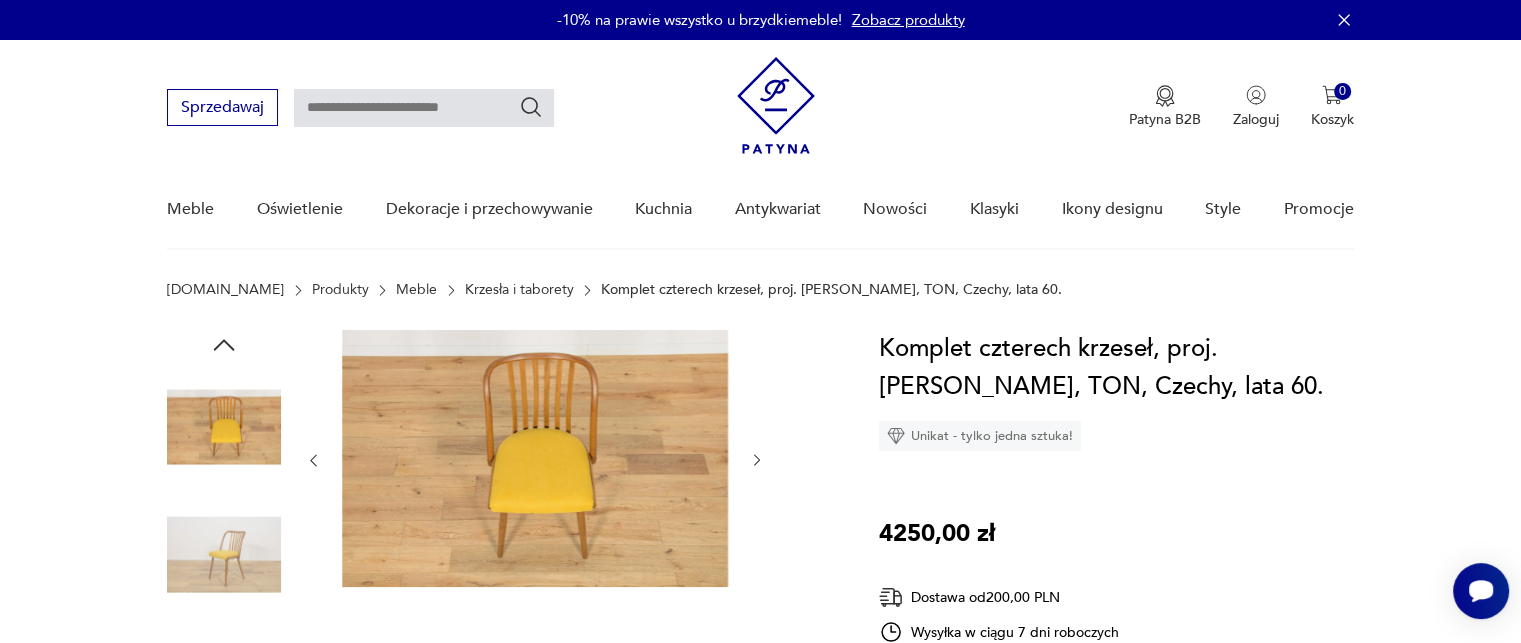 click 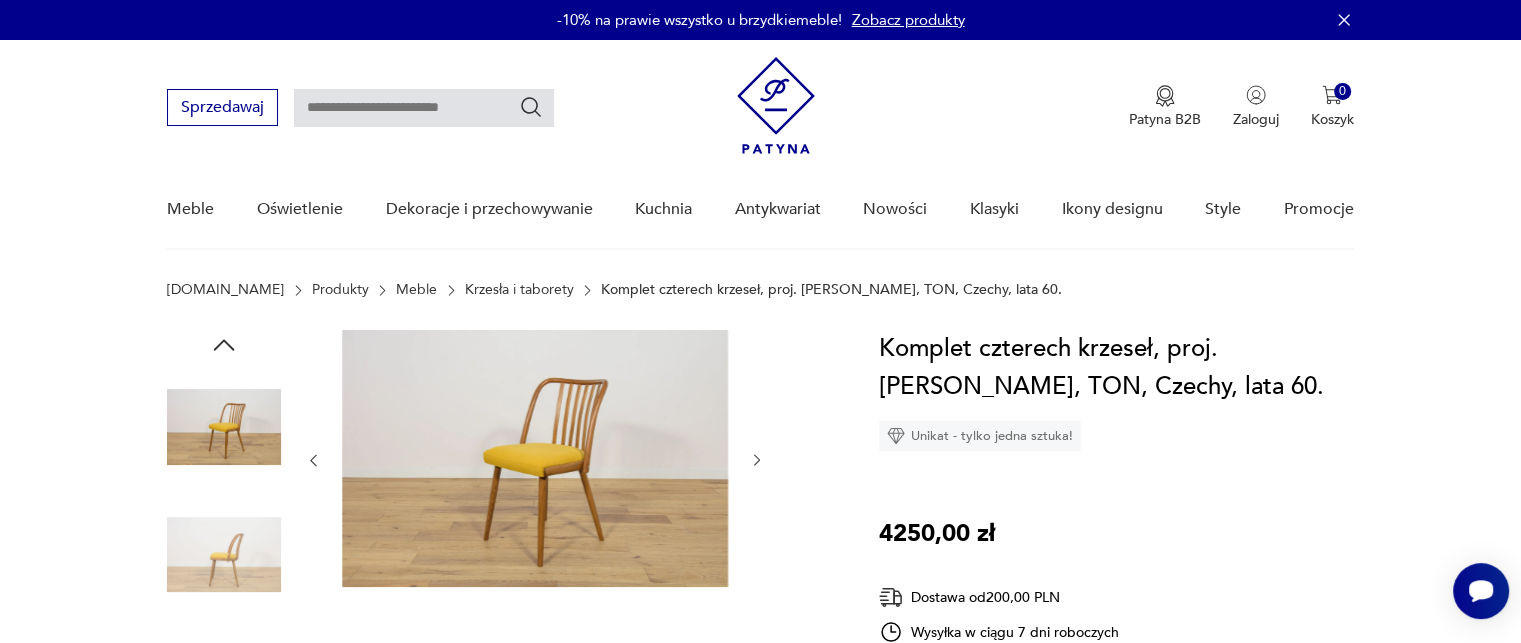 click 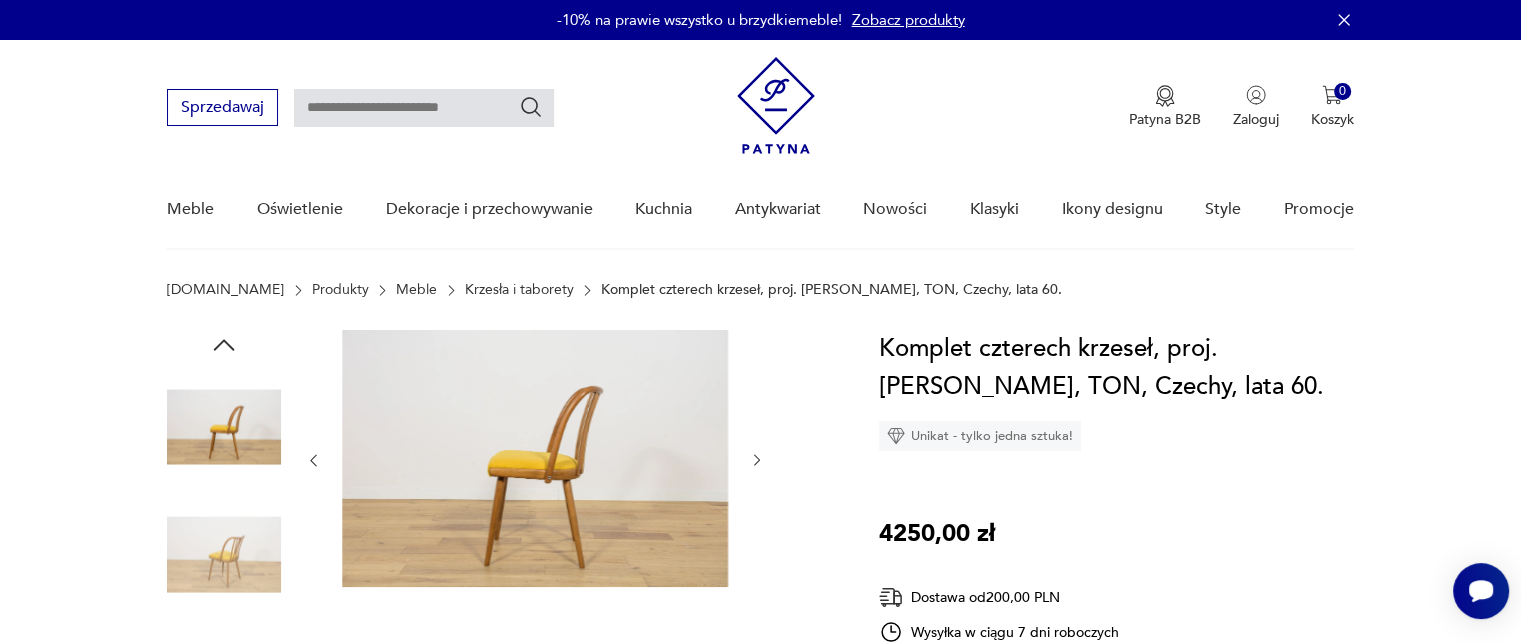 click 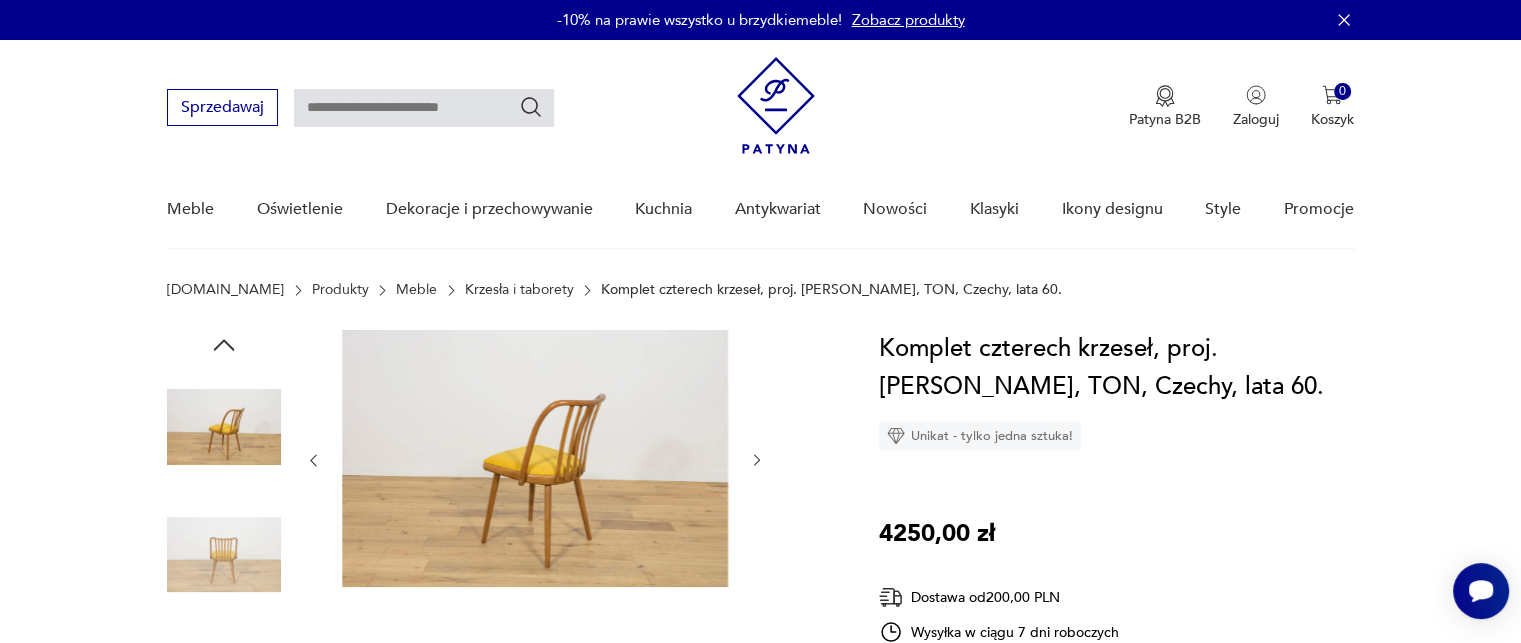 click 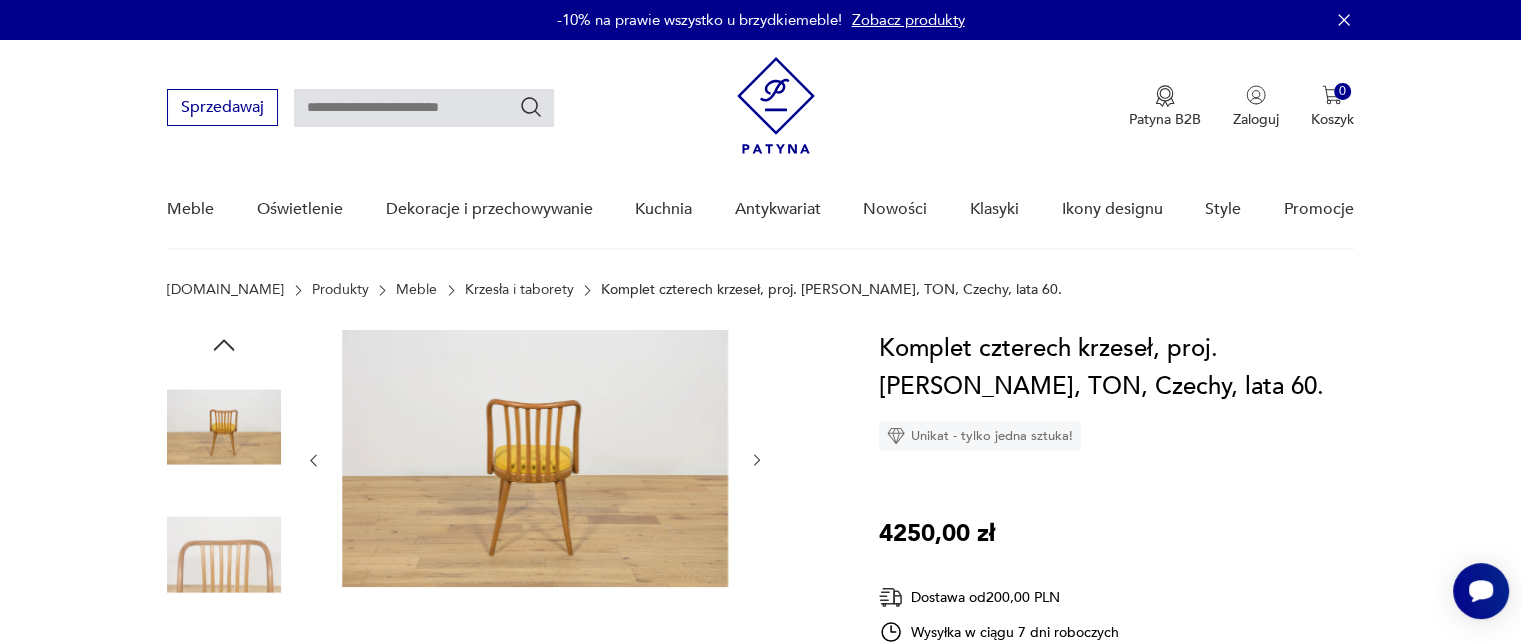click 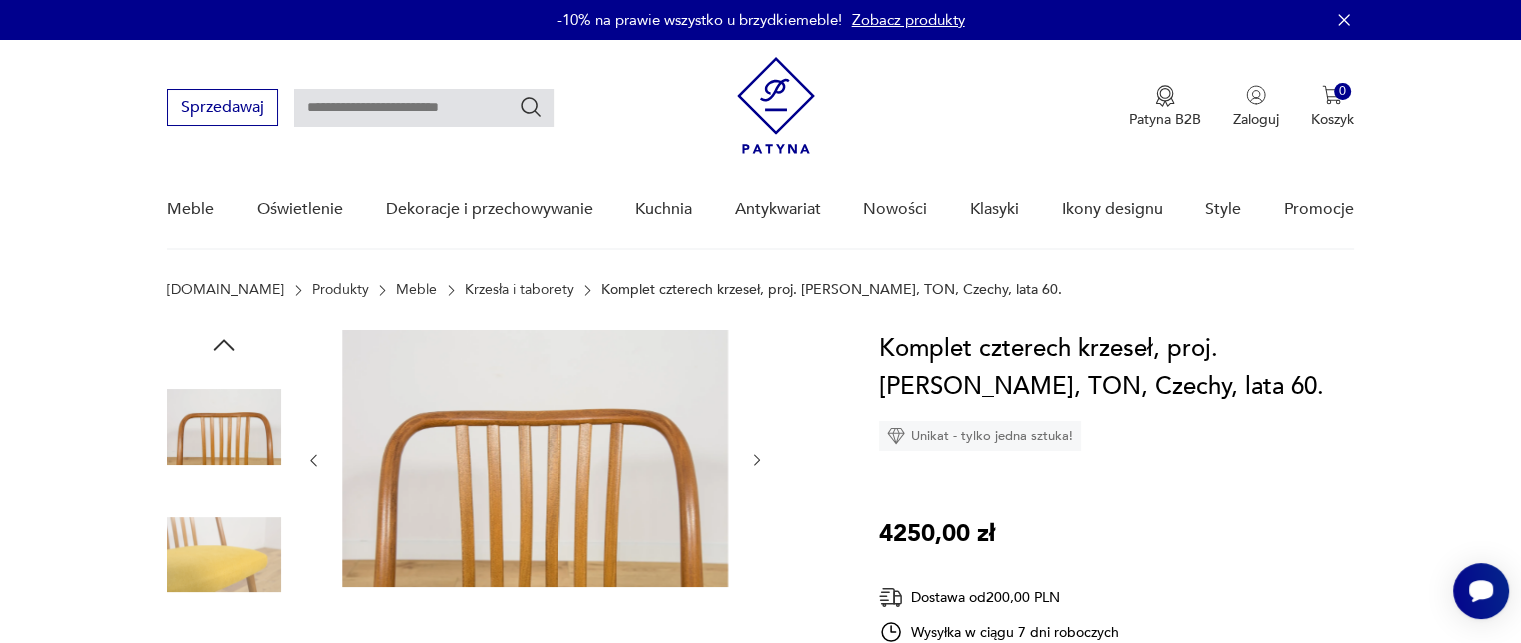 click 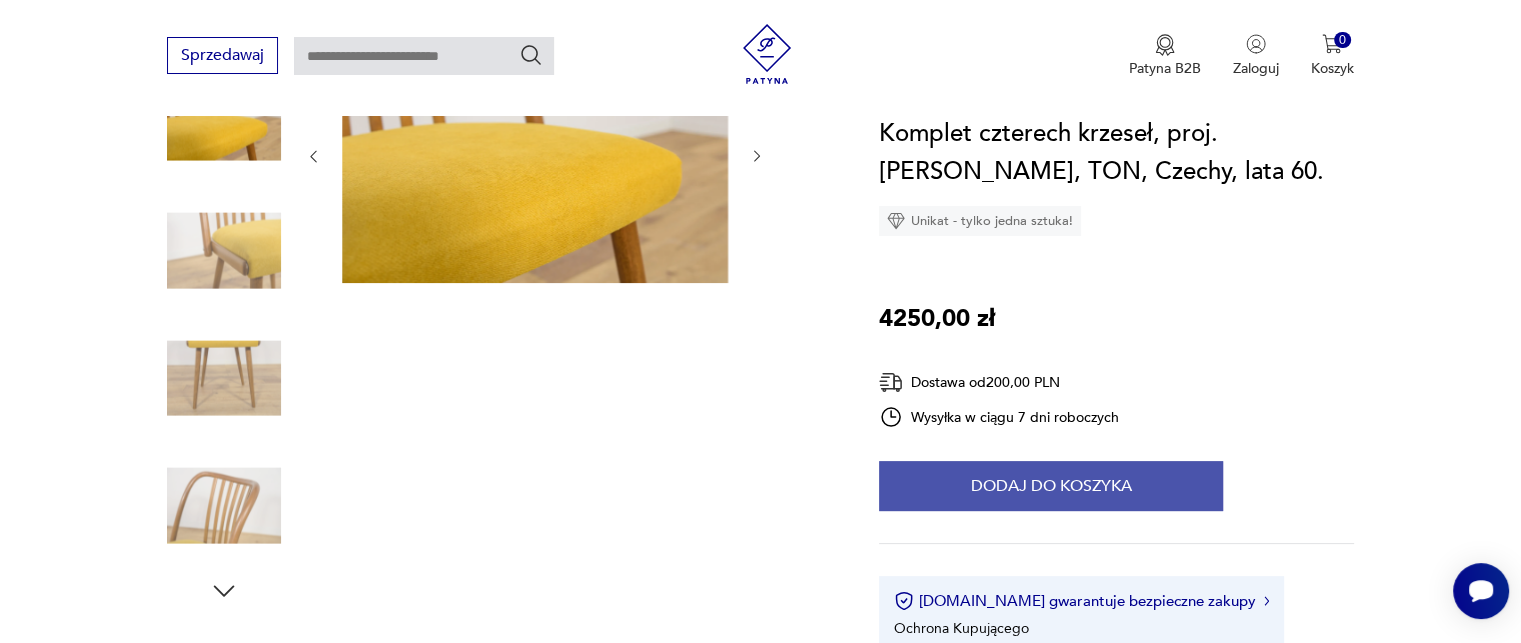 scroll, scrollTop: 300, scrollLeft: 0, axis: vertical 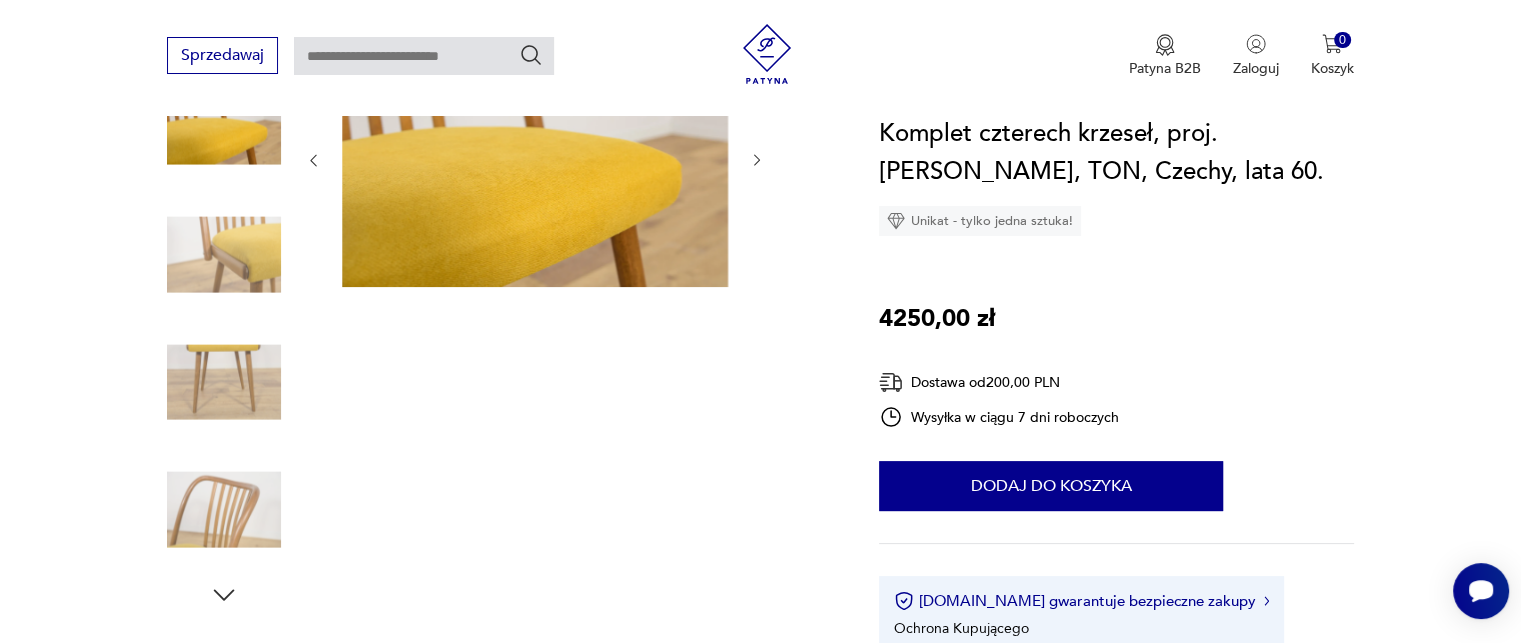 click 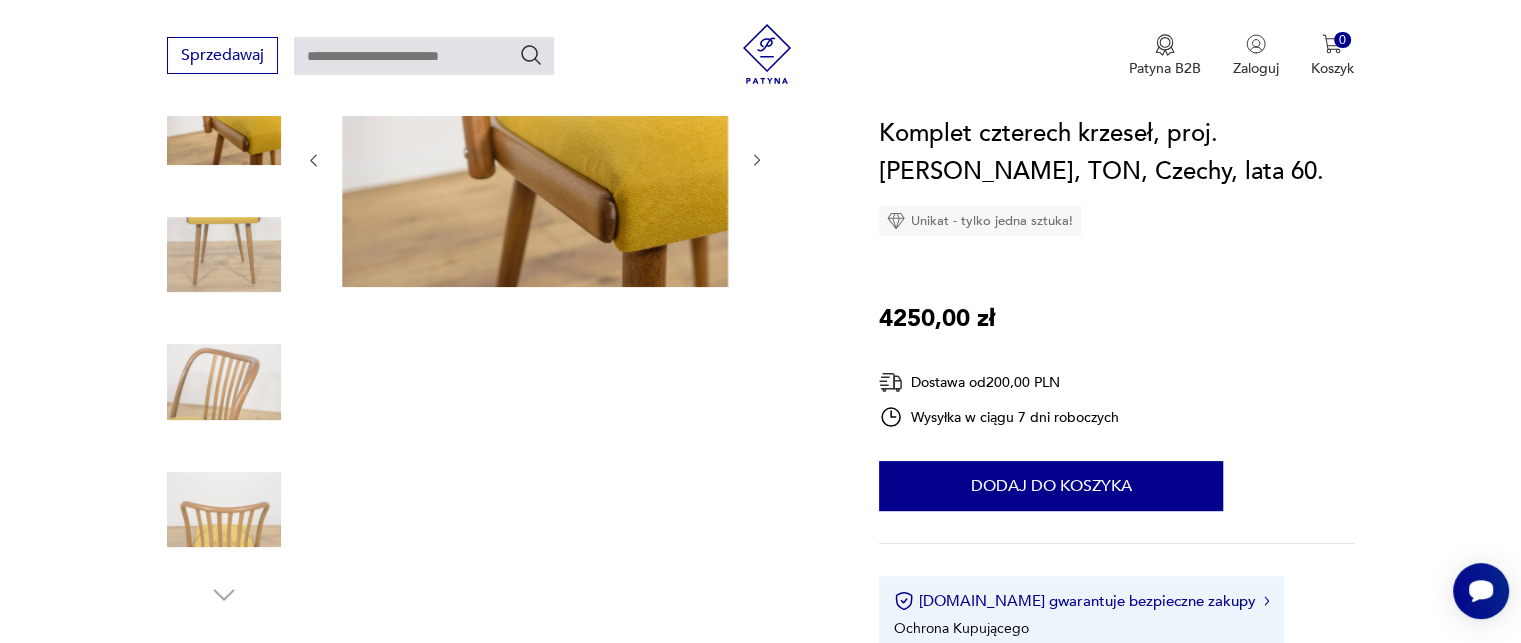 click 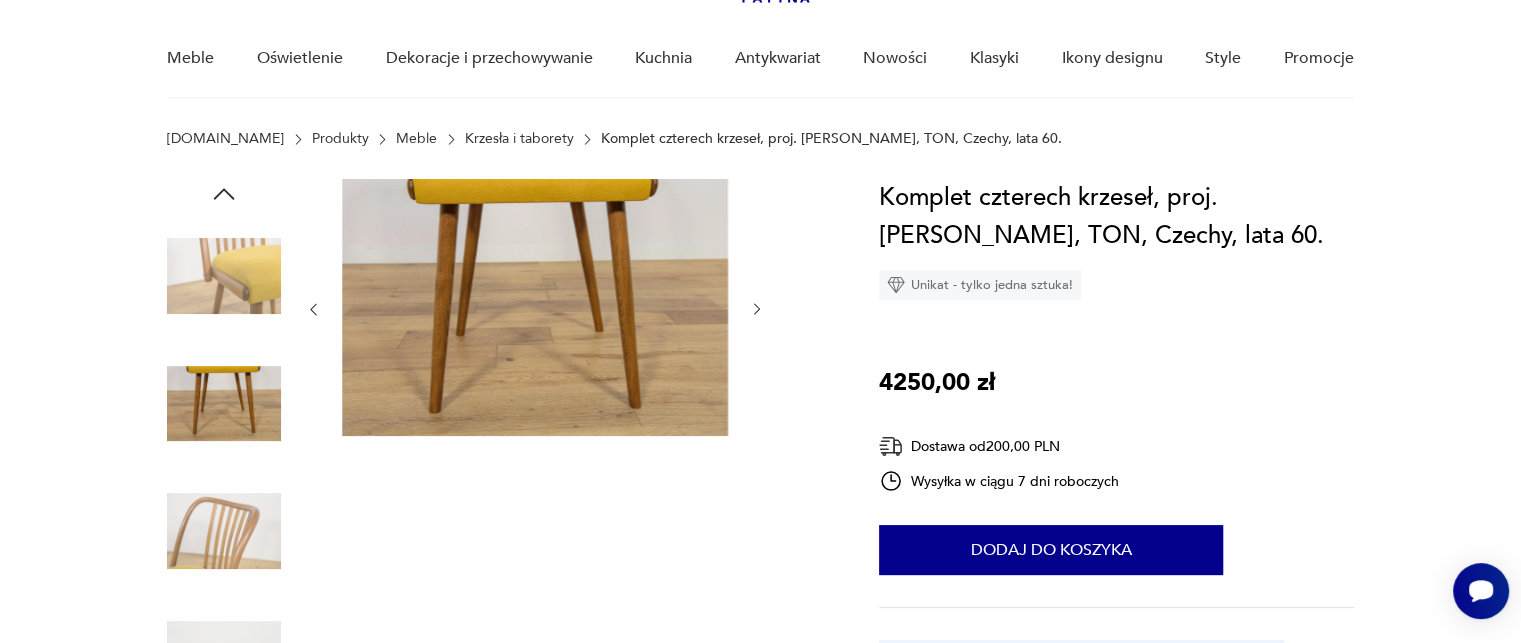 scroll, scrollTop: 0, scrollLeft: 0, axis: both 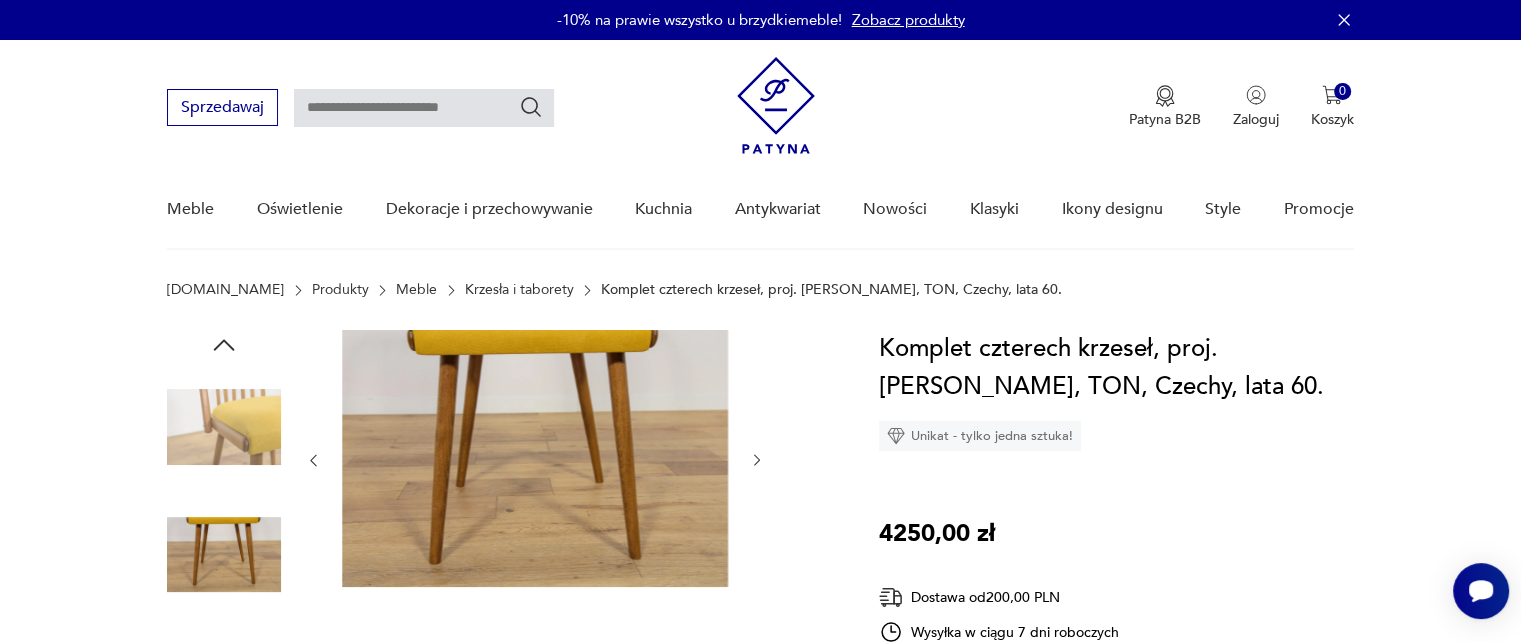 click at bounding box center (224, 555) 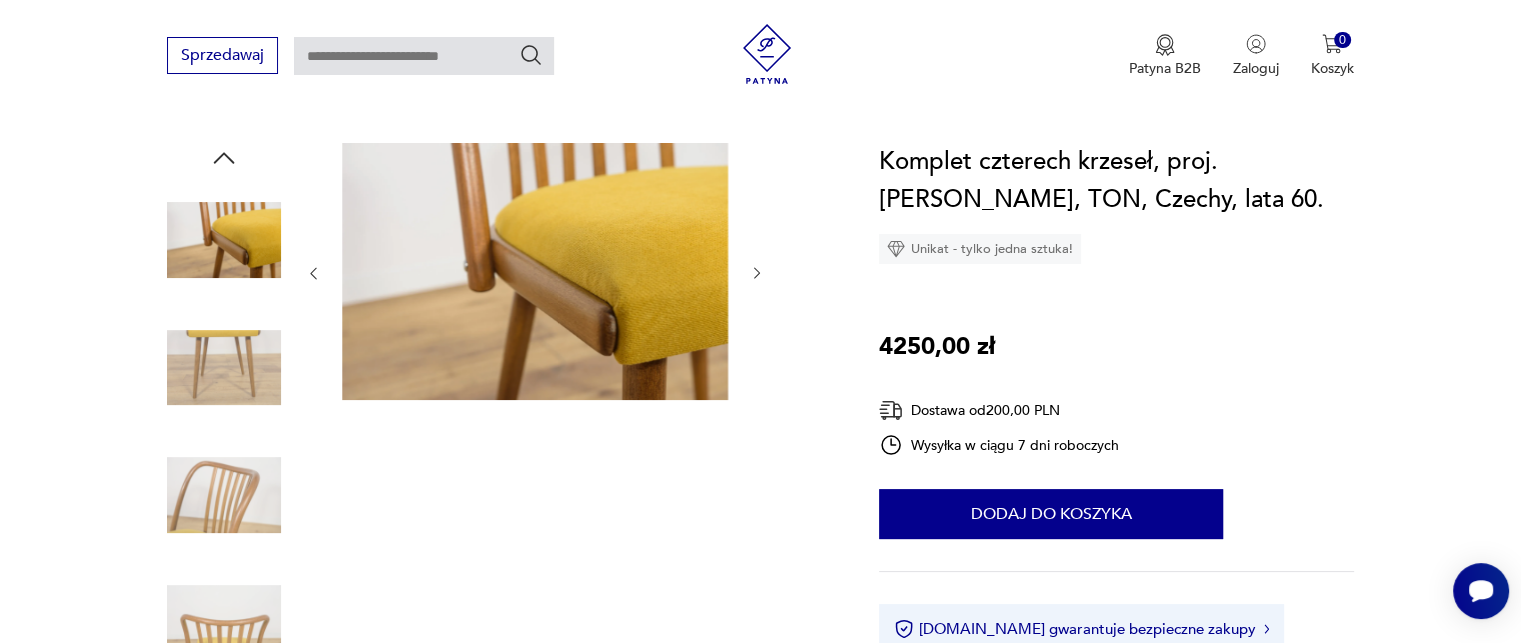 scroll, scrollTop: 200, scrollLeft: 0, axis: vertical 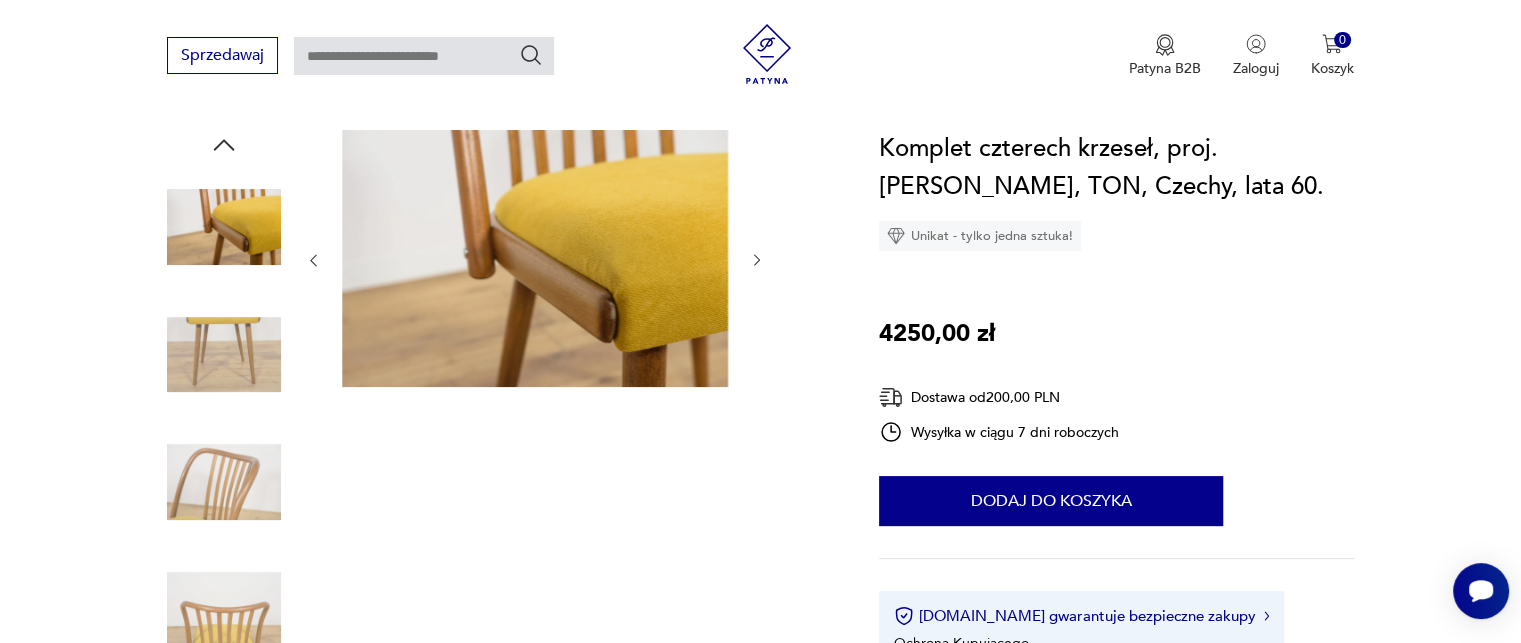 click at bounding box center [535, 260] 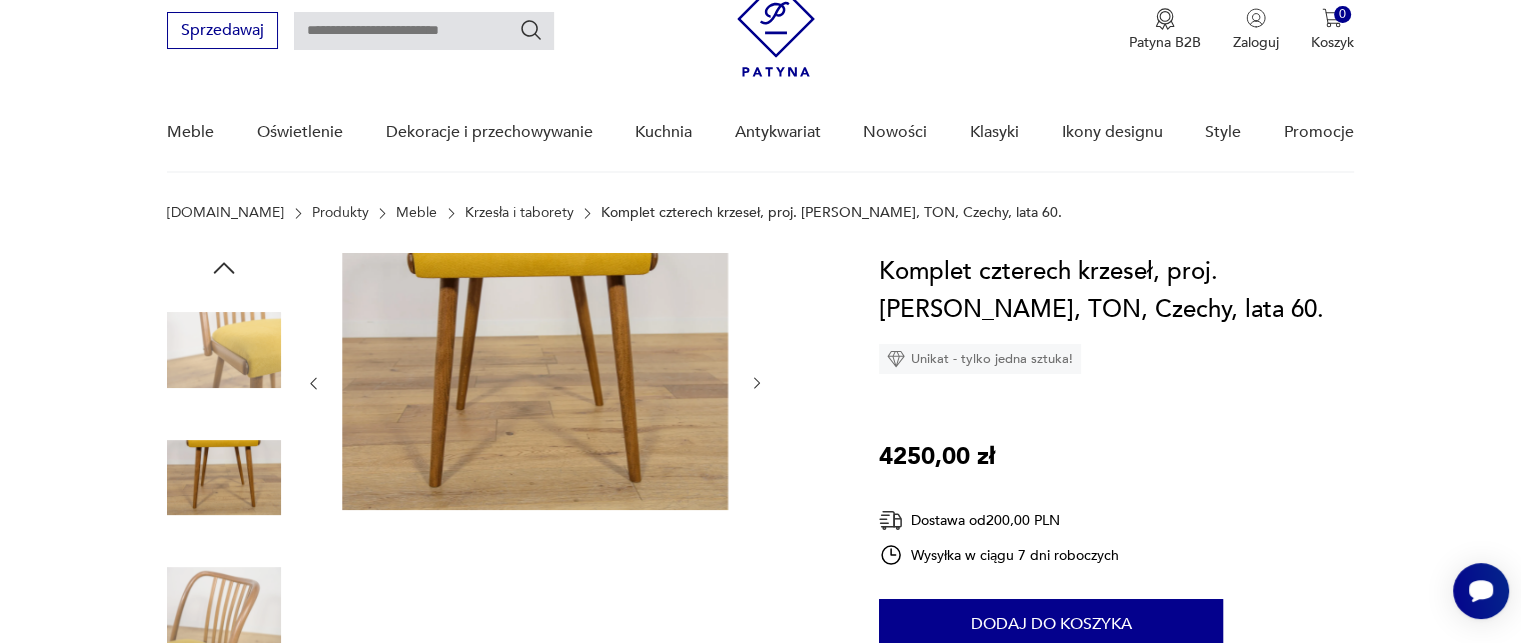 scroll, scrollTop: 0, scrollLeft: 0, axis: both 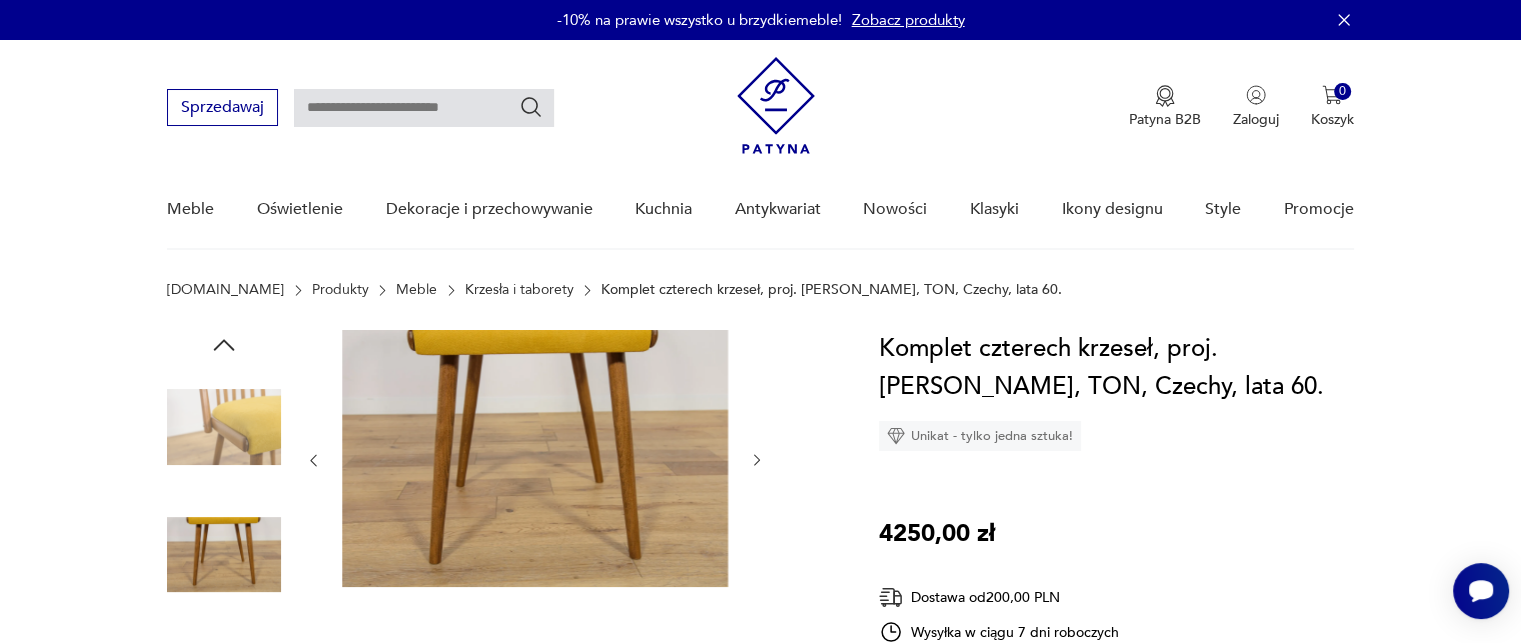 click at bounding box center [535, 458] 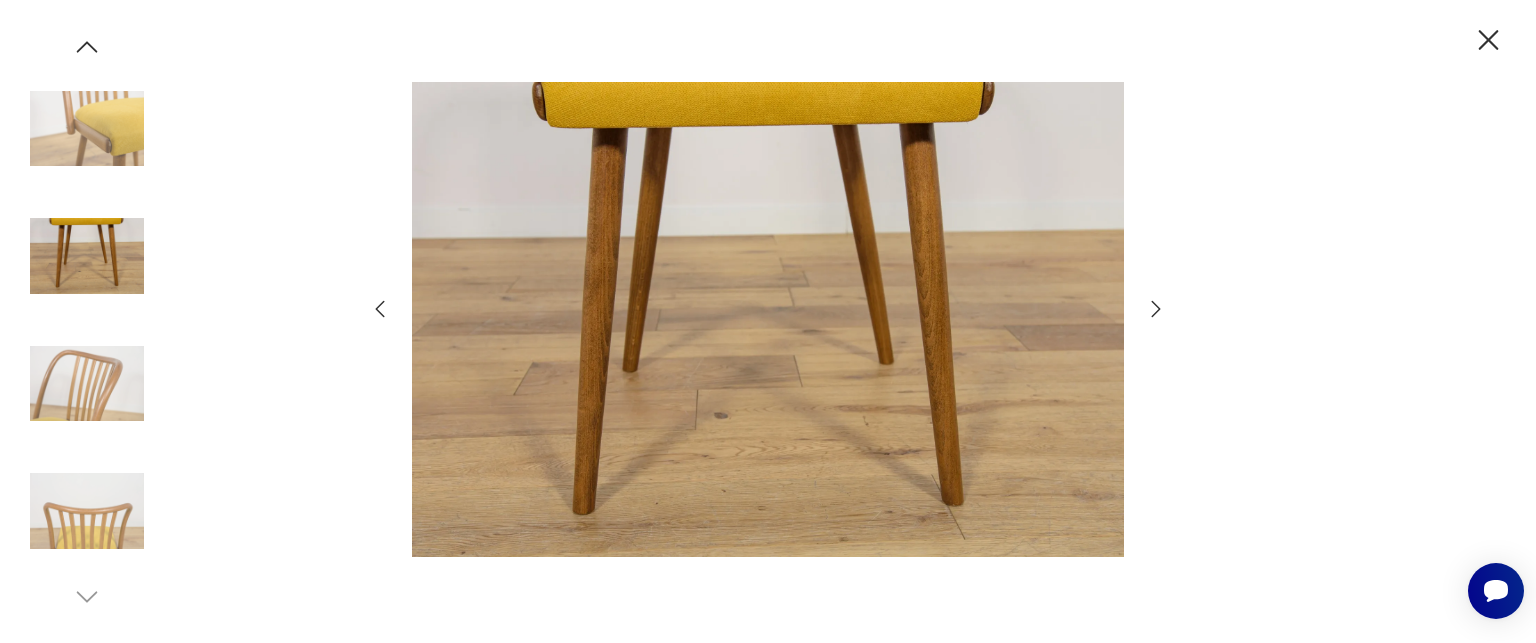 click 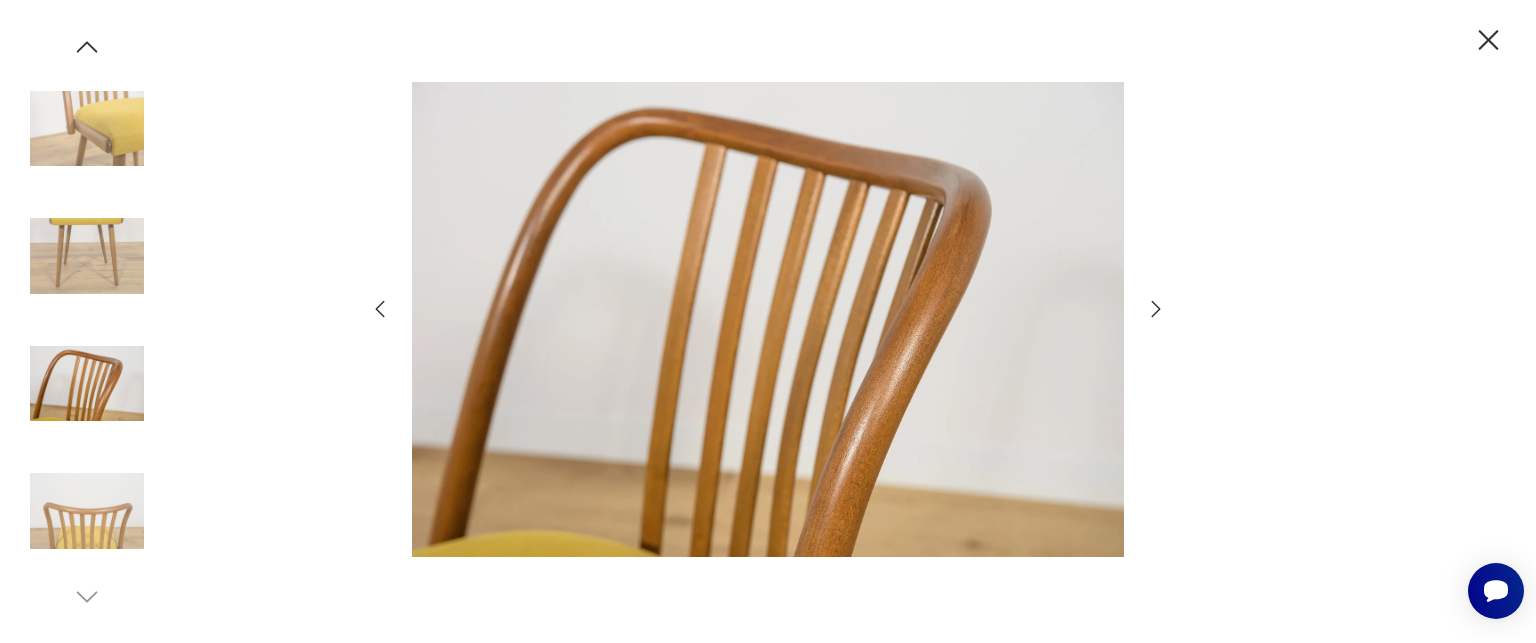 click 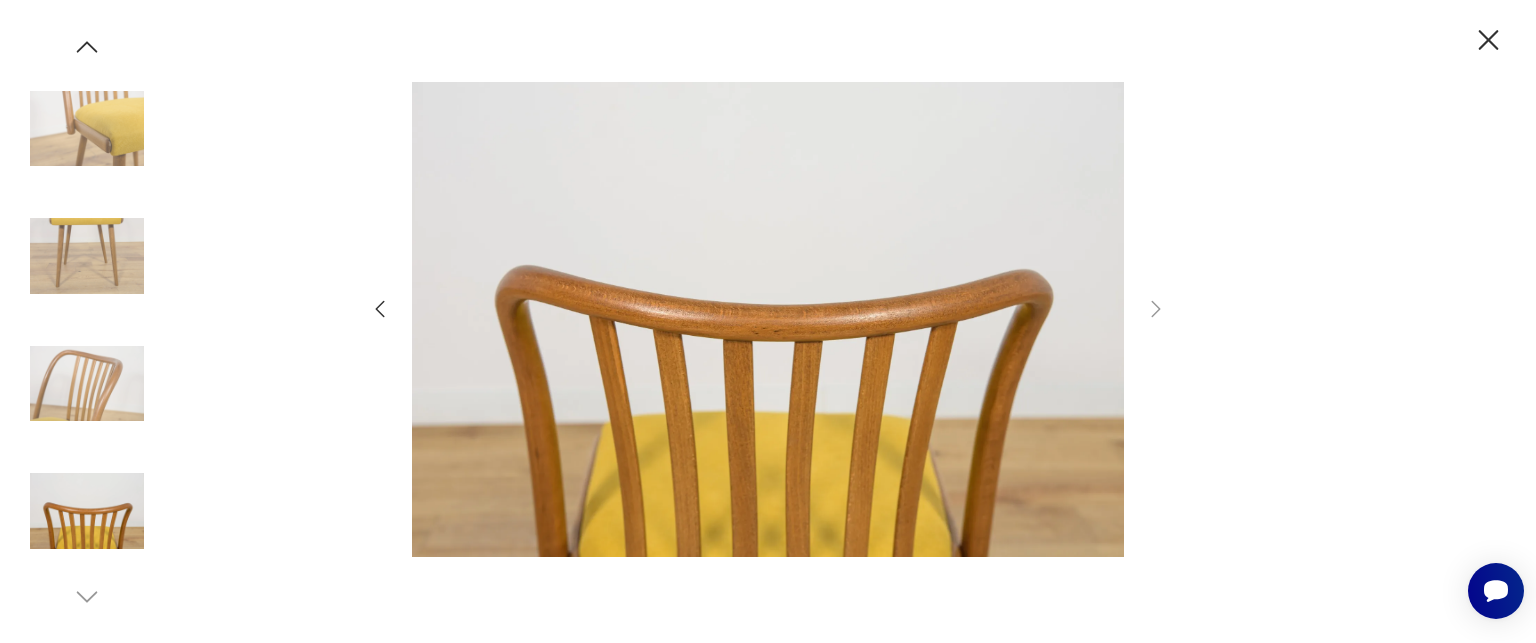 click 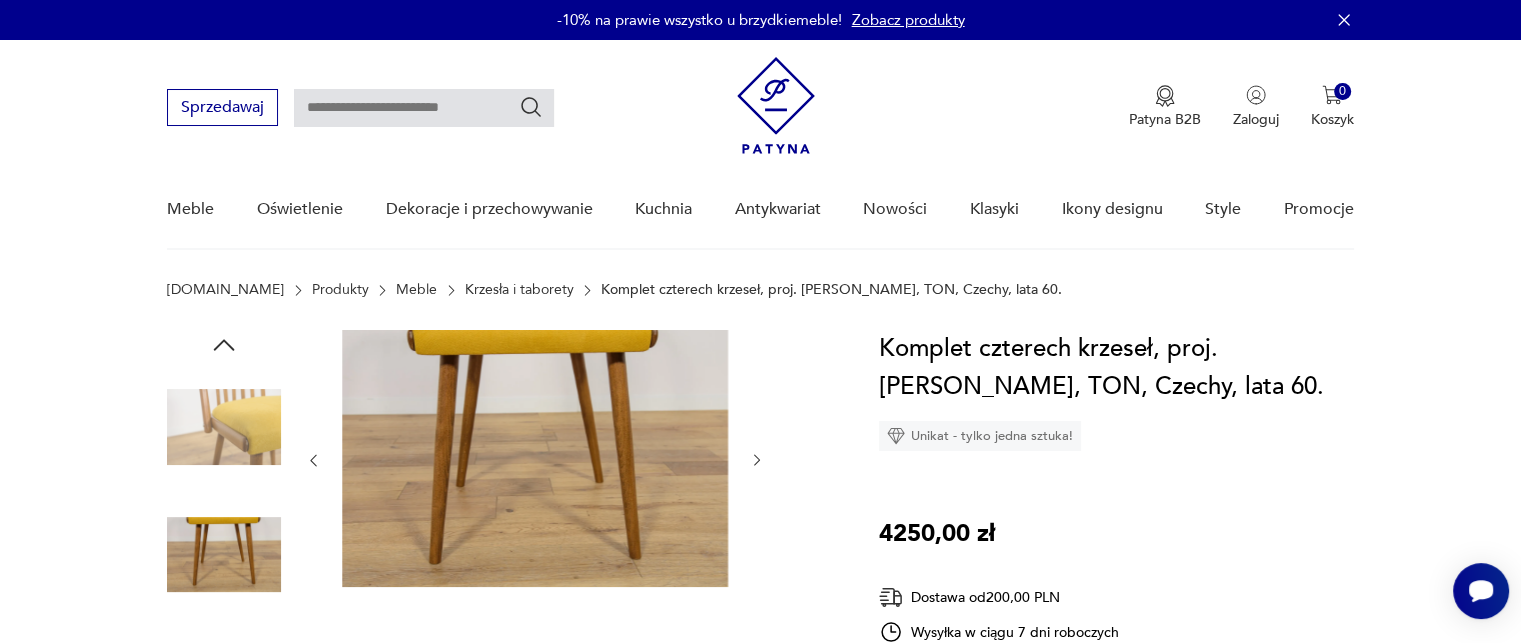click at bounding box center (224, 555) 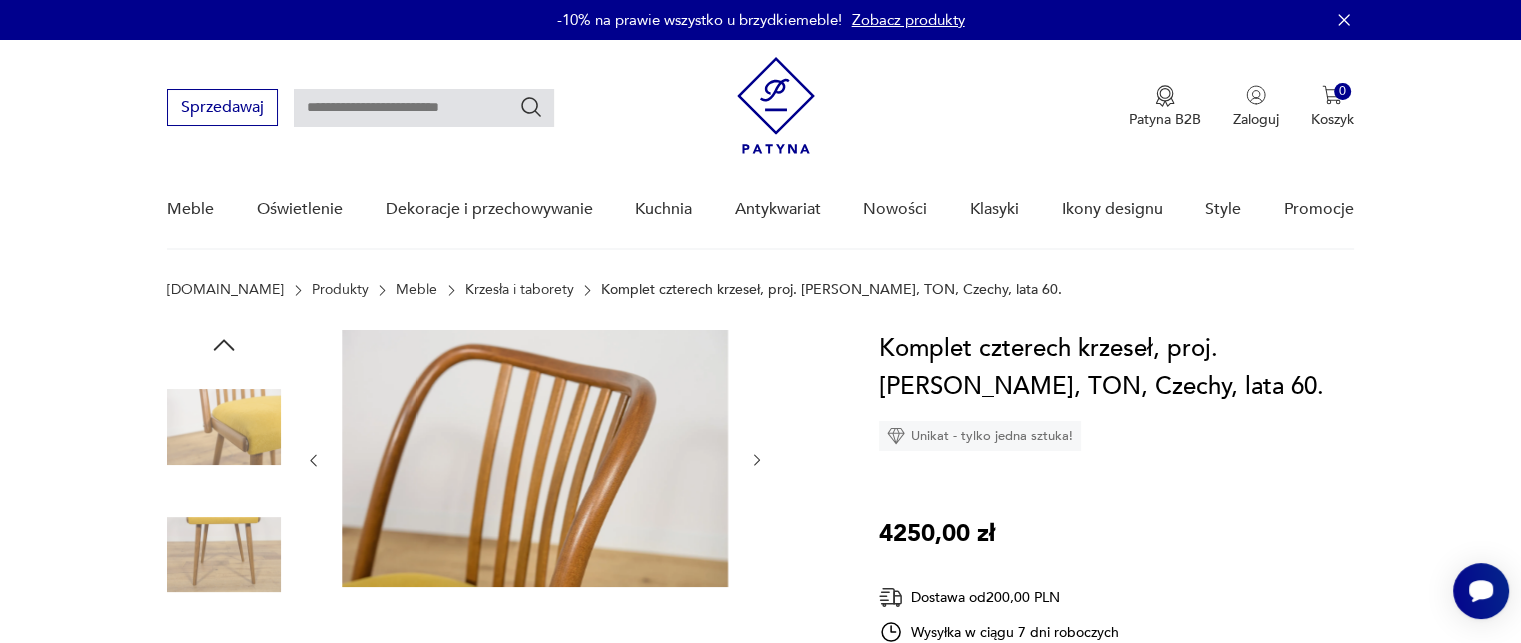 click 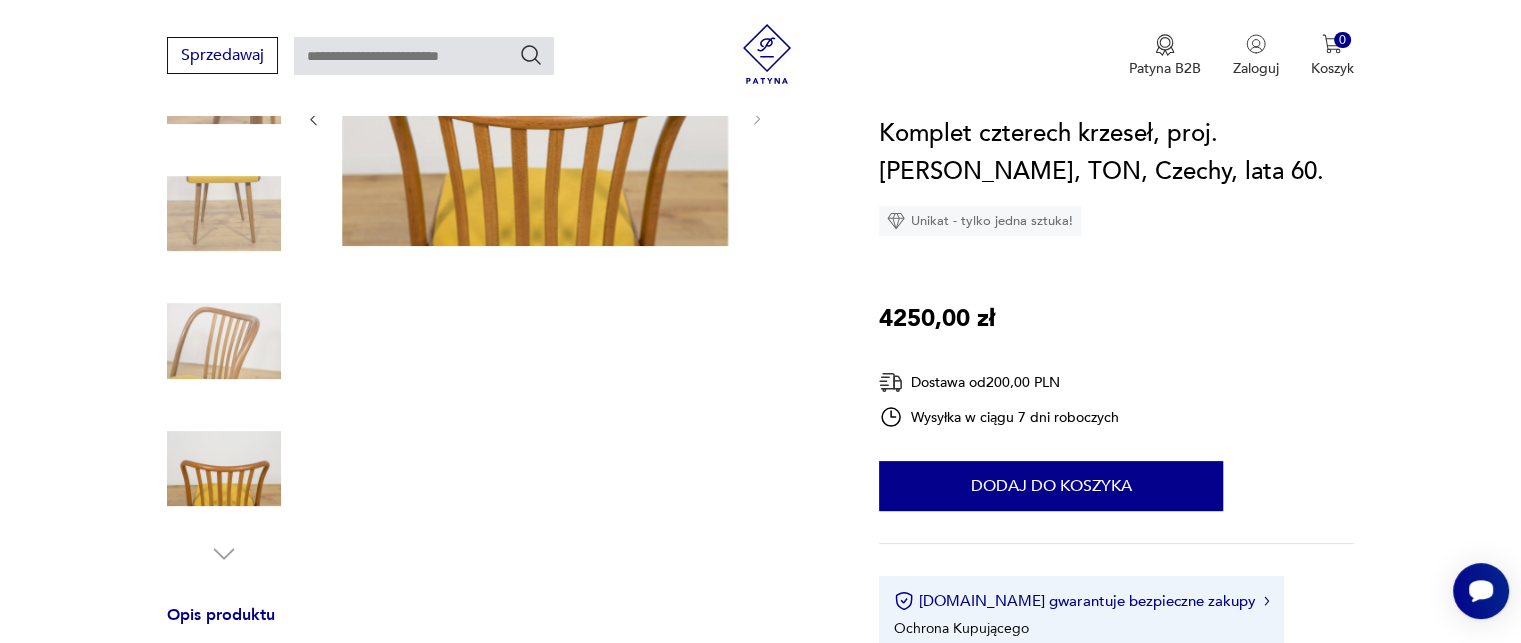 scroll, scrollTop: 400, scrollLeft: 0, axis: vertical 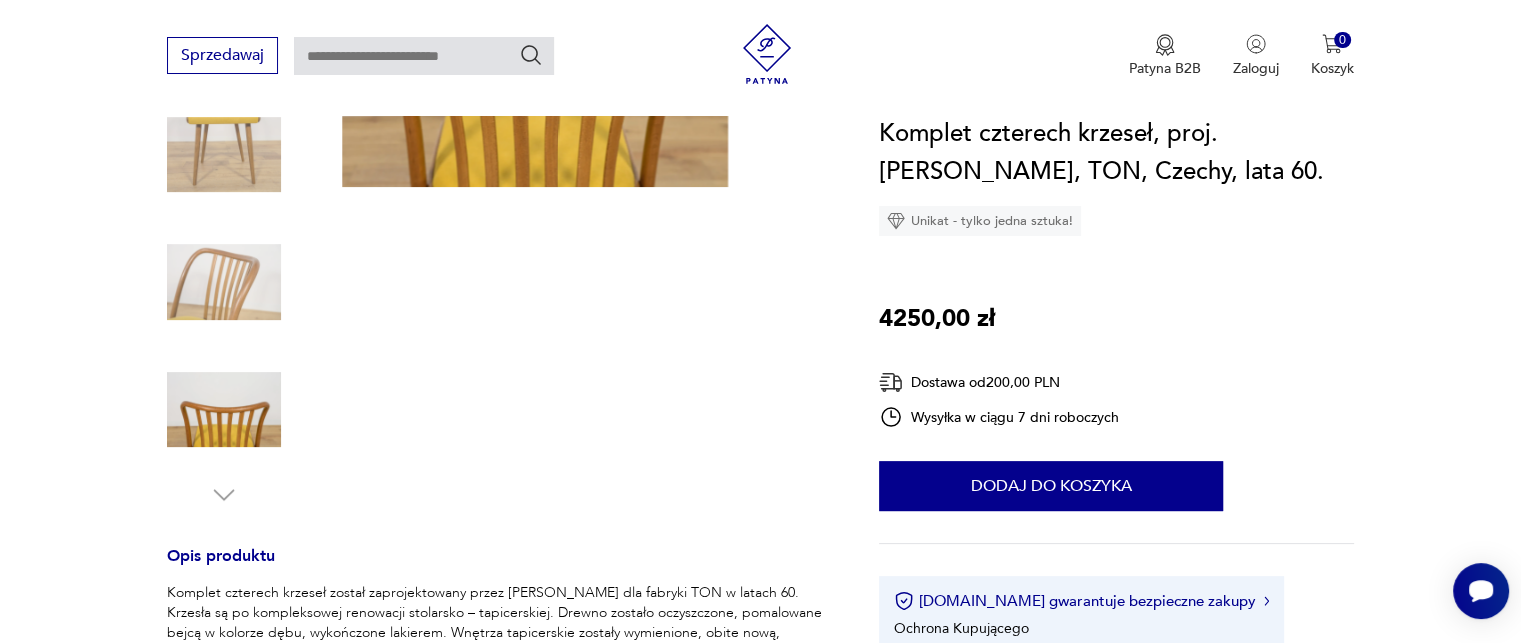 click at bounding box center [224, 410] 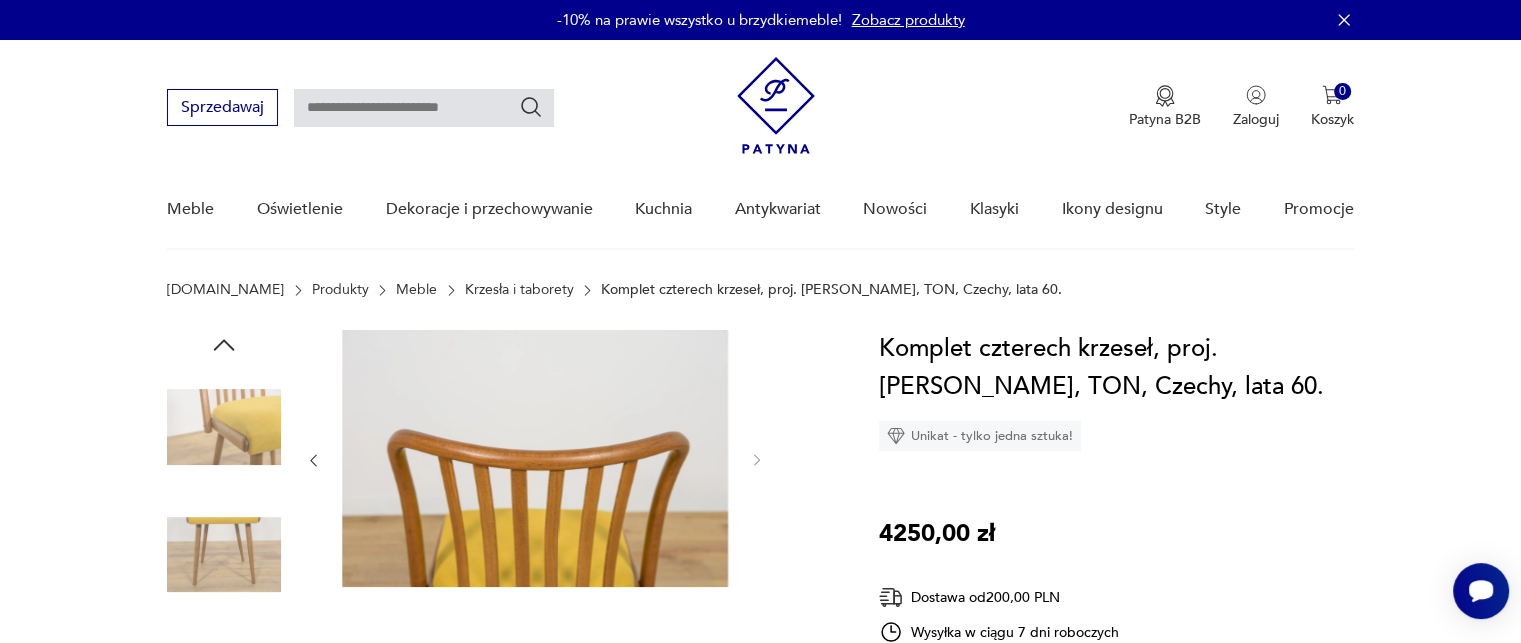 click at bounding box center (224, 427) 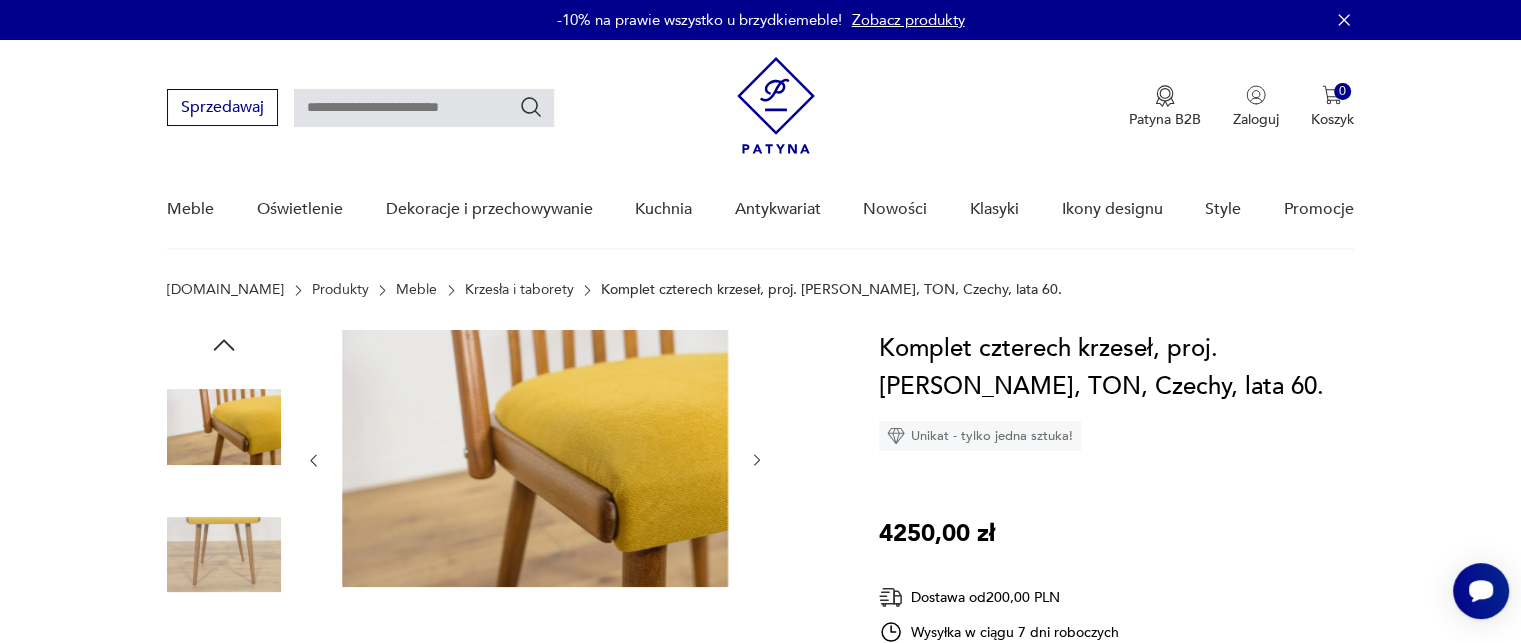 click 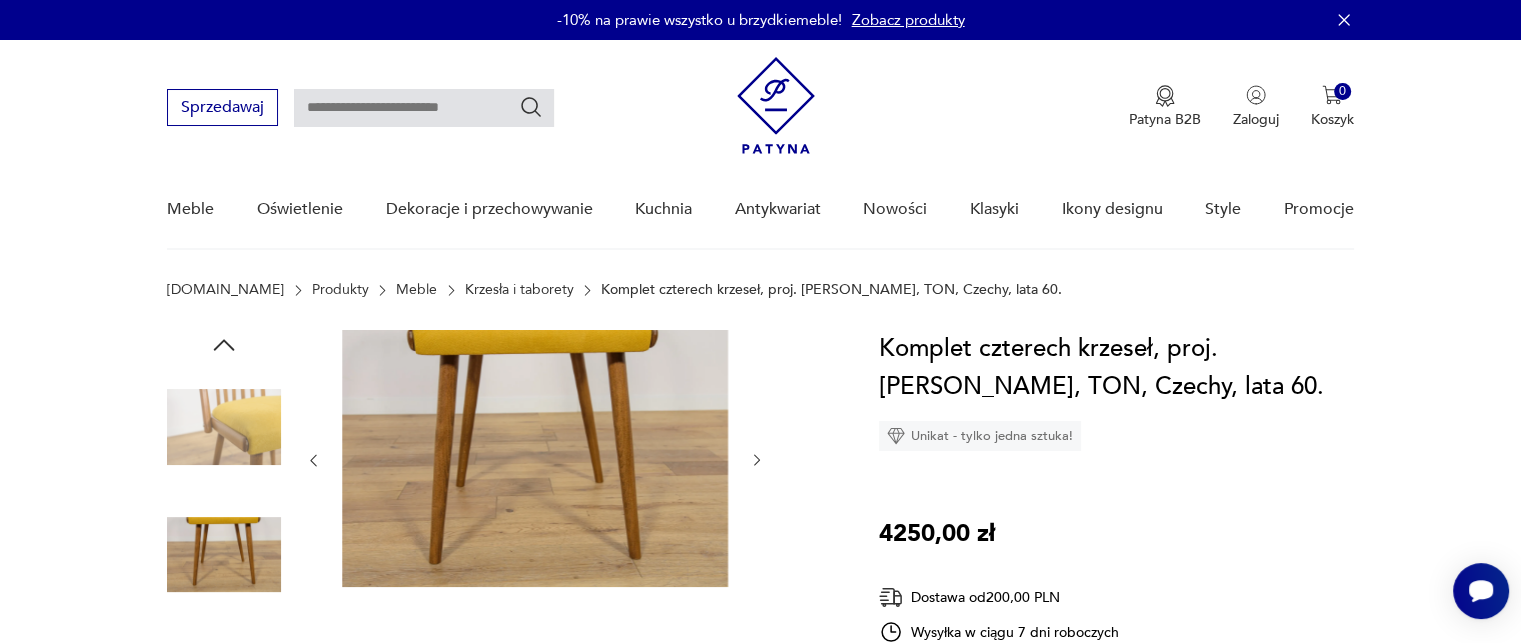 click 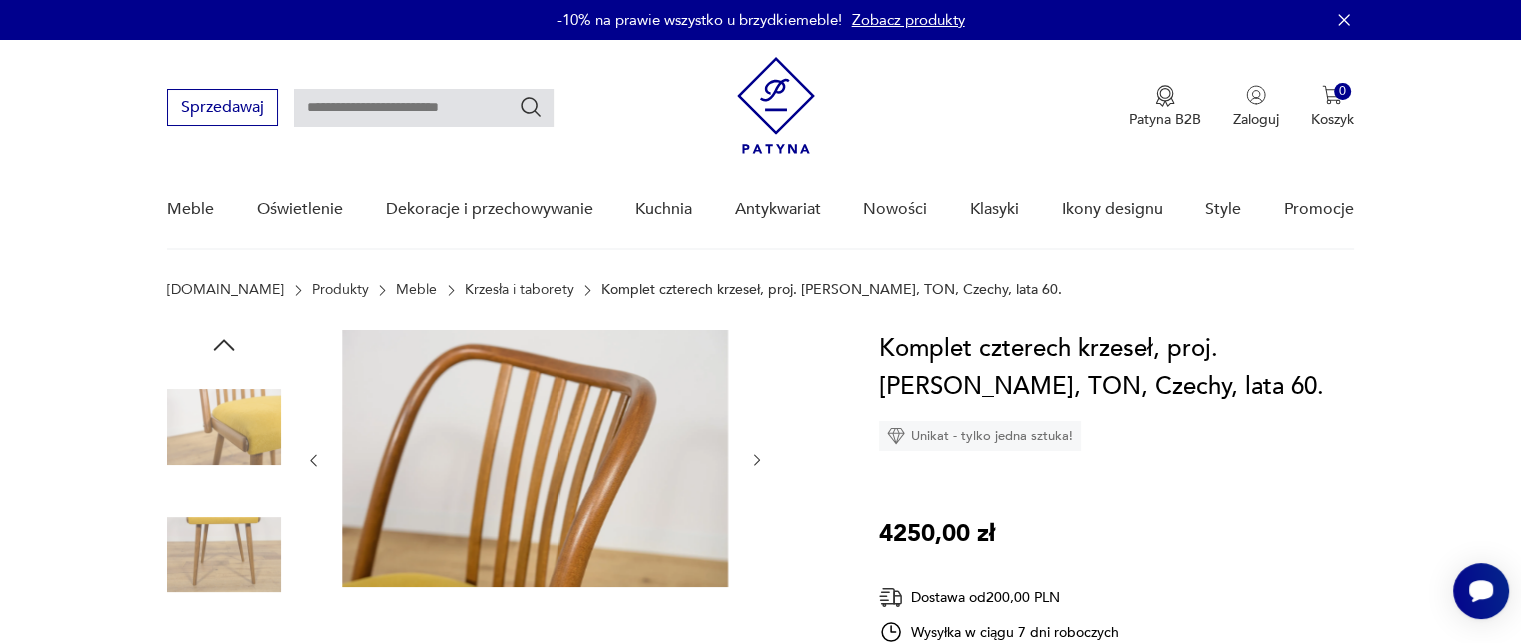 click 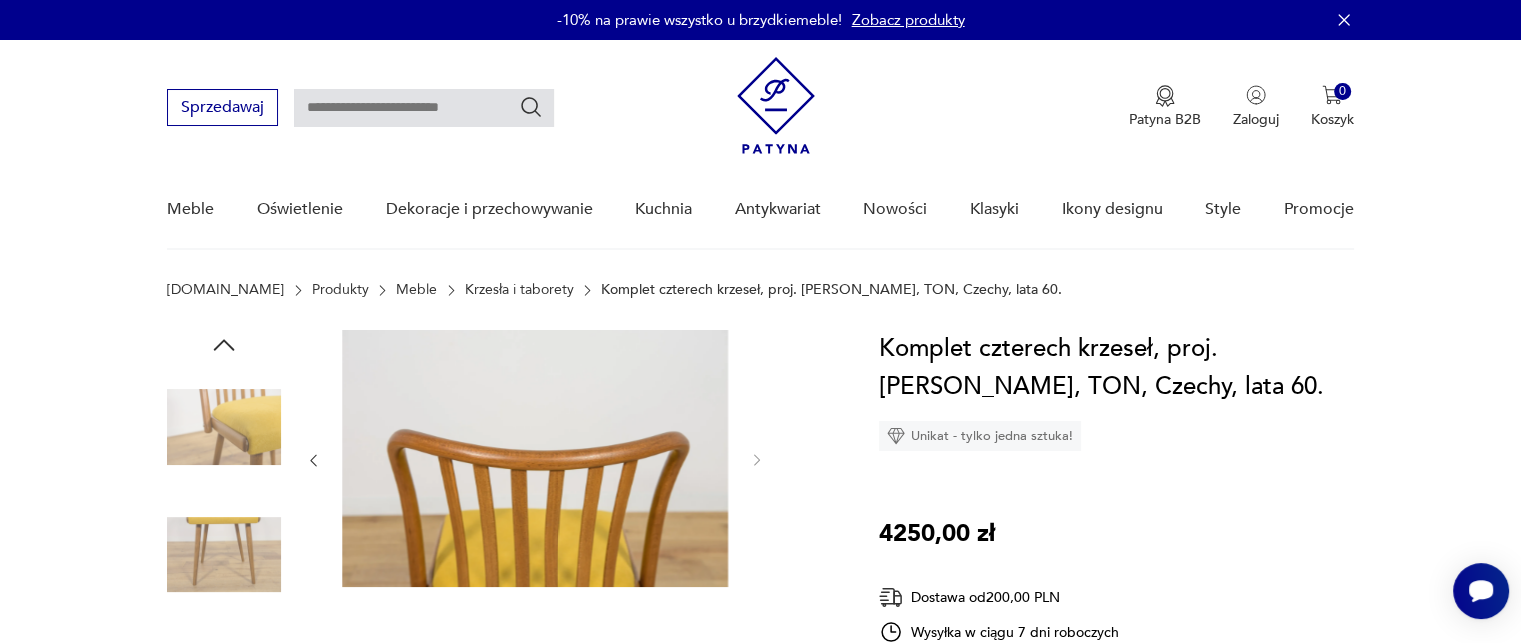 click 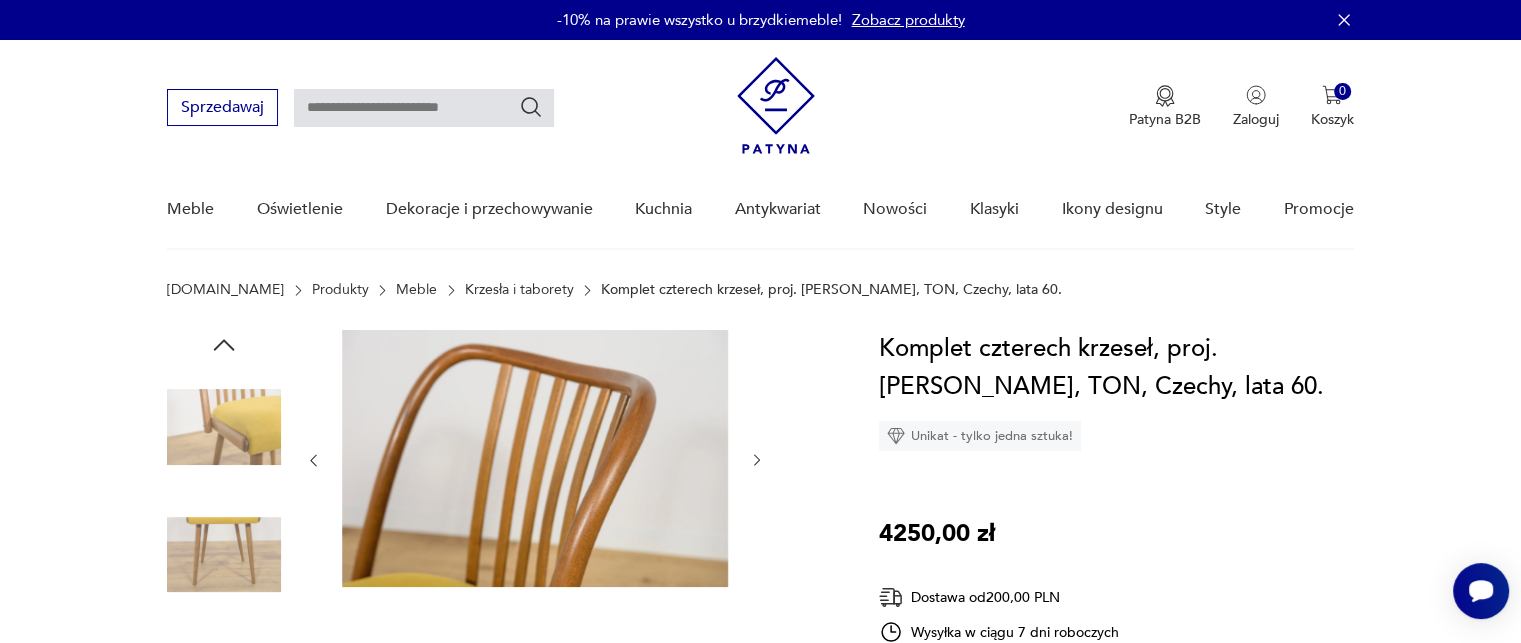 click 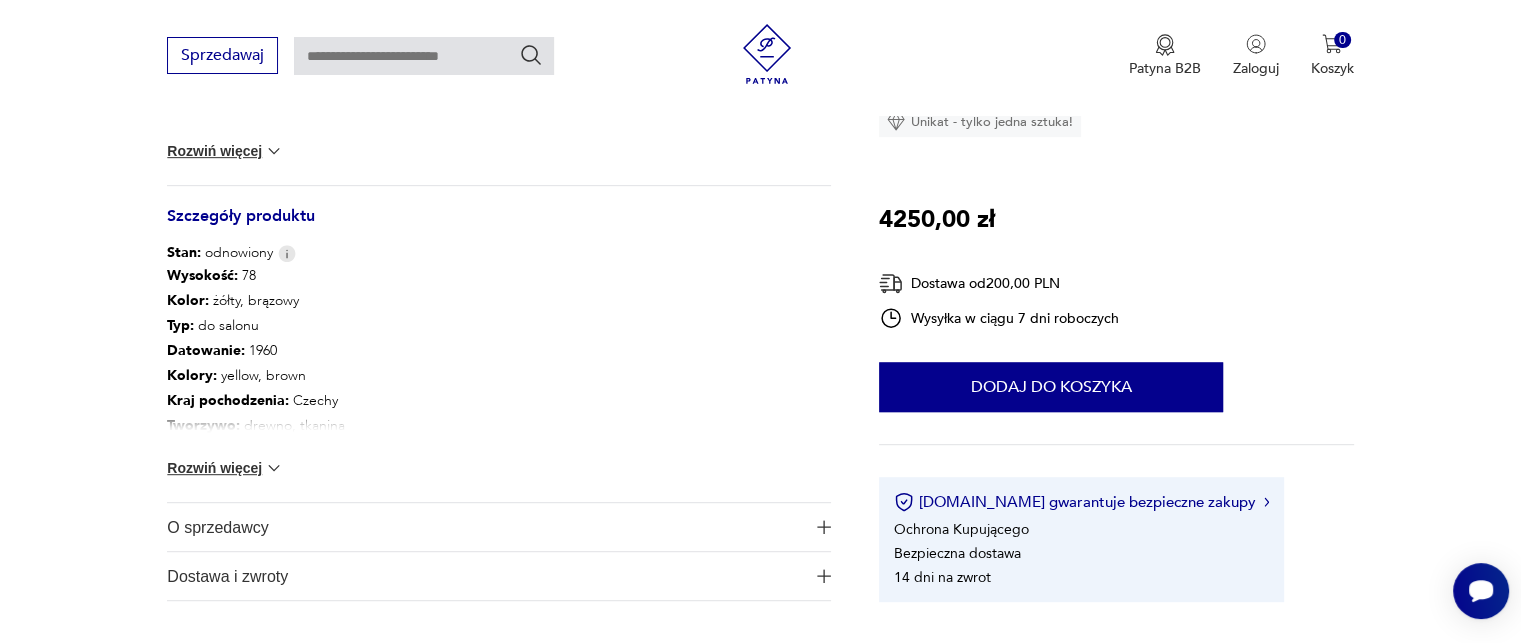 scroll, scrollTop: 1000, scrollLeft: 0, axis: vertical 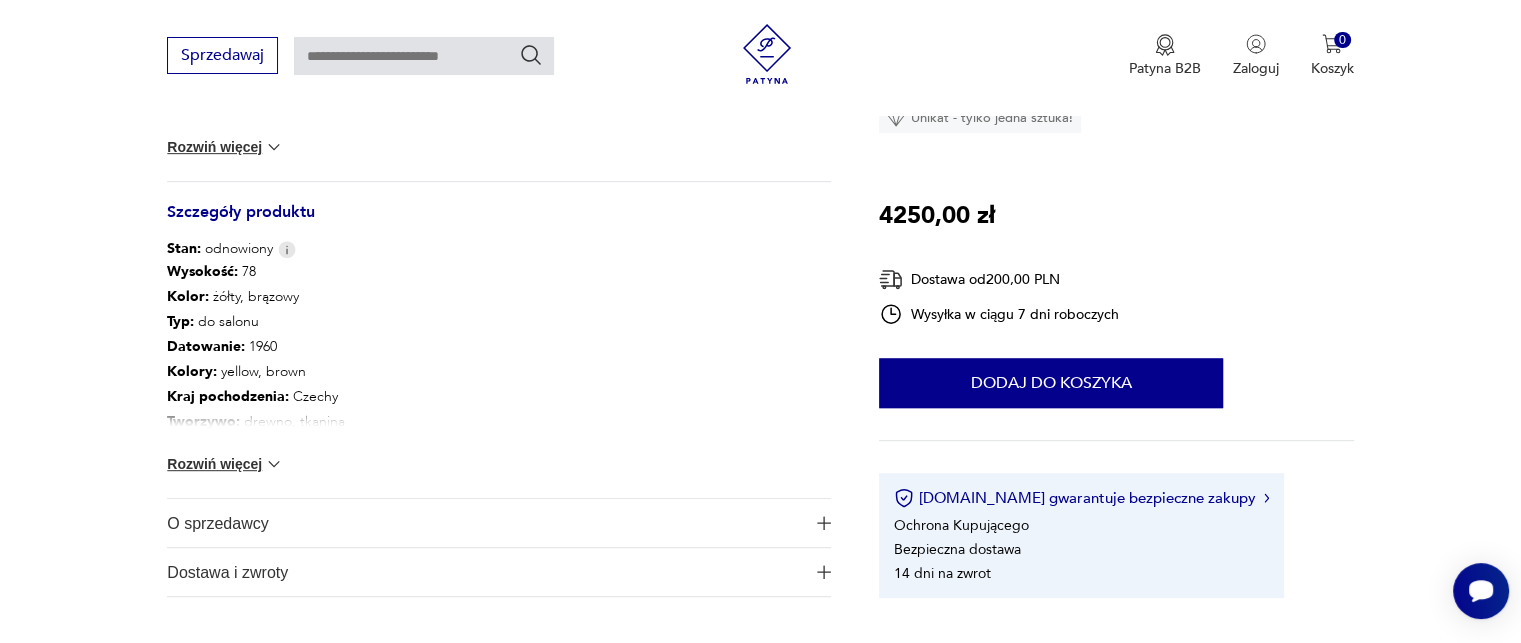 click on "O sprzedawcy" at bounding box center (499, 523) 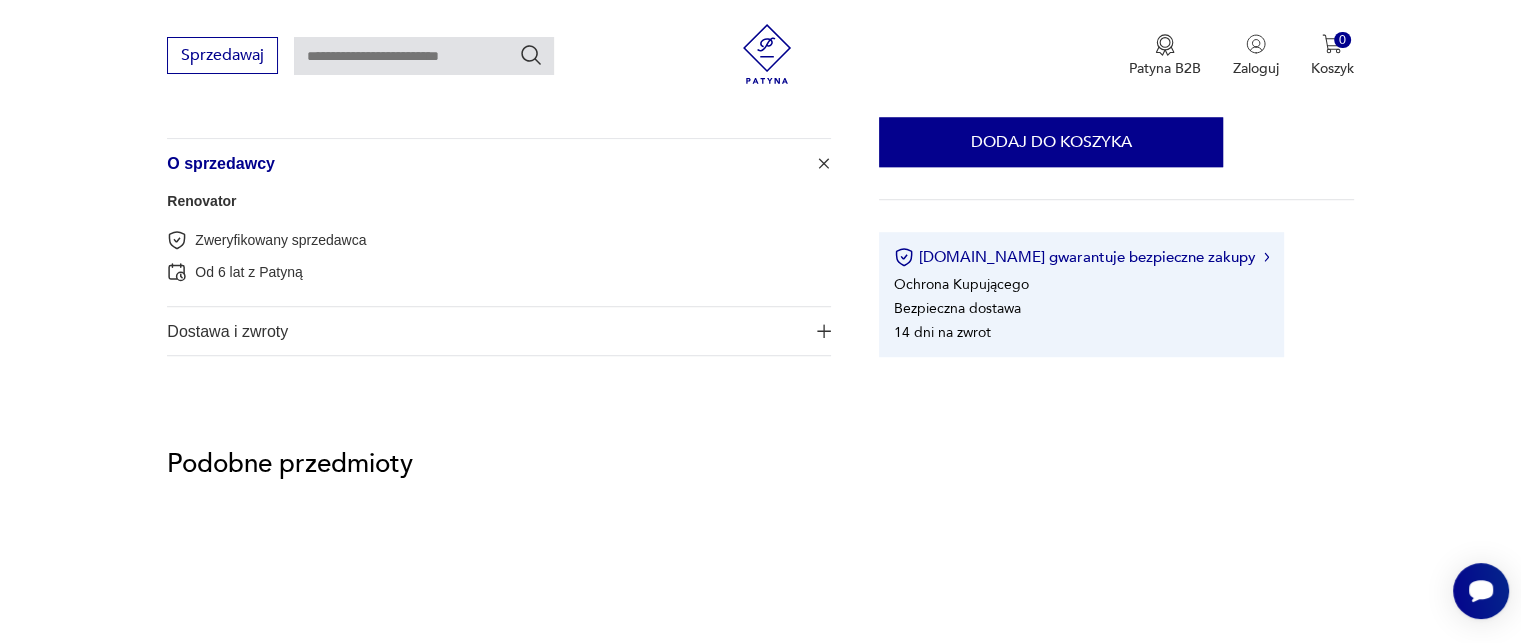 scroll, scrollTop: 1400, scrollLeft: 0, axis: vertical 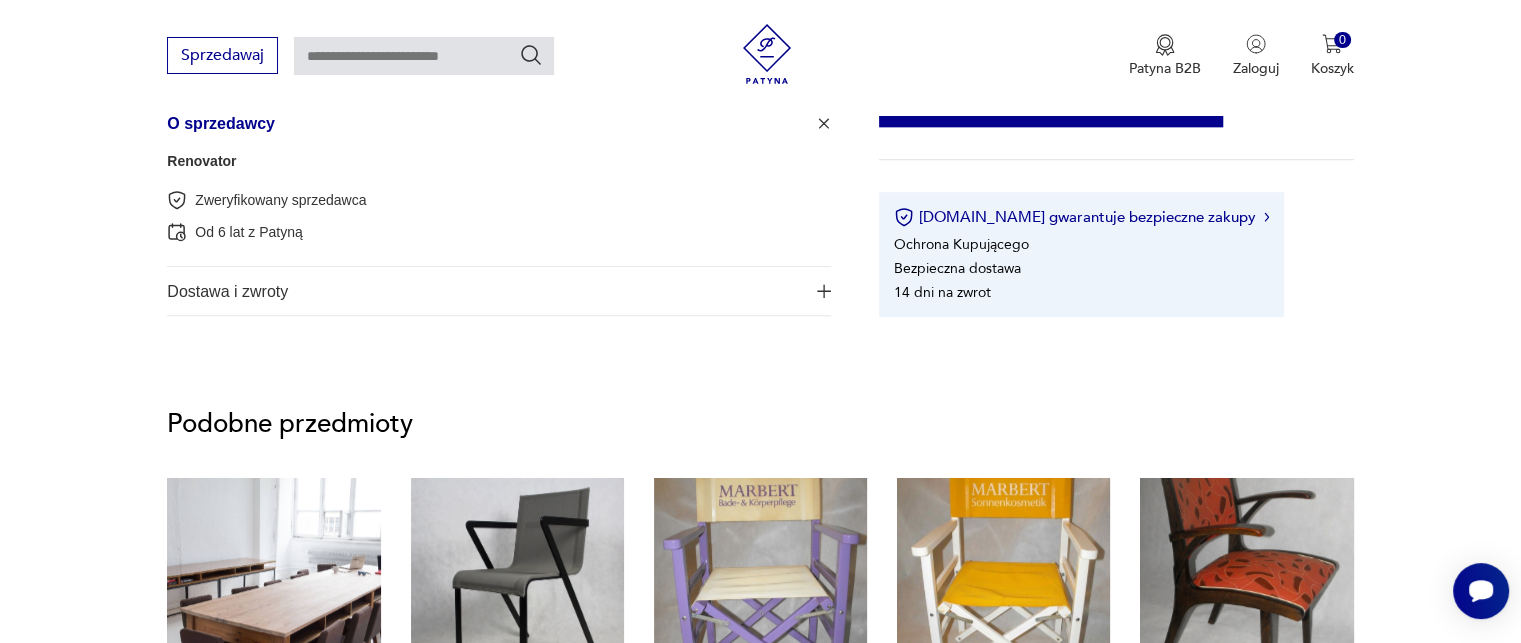 click at bounding box center (824, 291) 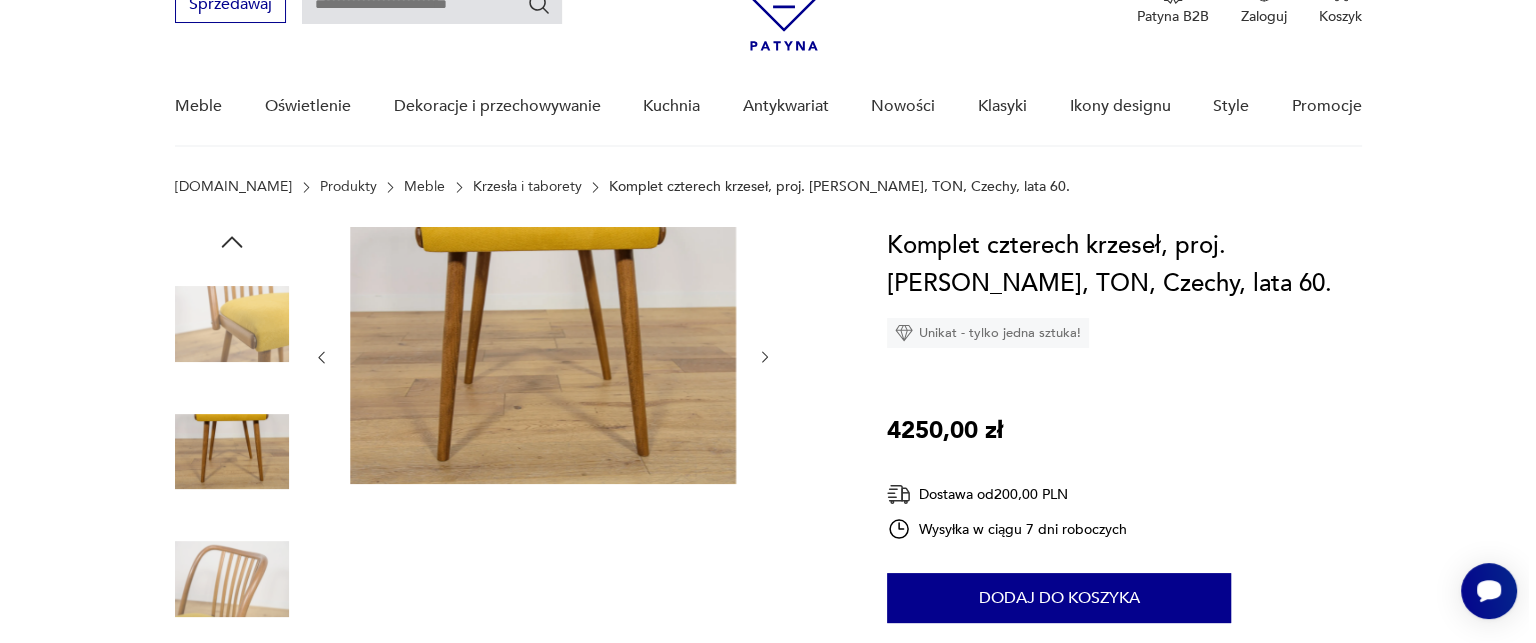 scroll, scrollTop: 100, scrollLeft: 0, axis: vertical 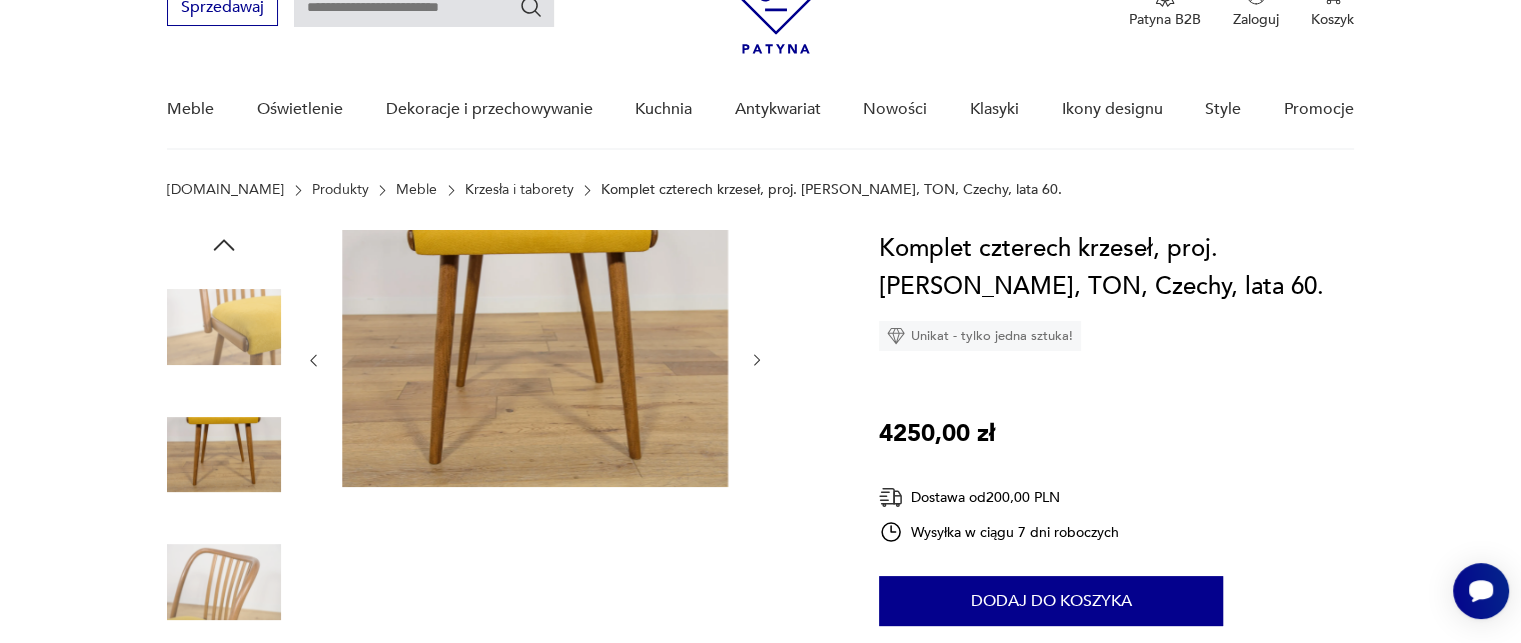 click 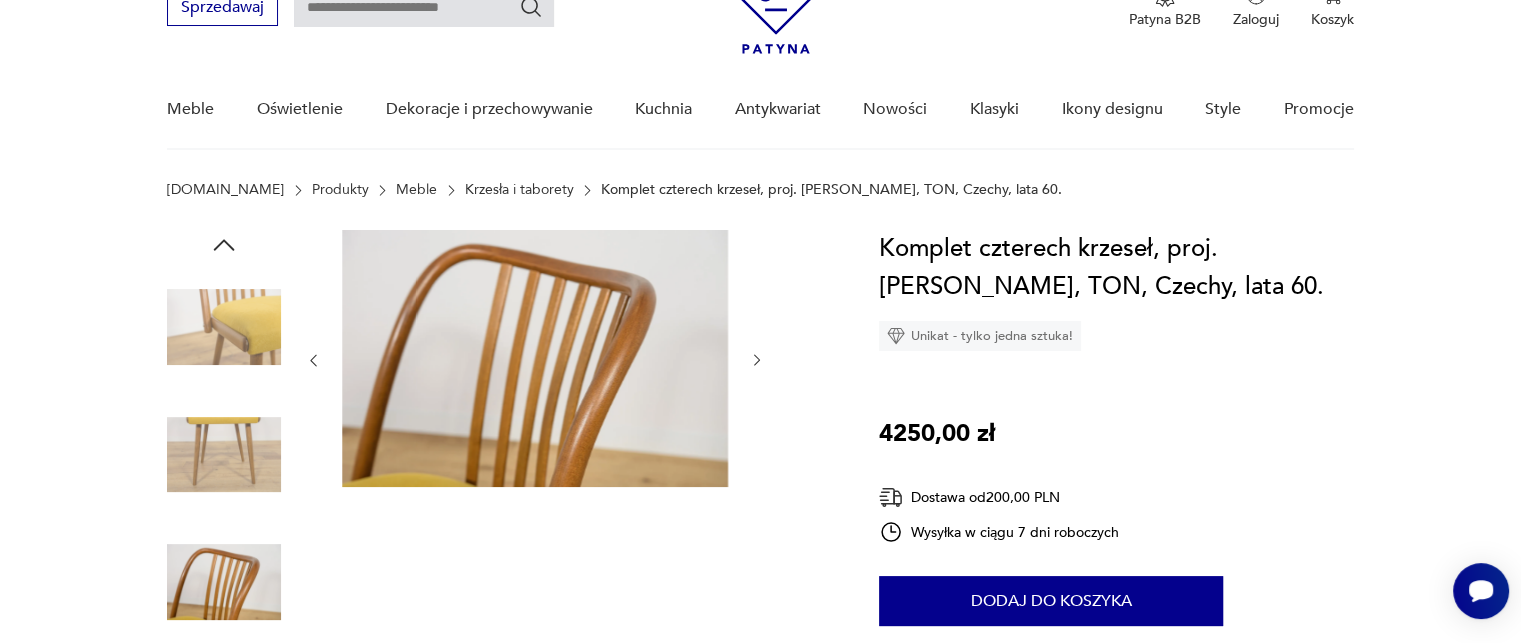 click 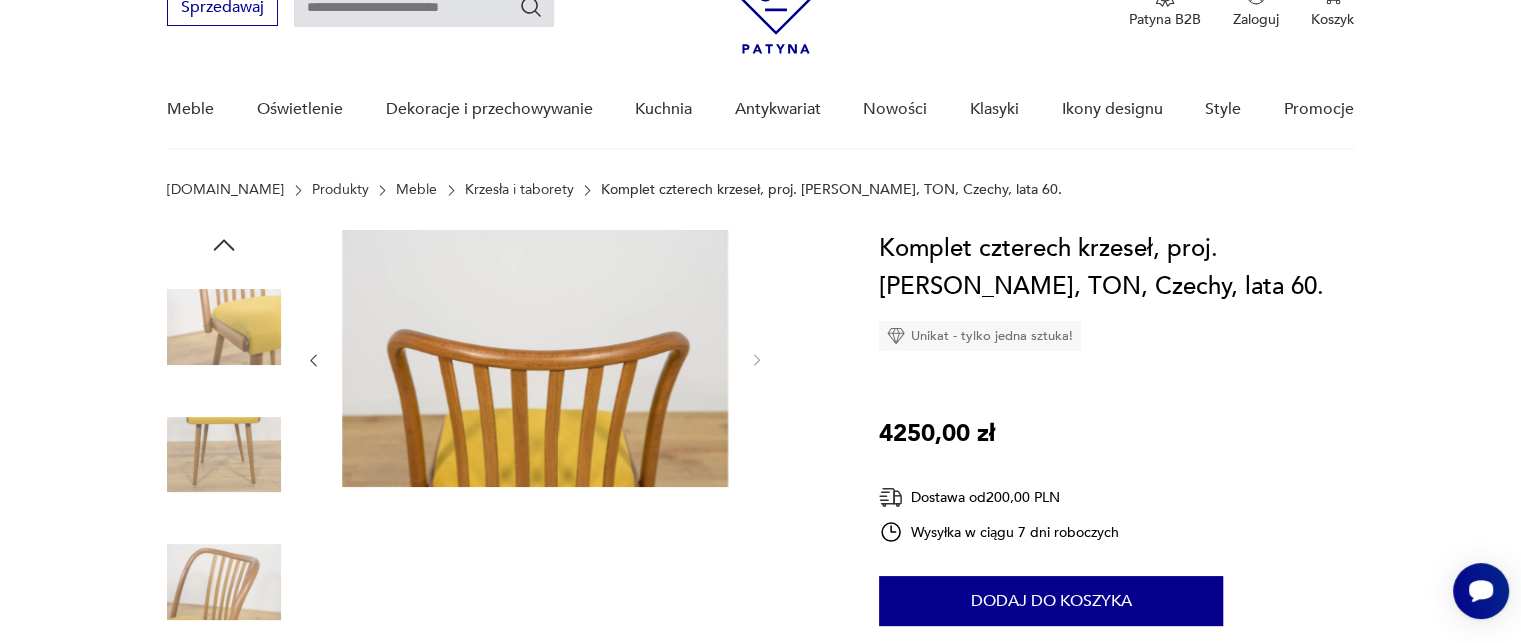 click at bounding box center [535, 358] 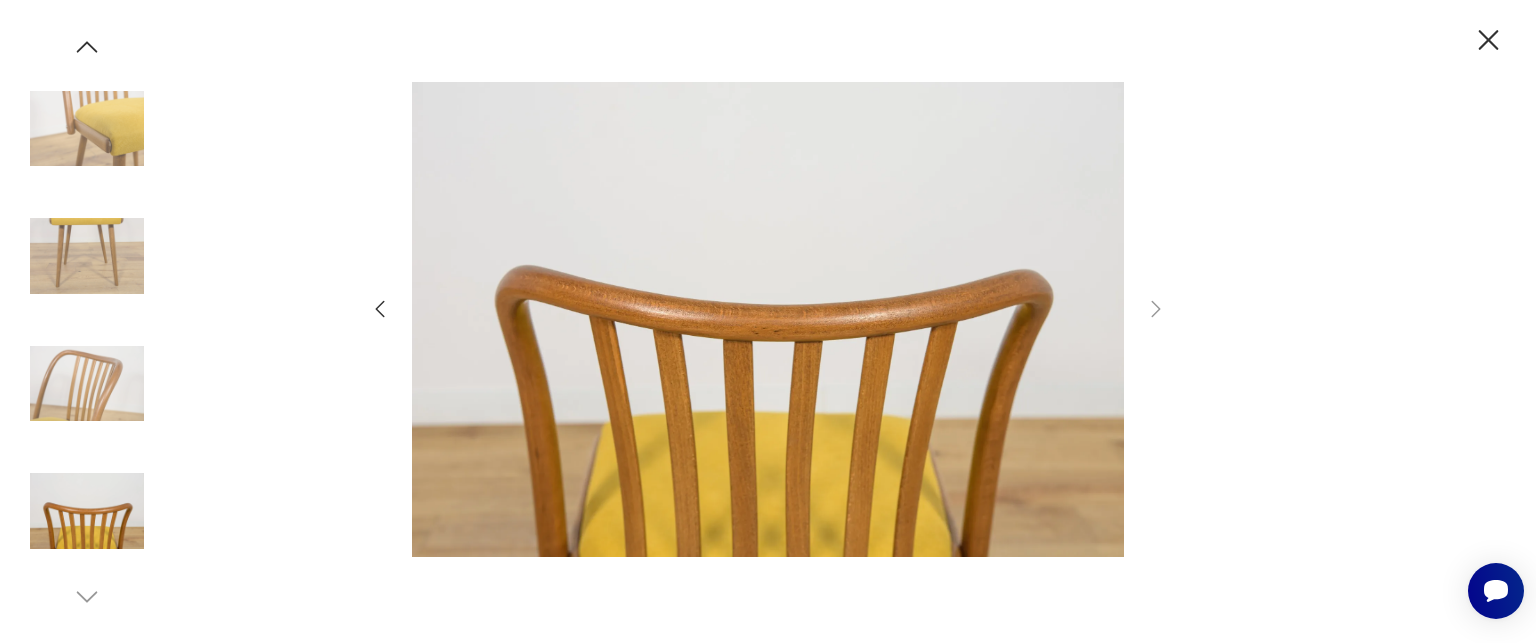 click 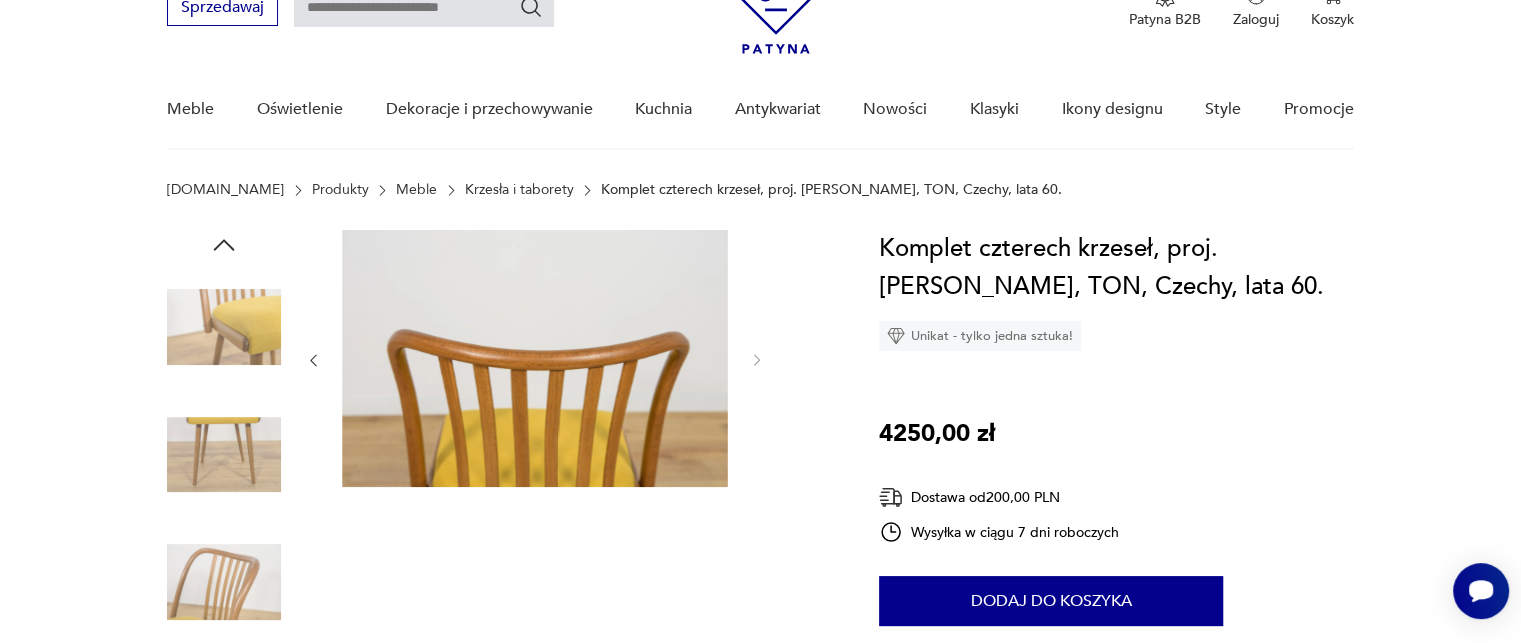 click at bounding box center [535, 358] 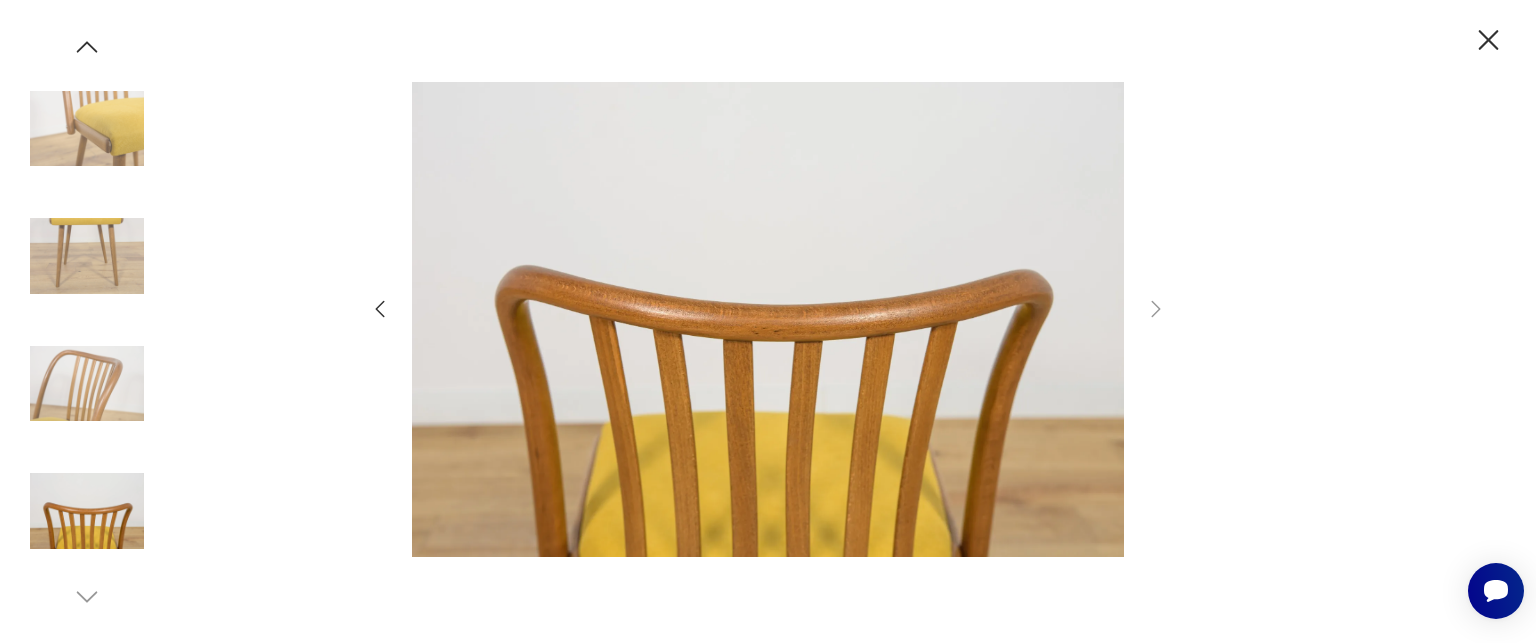 click at bounding box center (87, 384) 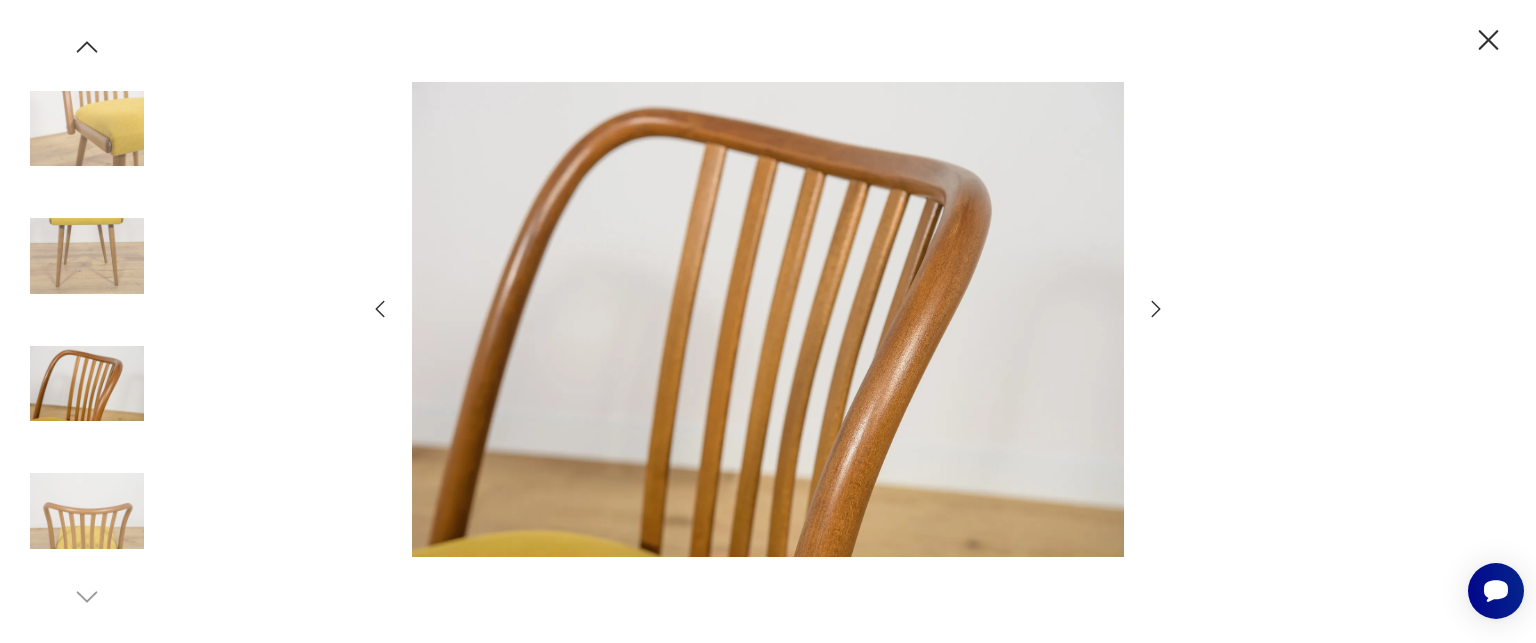 click at bounding box center (87, 256) 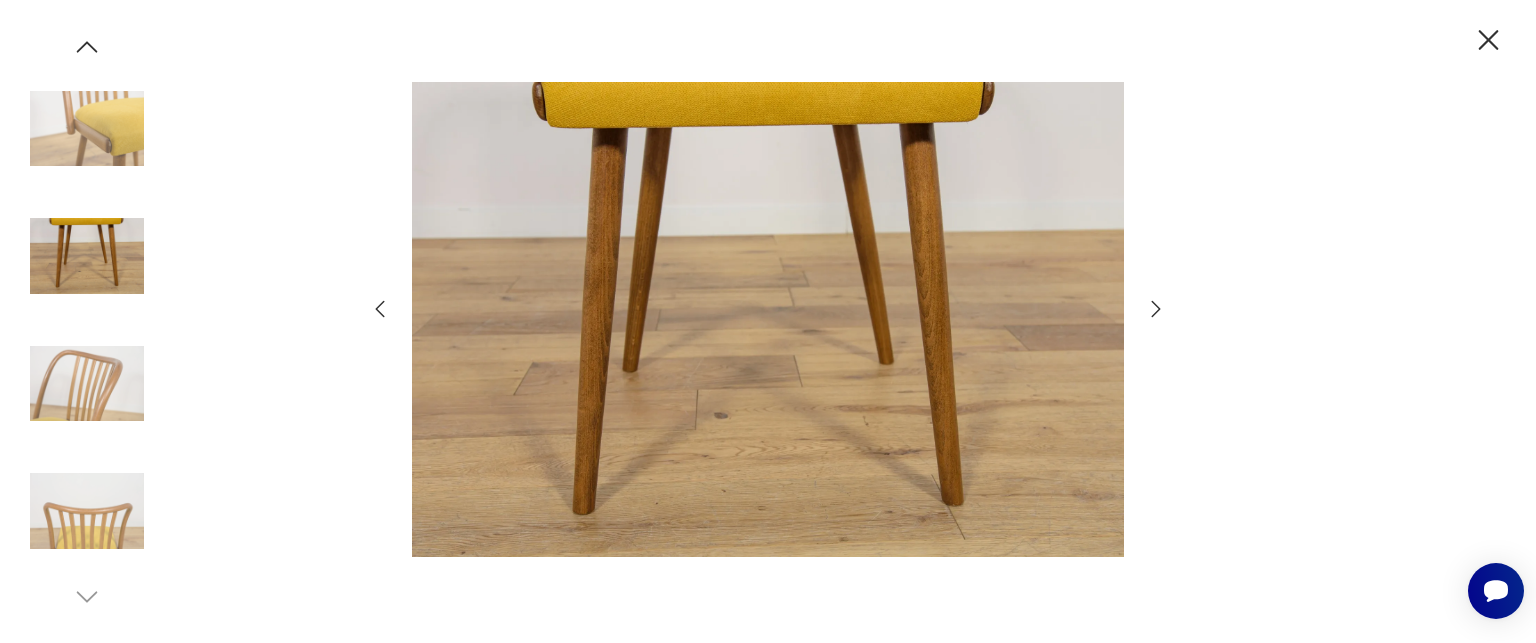 click 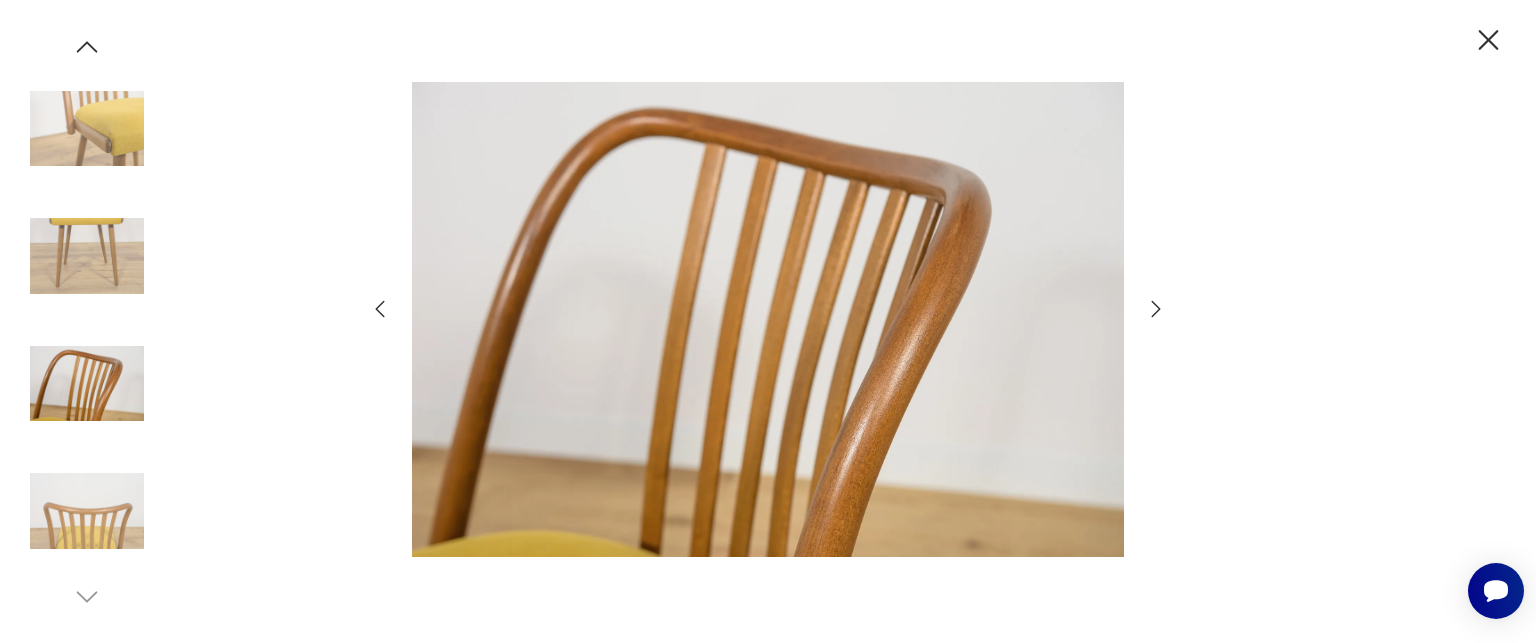 click 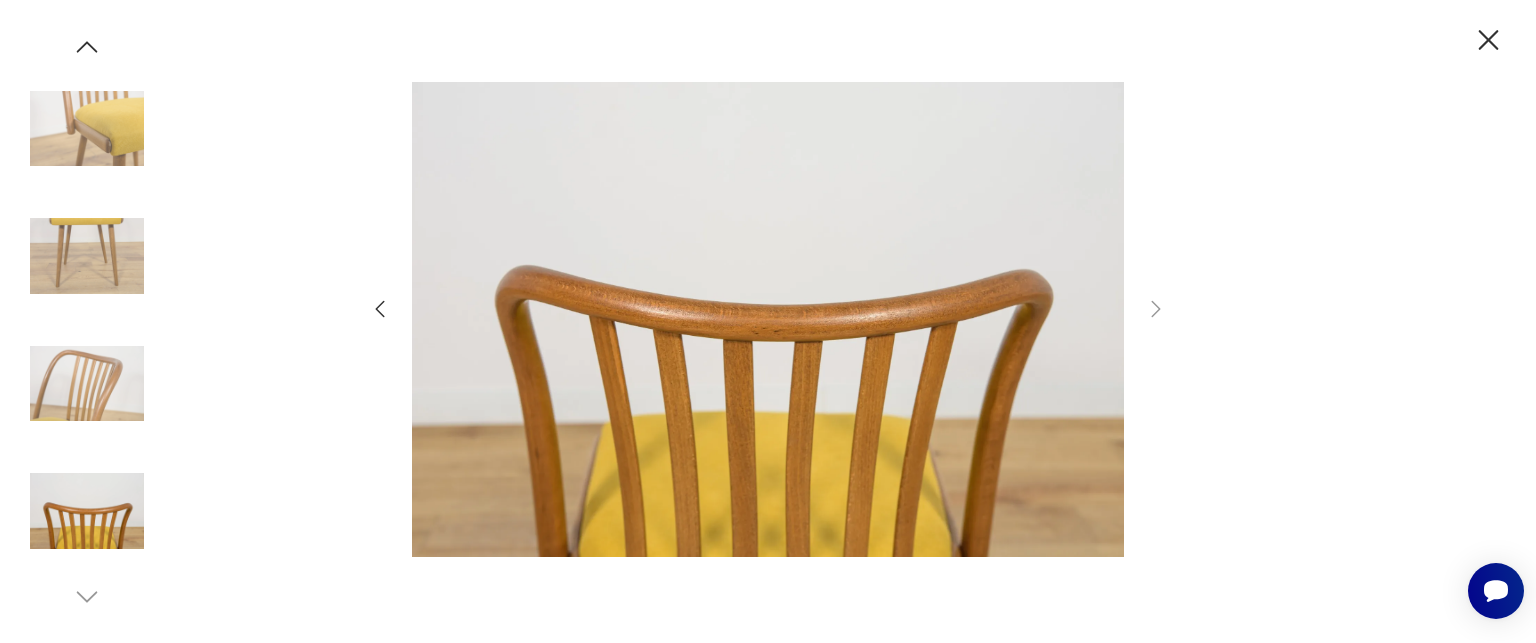 click at bounding box center [87, 129] 